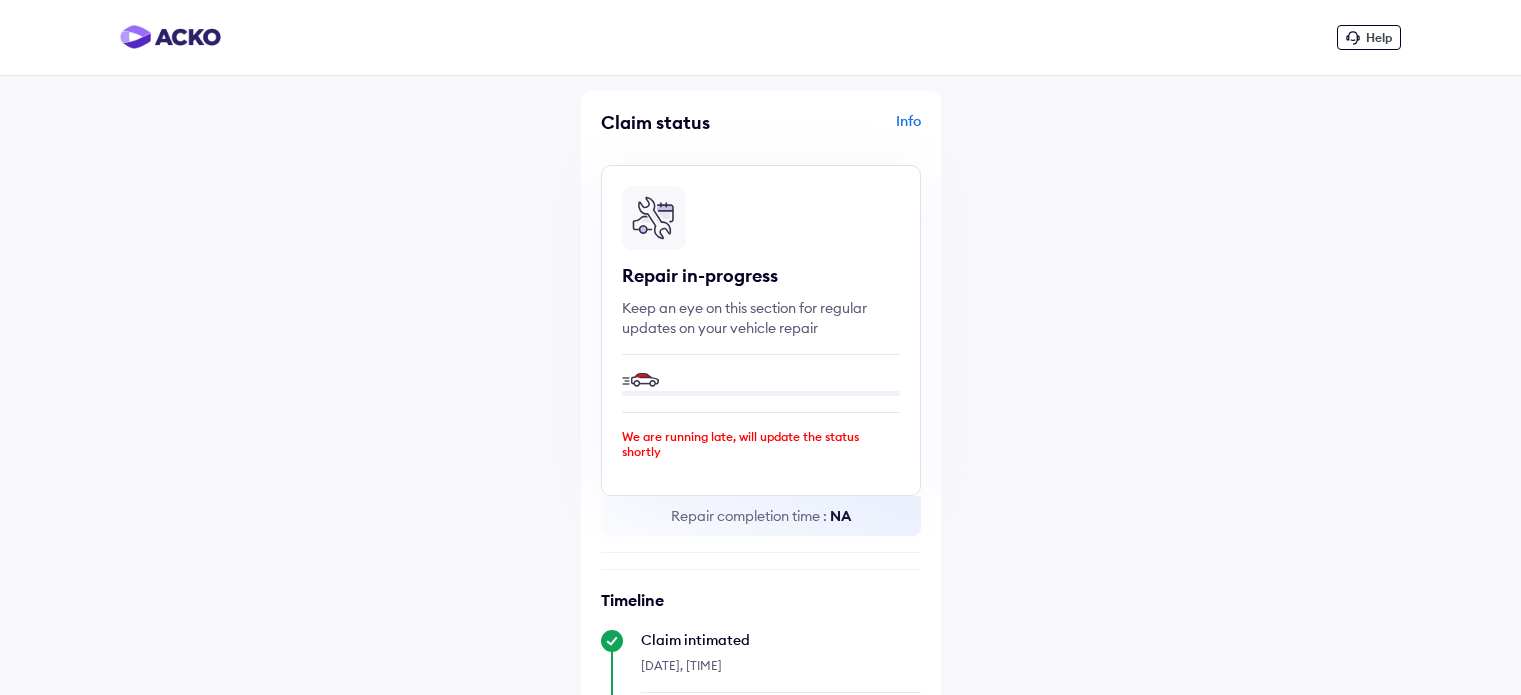 scroll, scrollTop: 295, scrollLeft: 0, axis: vertical 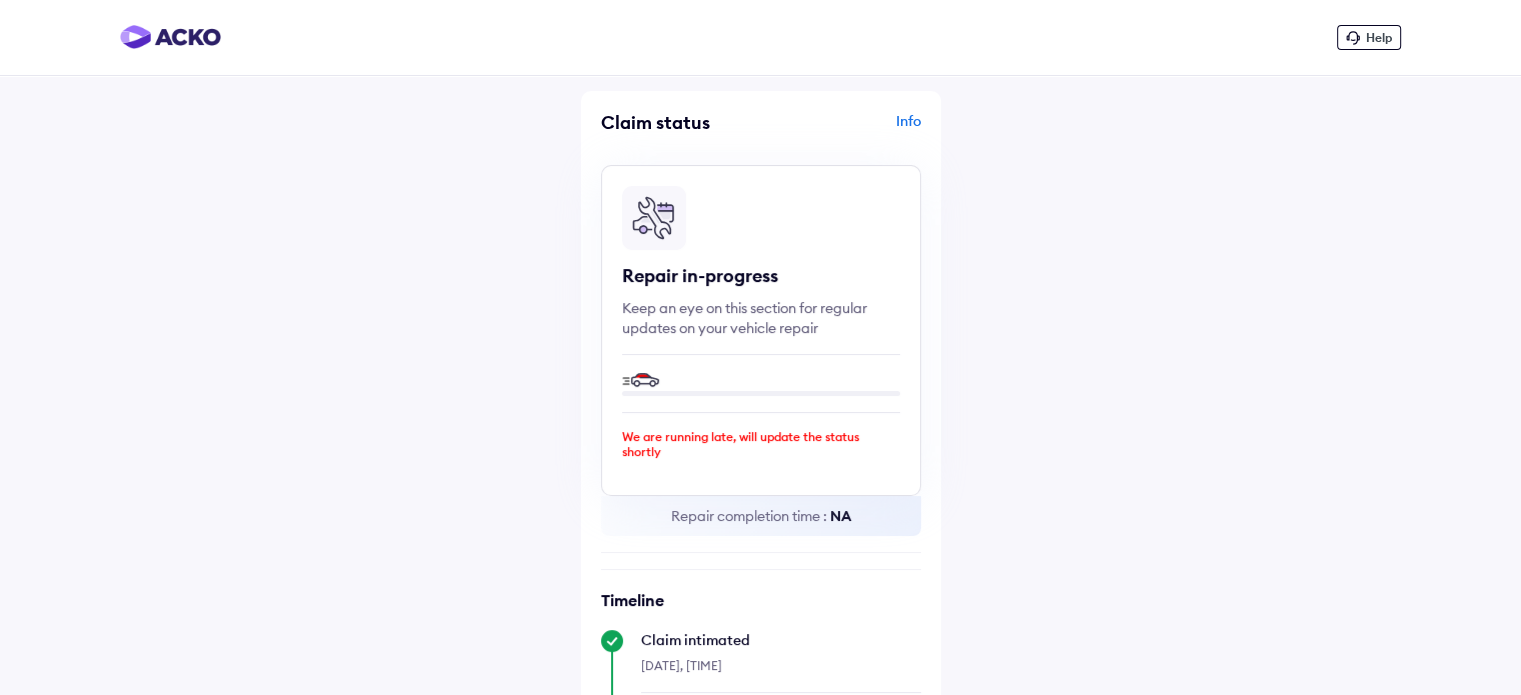 click at bounding box center [170, 37] 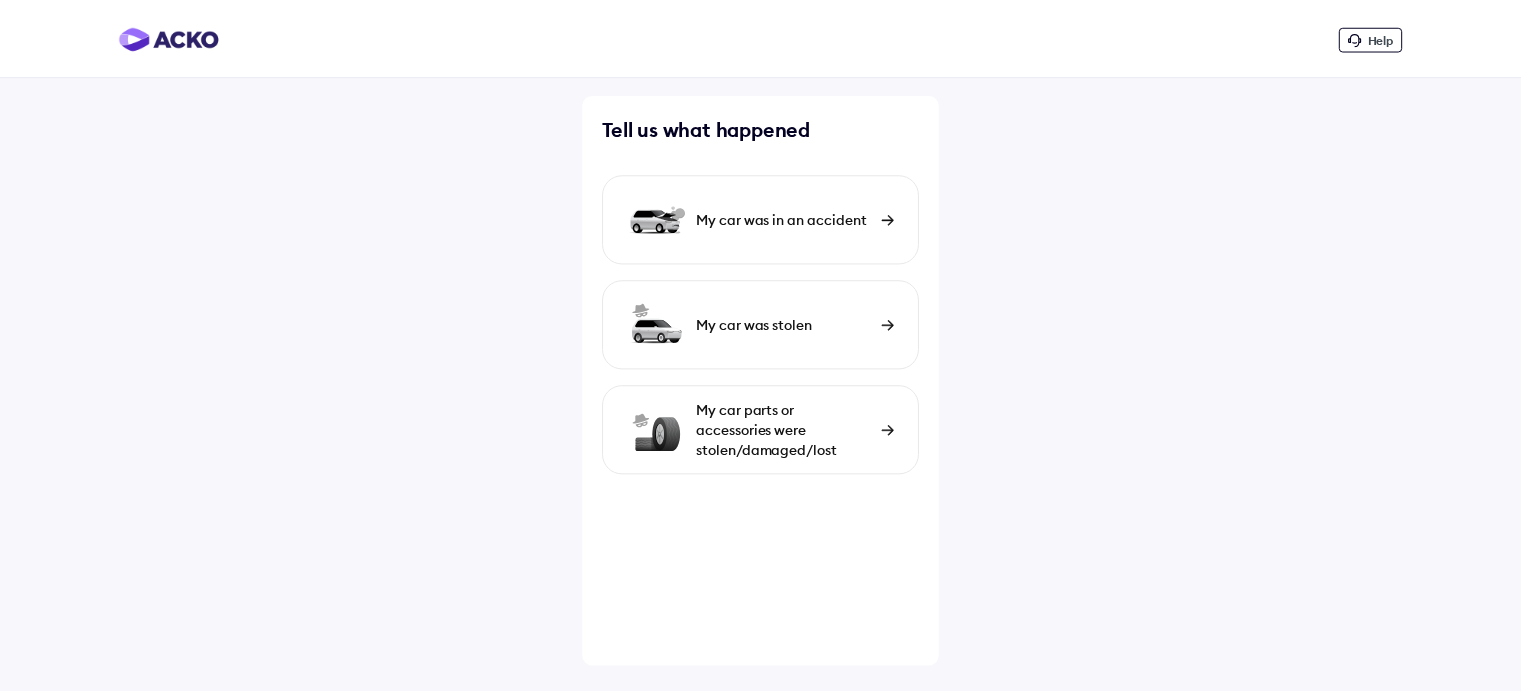 scroll, scrollTop: 0, scrollLeft: 0, axis: both 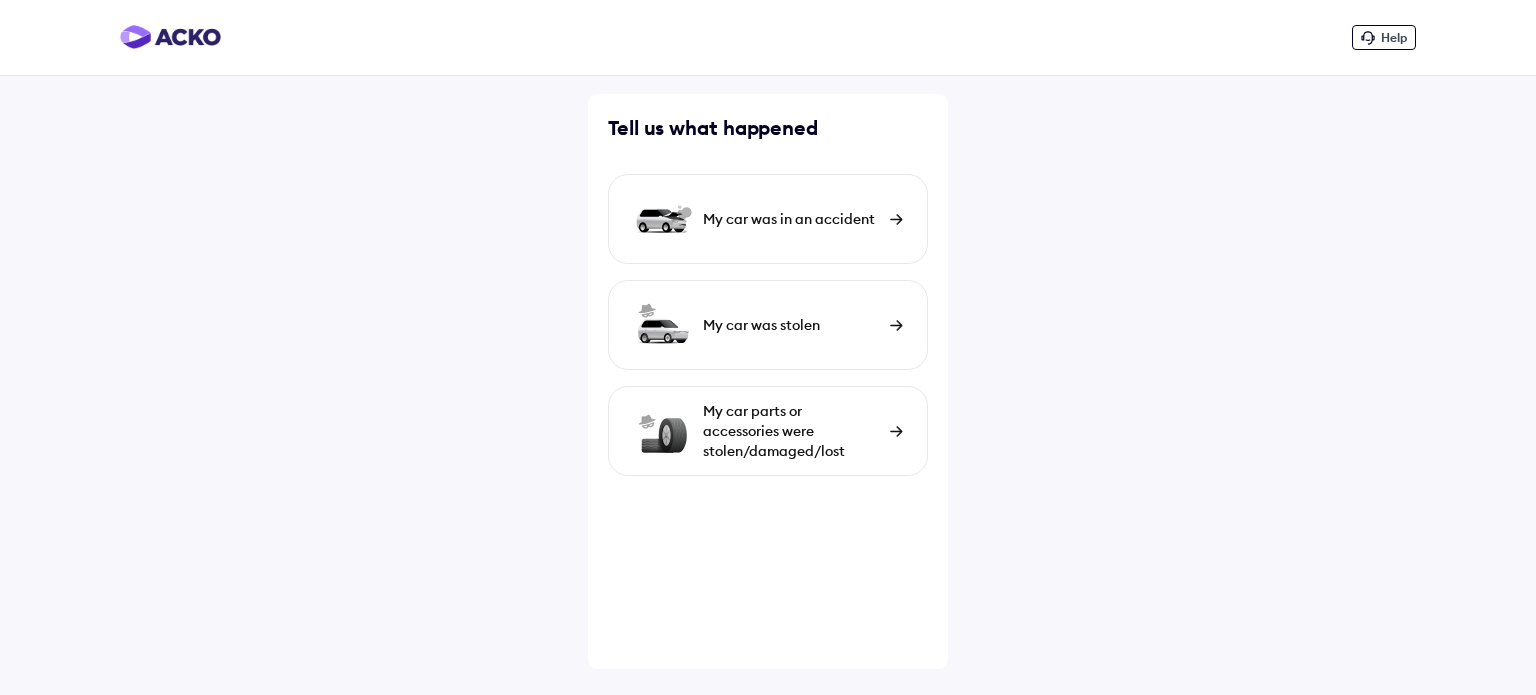 click on "My car parts or accessories were stolen/damaged/lost" at bounding box center [791, 431] 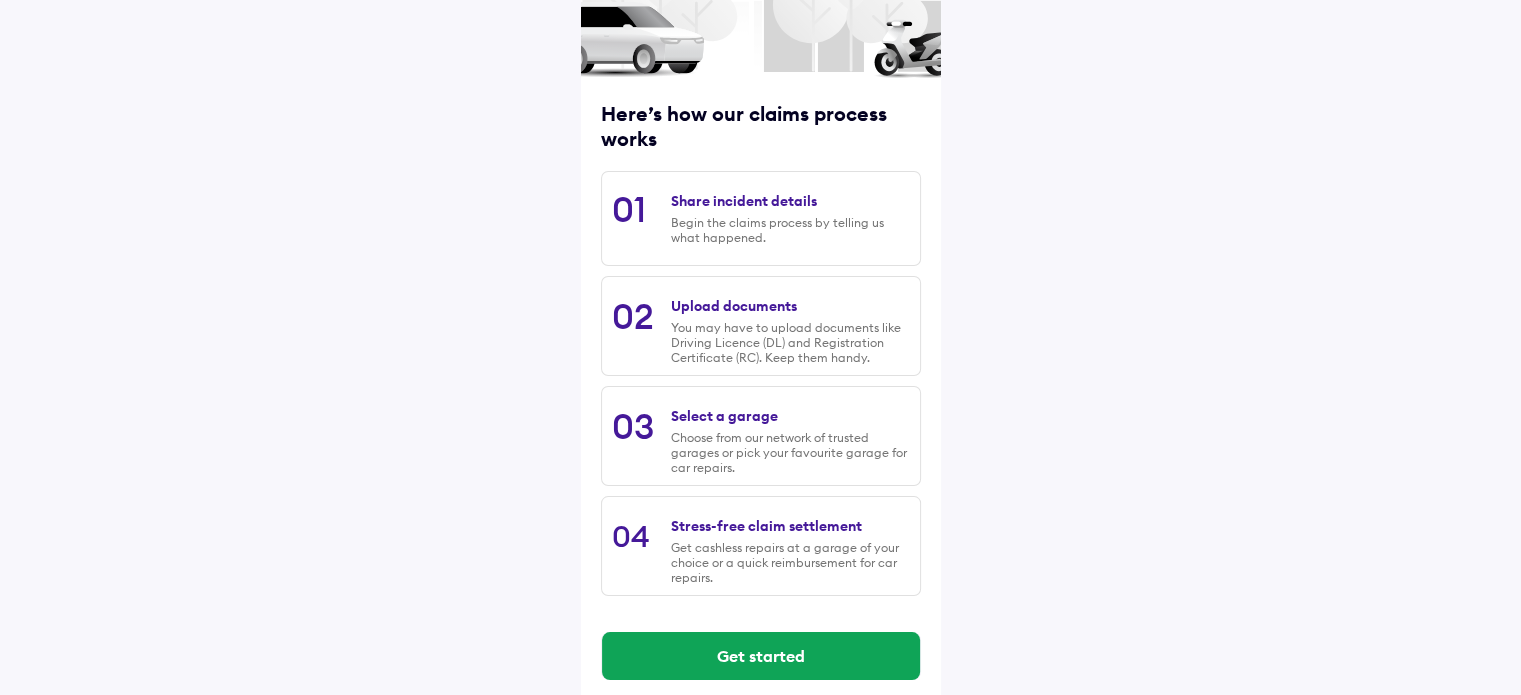 scroll, scrollTop: 204, scrollLeft: 0, axis: vertical 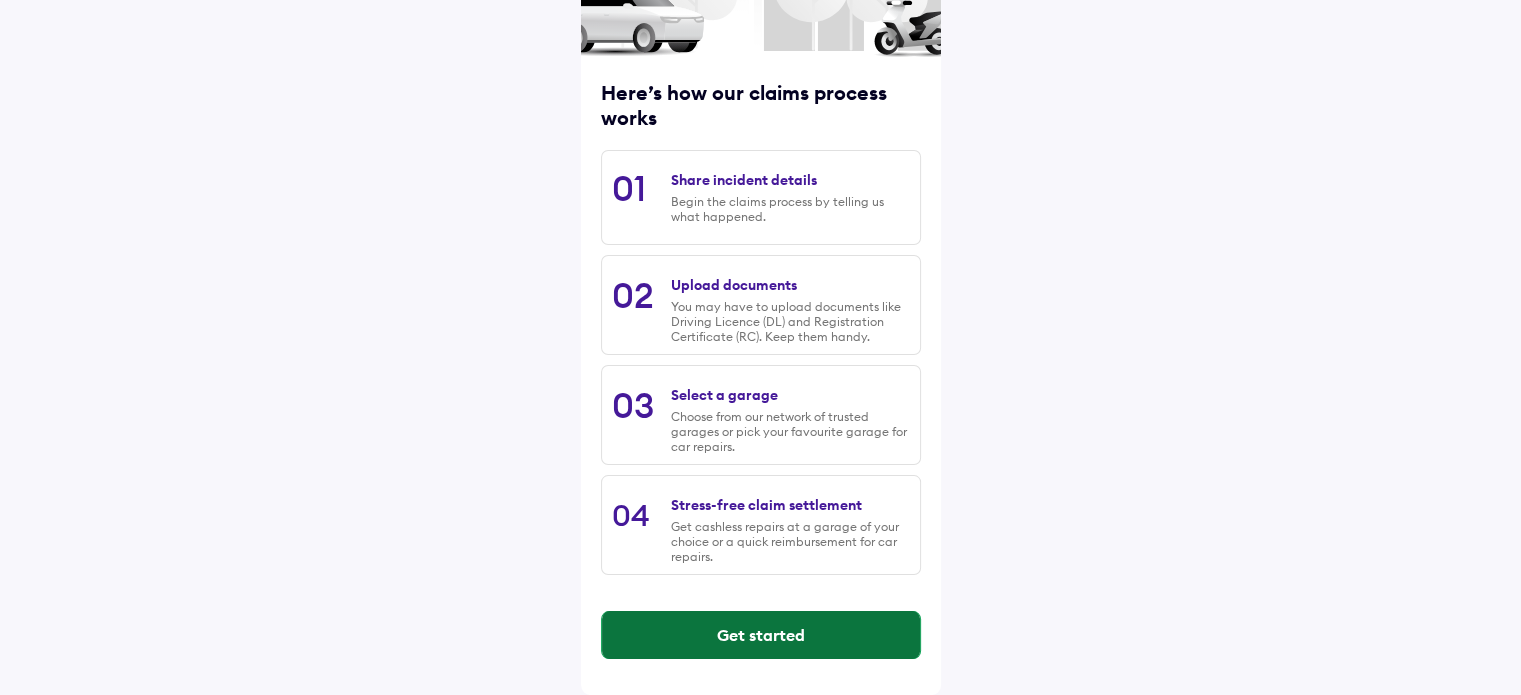 click on "Get started" at bounding box center (761, 635) 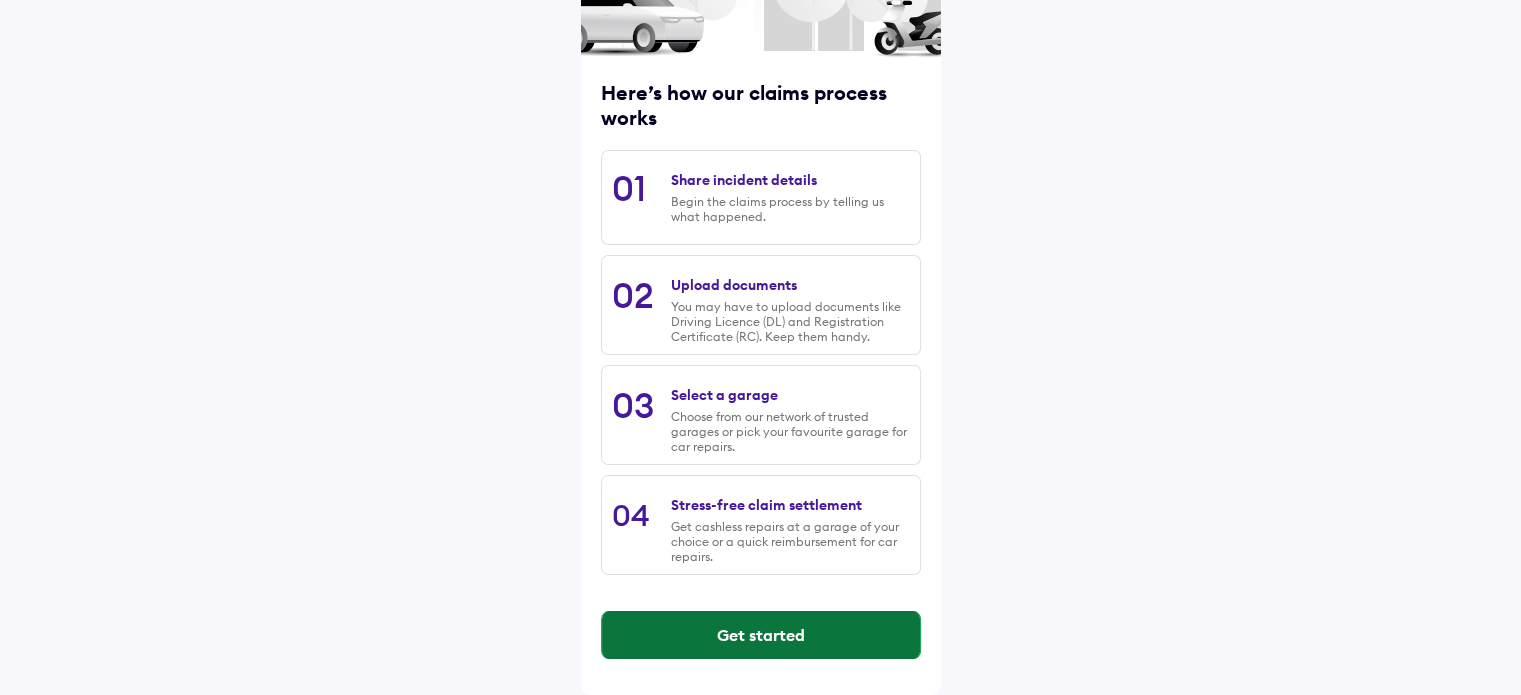 scroll, scrollTop: 0, scrollLeft: 0, axis: both 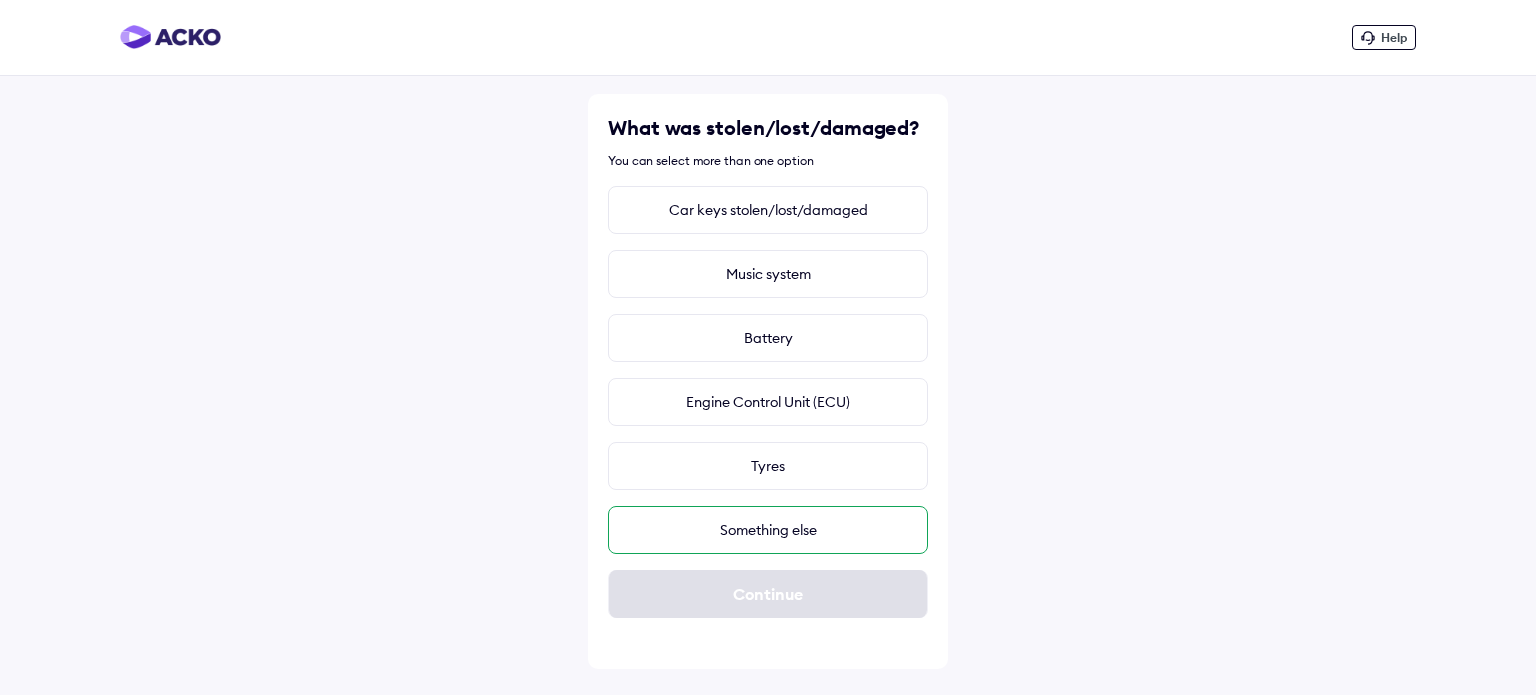 click on "Something else" at bounding box center (768, 530) 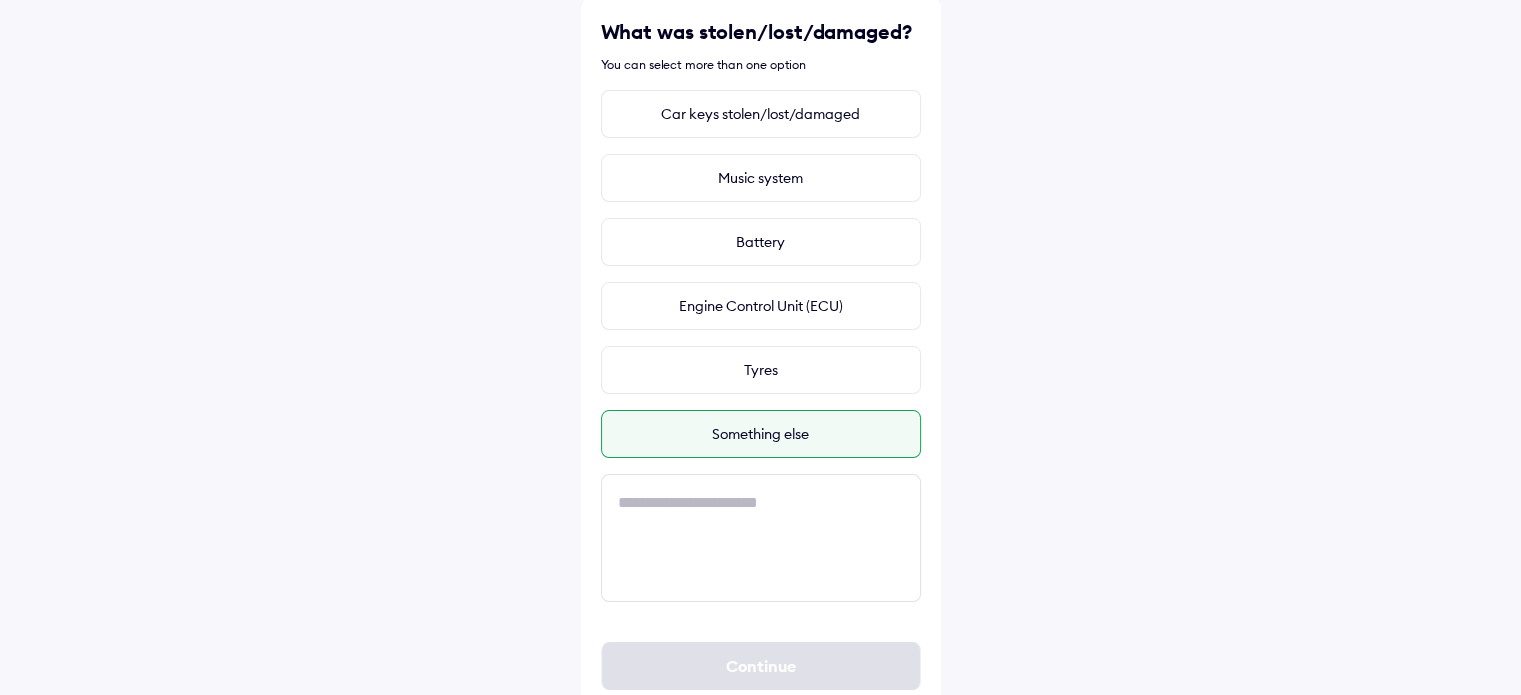 scroll, scrollTop: 127, scrollLeft: 0, axis: vertical 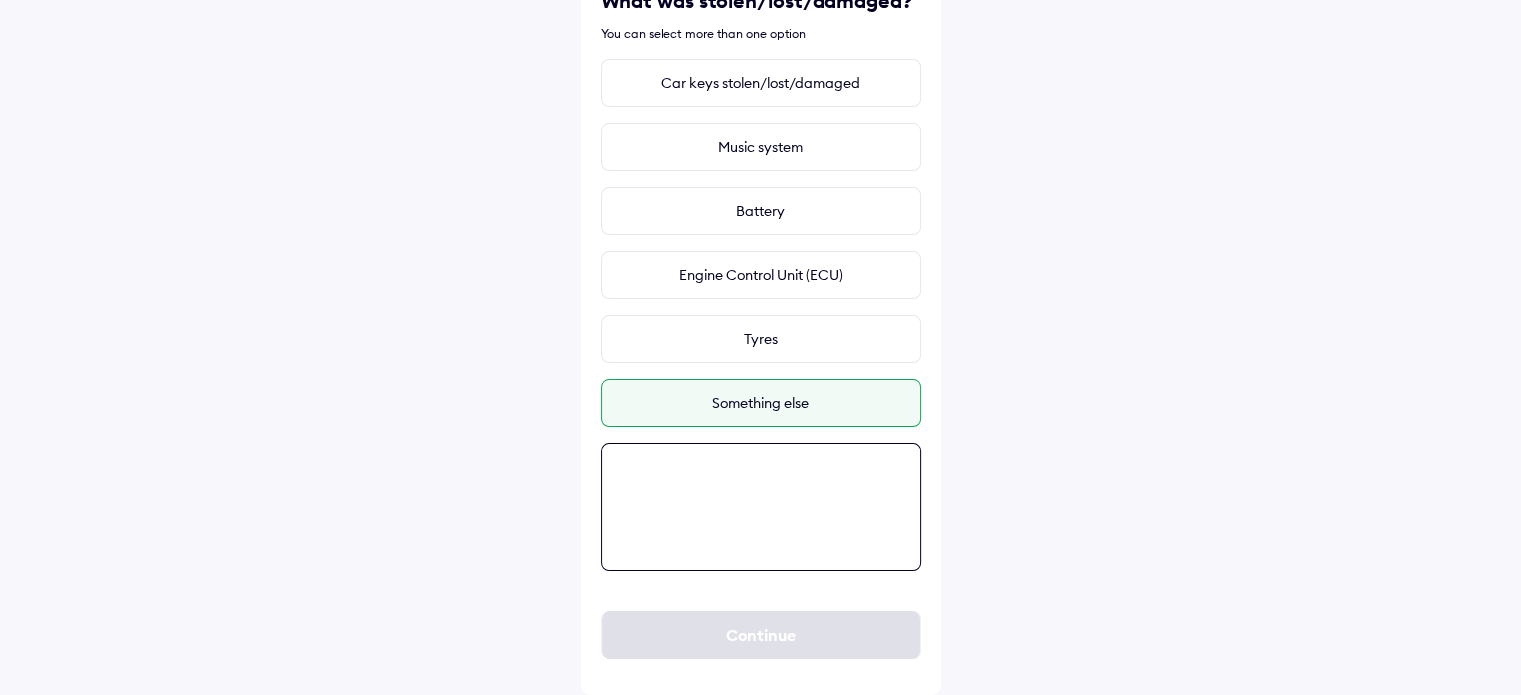 click at bounding box center (761, 507) 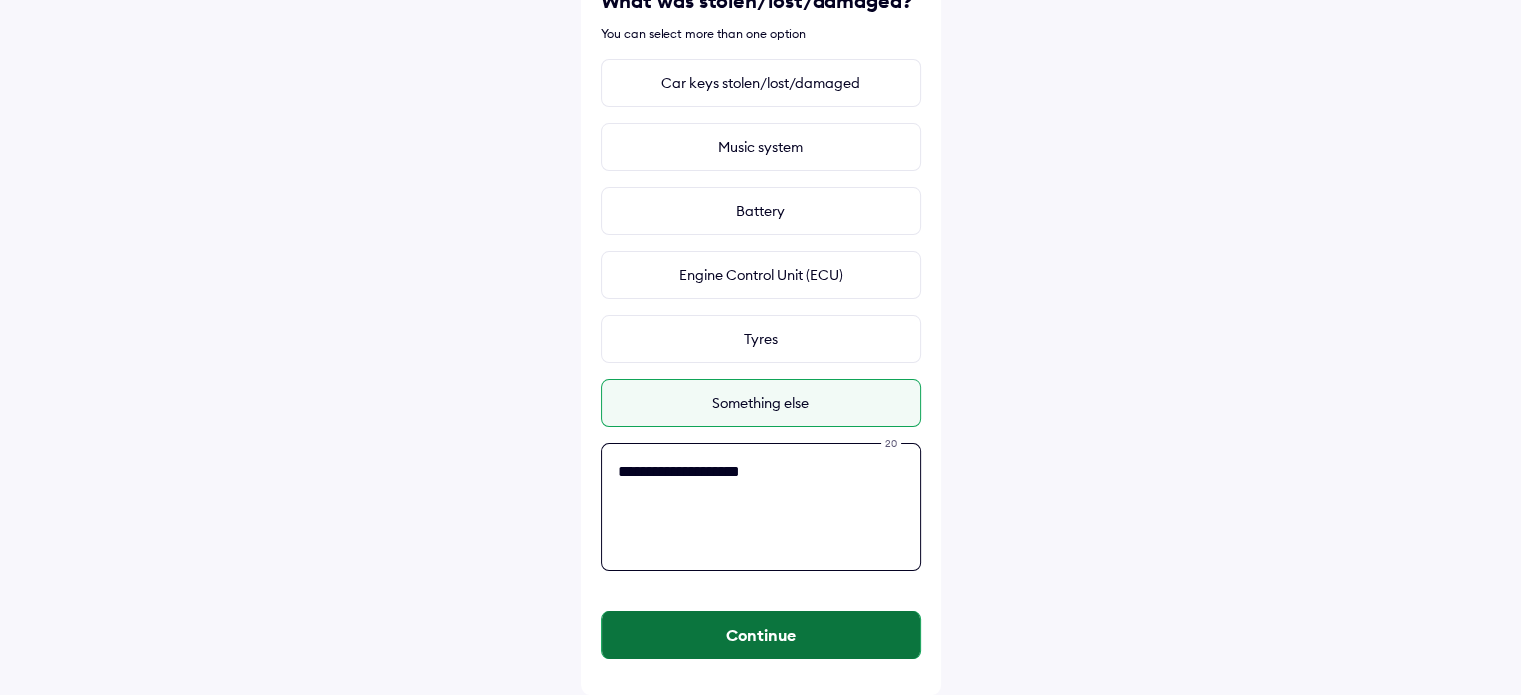type on "**********" 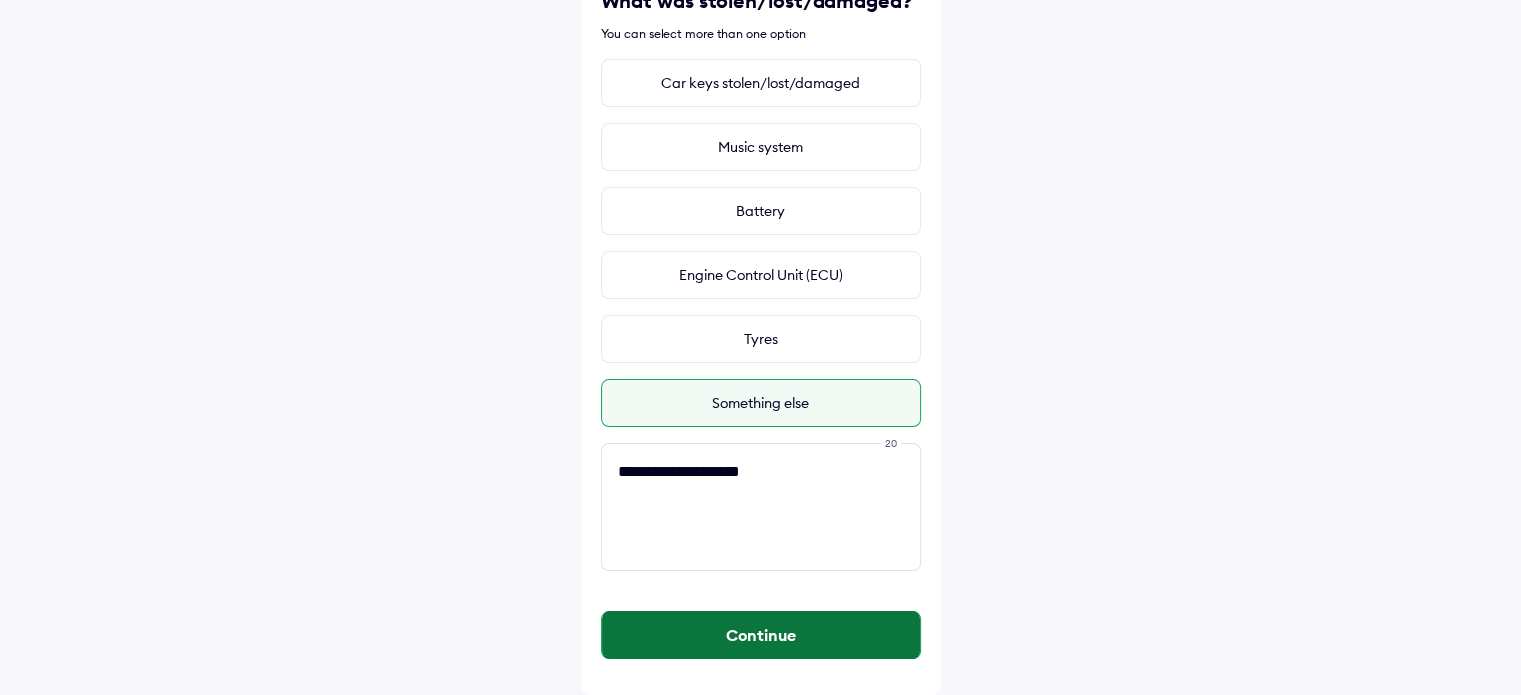 click on "Continue" at bounding box center (761, 635) 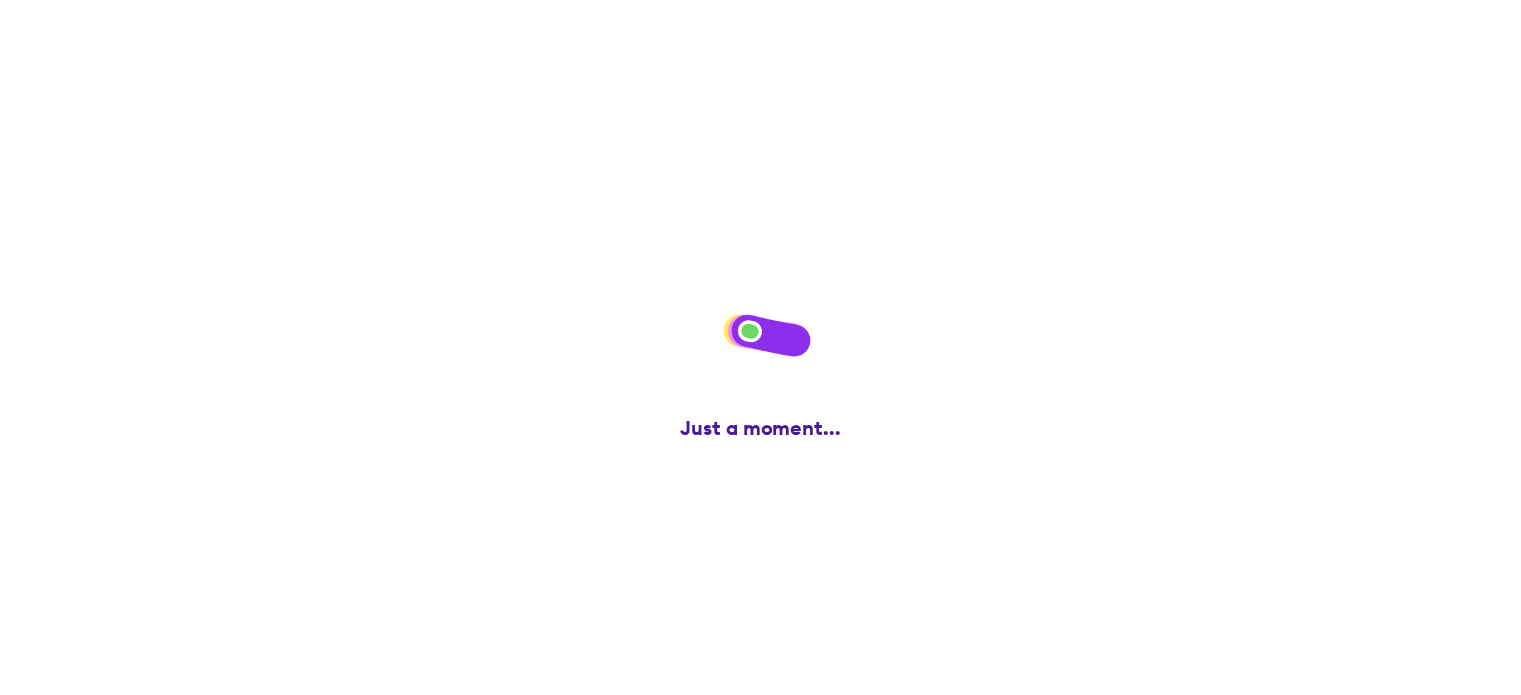scroll, scrollTop: 0, scrollLeft: 0, axis: both 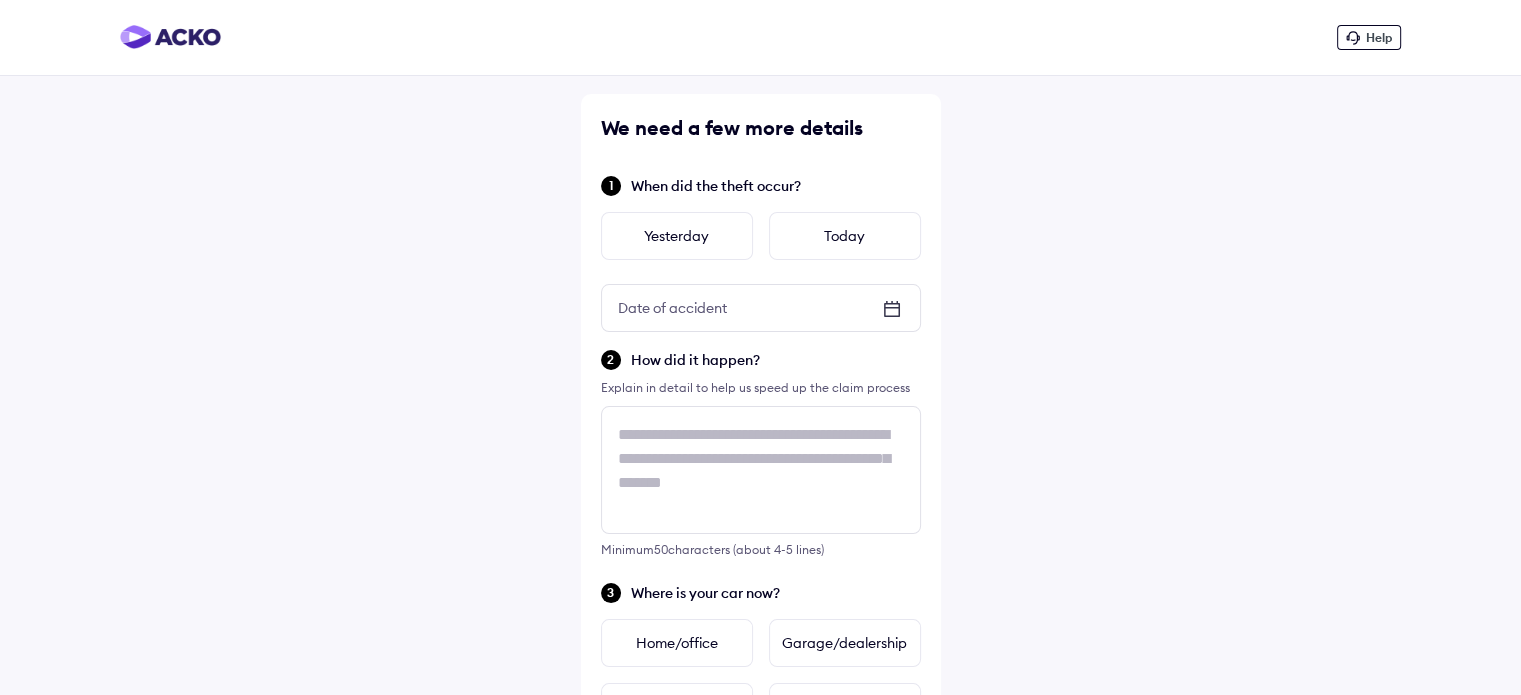 click 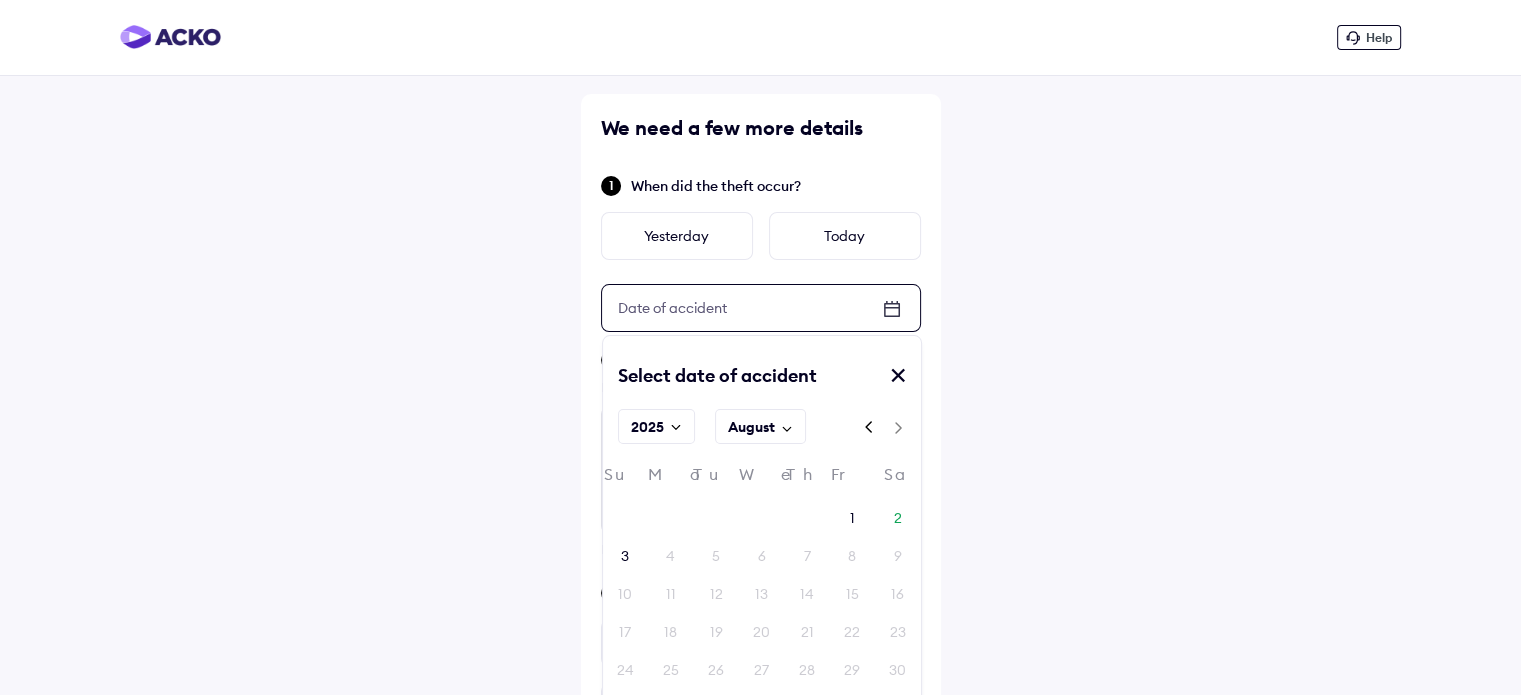 click on "August" at bounding box center [760, 426] 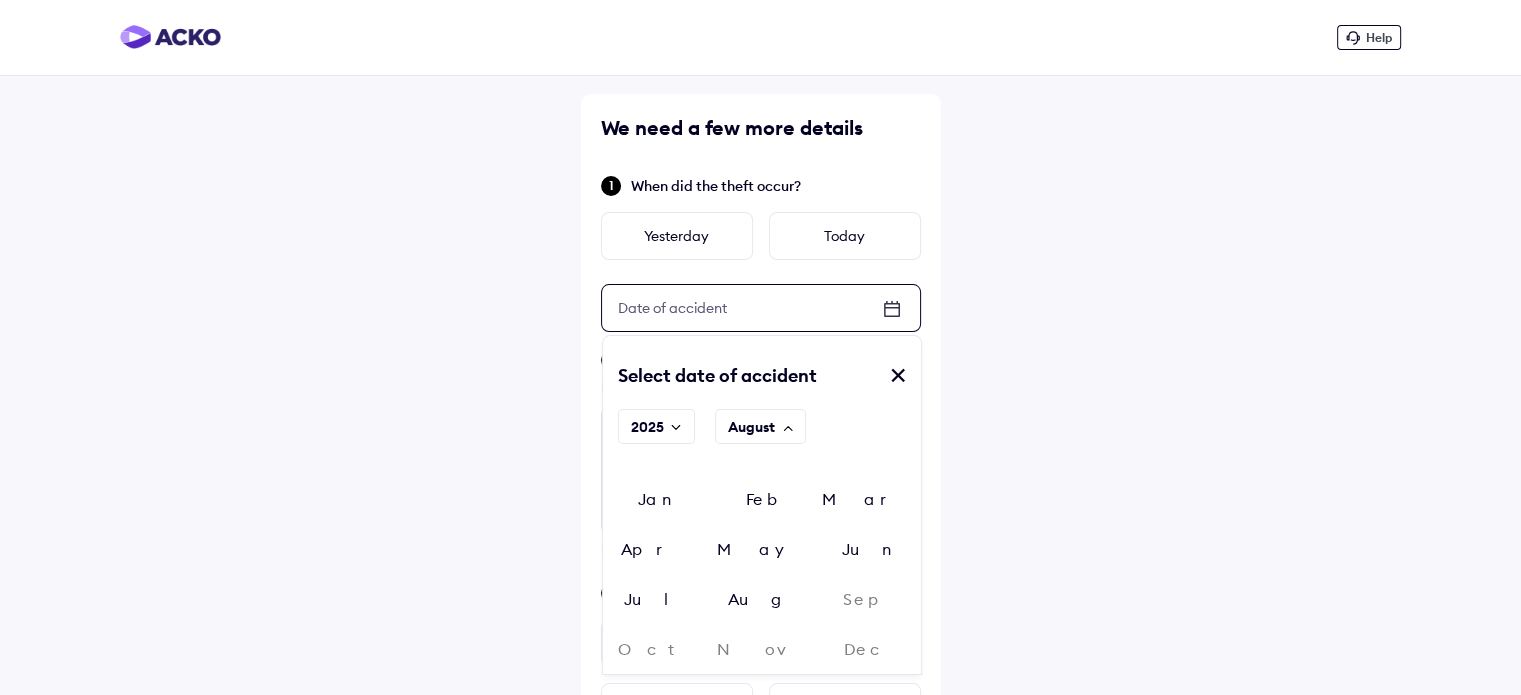 click on "Jul" at bounding box center (656, 599) 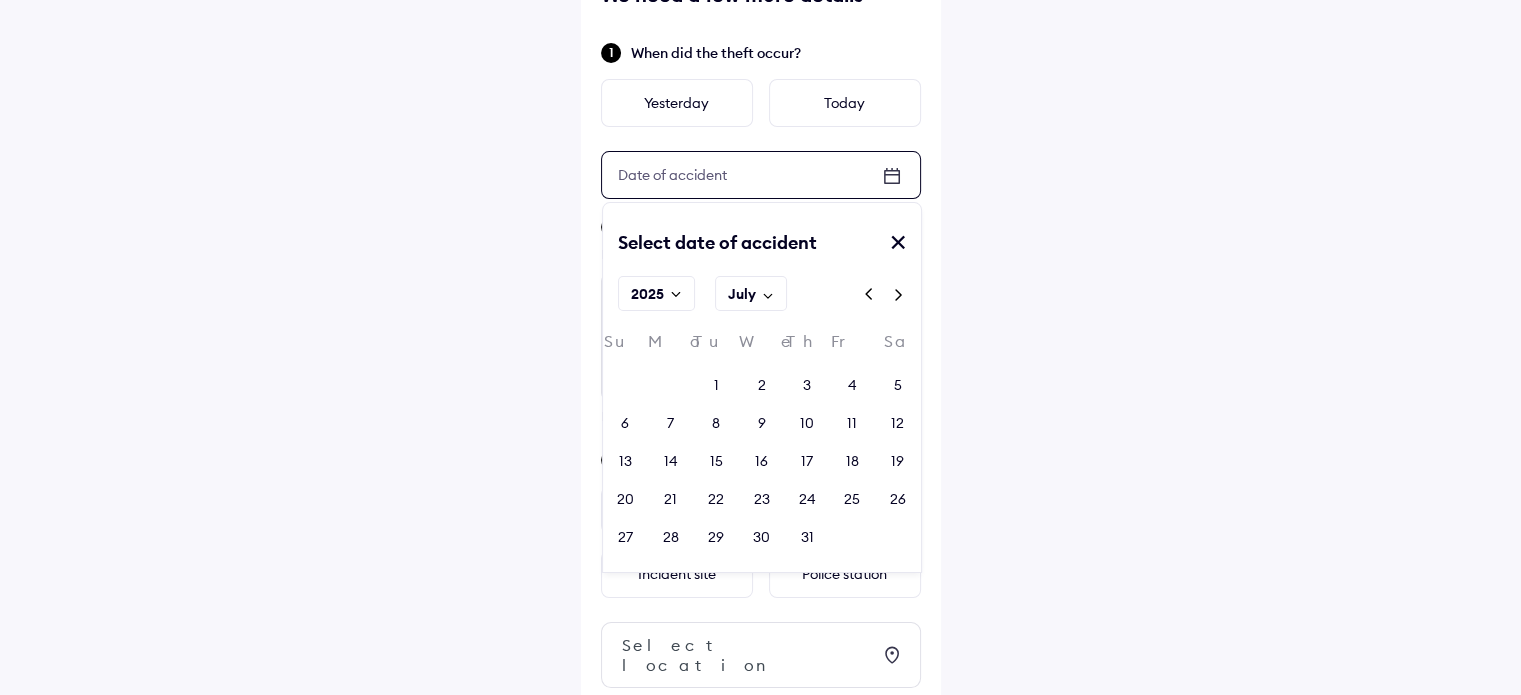 scroll, scrollTop: 200, scrollLeft: 0, axis: vertical 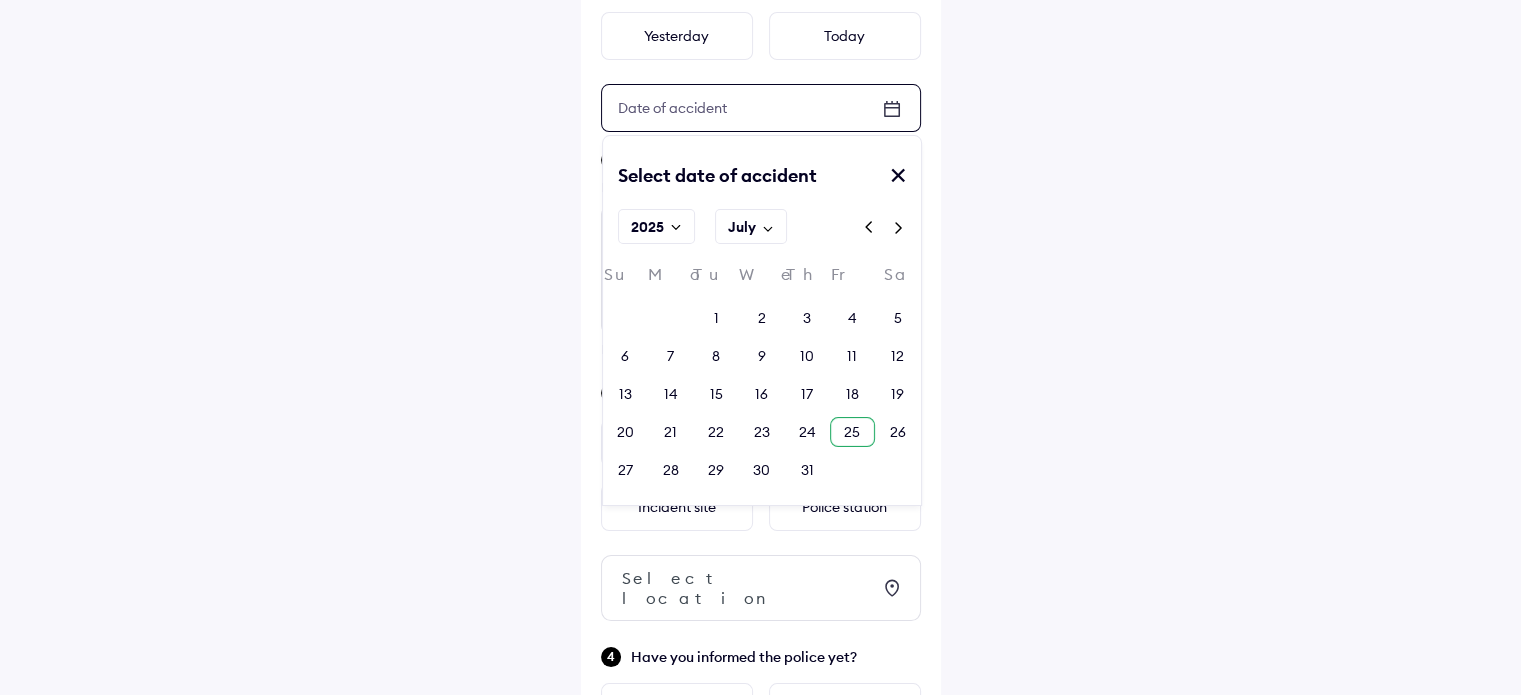 click on "25" at bounding box center [852, 432] 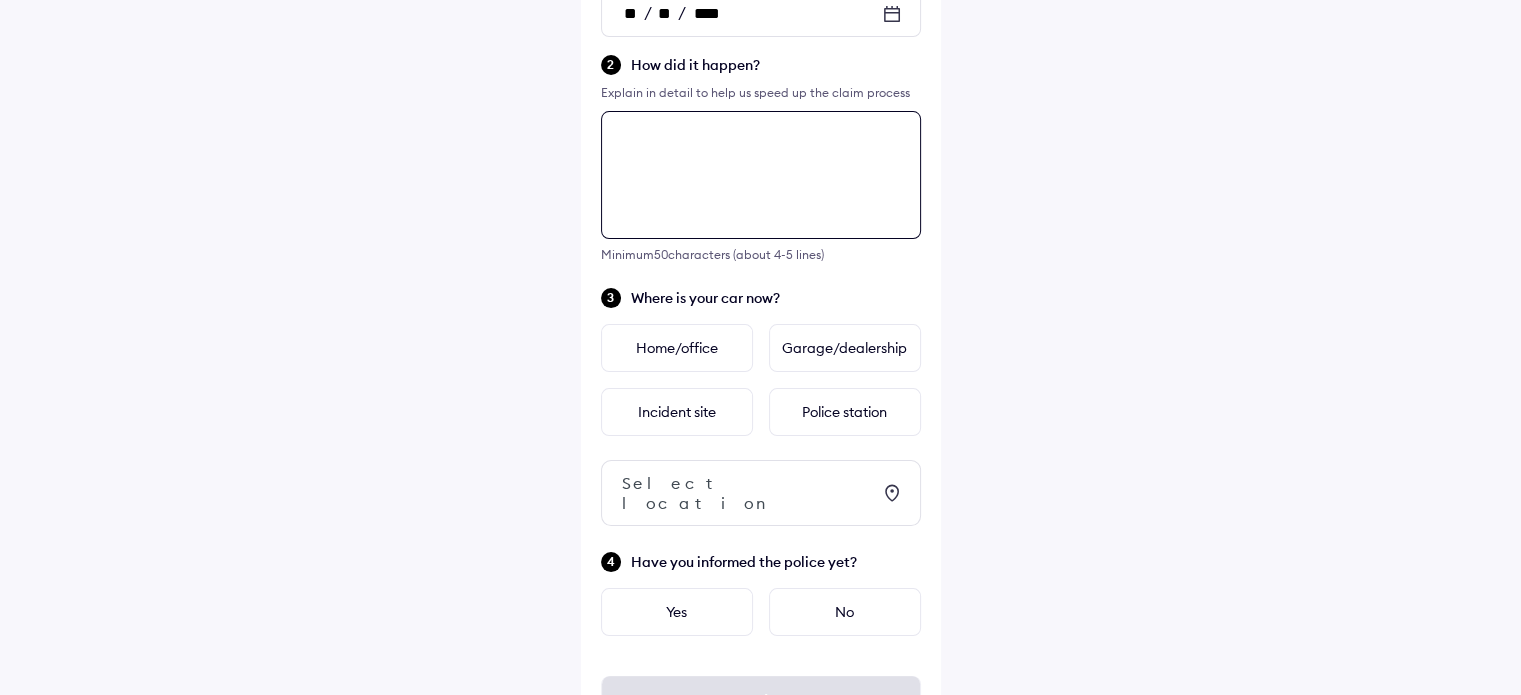 click on "We need a few more details When did the theft occur? Yesterday Today ** / ** / **** Date of accident How did it happen? Explain in detail to help us speed up the claim process Minimum  50  characters (about 4-5 lines) Where is your car now? Home/office Garage/dealership Incident site Police station Select location Have you informed the police yet? Yes No Continue" at bounding box center [761, 279] 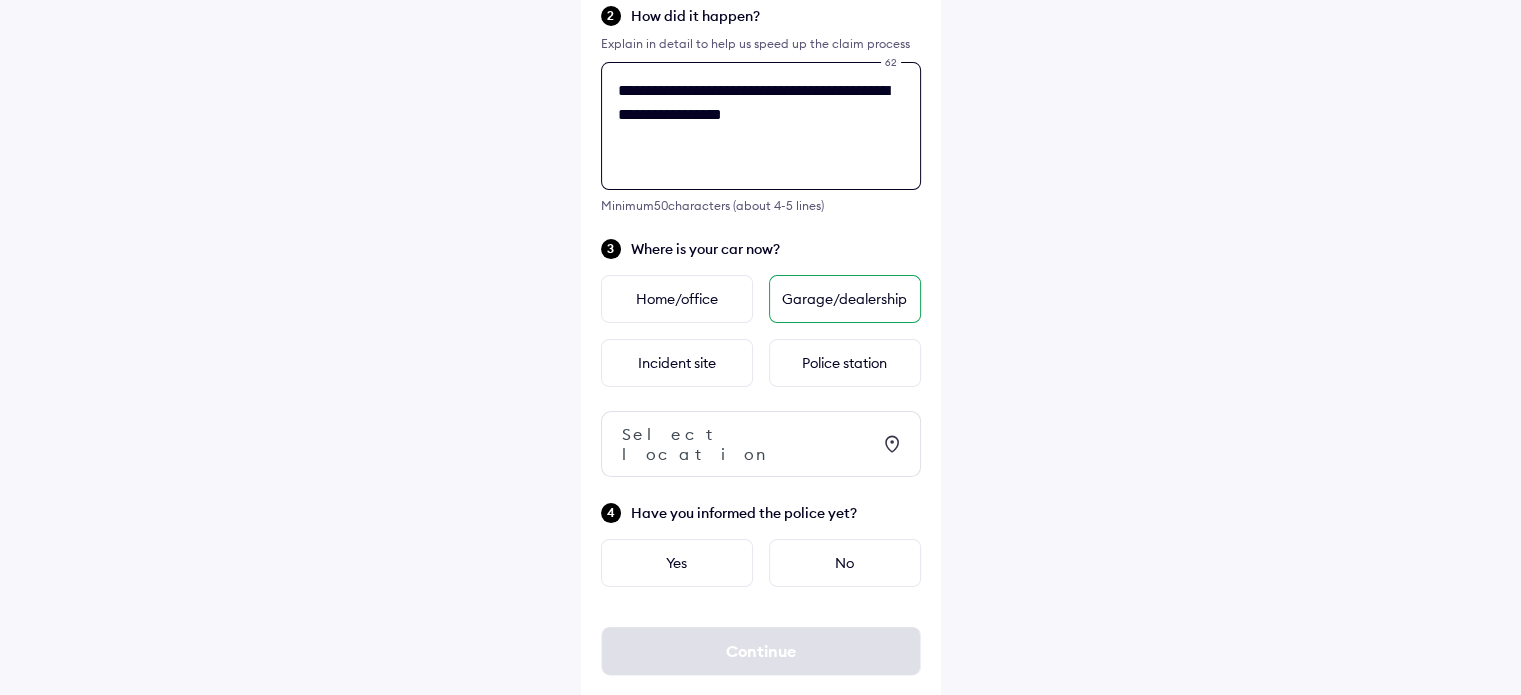 type on "**********" 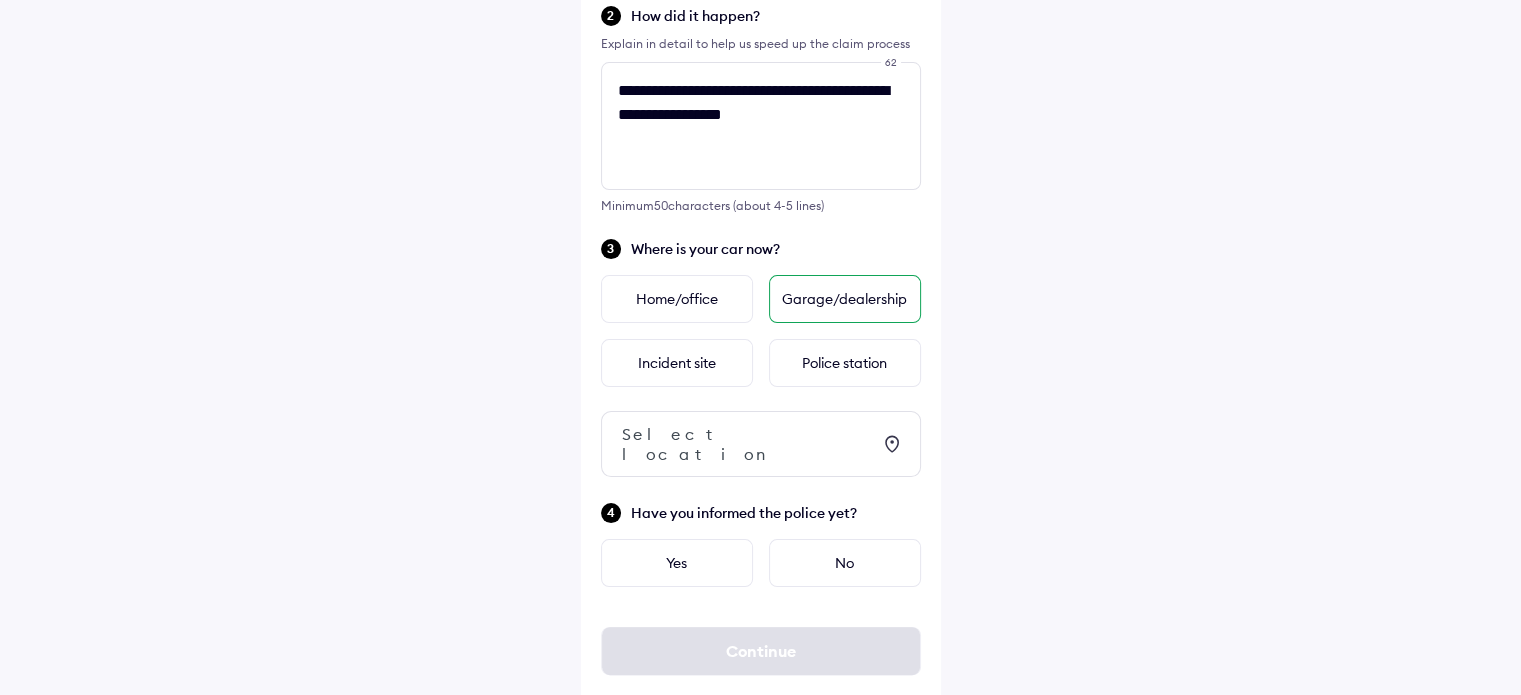 click on "Garage/dealership" at bounding box center [845, 299] 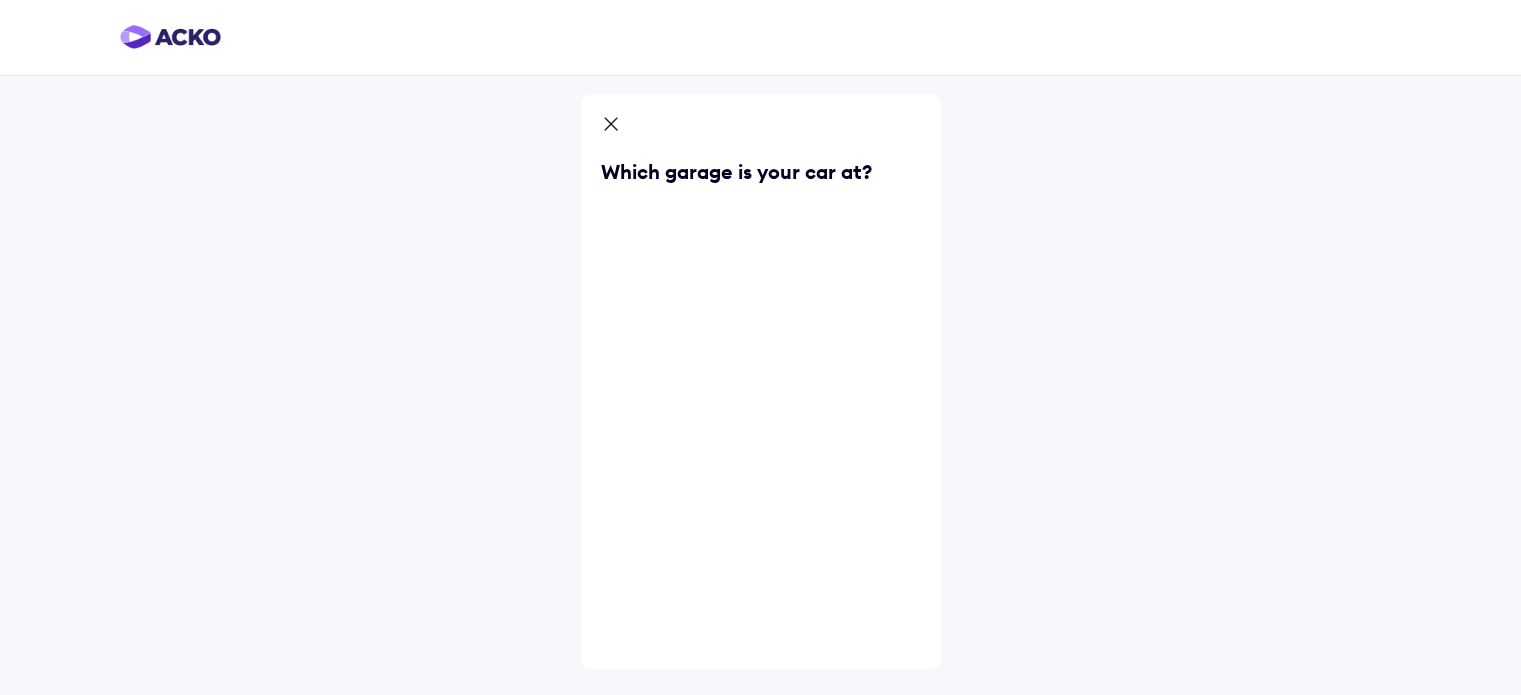 scroll, scrollTop: 0, scrollLeft: 0, axis: both 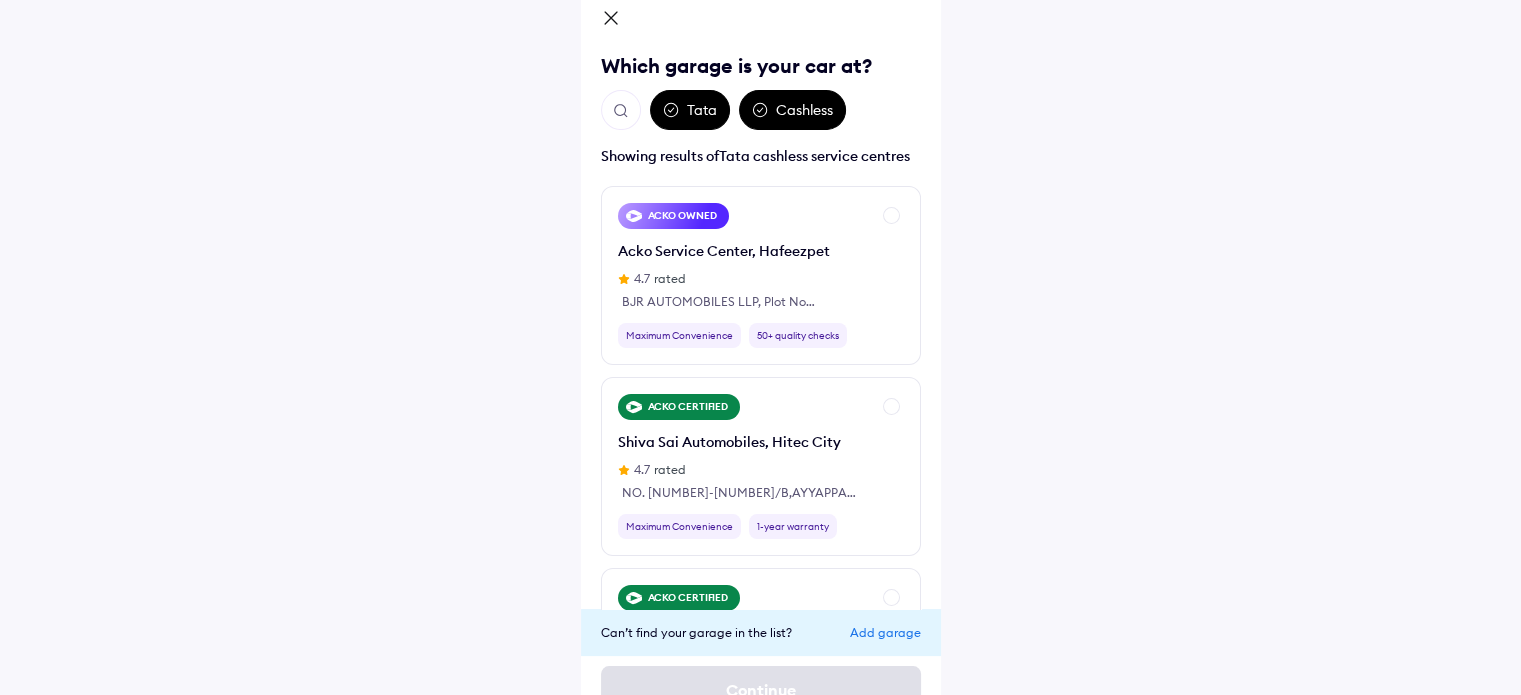 click on "Which garage is your car at? Tata Cashless Showing results of  Tata   cashless   service centres ACKO OWNED Acko Service Center, Hafeezpet 4.7 rated BJR AUTOMOBILES LLP, Plot No [NUMBER], Survey No [NUMBER], INDUSTRIAL ESTATE, HAFEEZPET, RANGAREDDY – [POSTAL CODE] Maximum Convenience 50+ quality checks ACKO CERTIFIED Shiva Sai Automobiles, Hitec City 4.7 rated NO. [NUMBER]-[NUMBER]/B,AYYAPPA SOCIETY, HITEC CITY Madhapur Hyderabad - [POSTAL CODE] Maximum Convenience 1-year warranty ACKO CERTIFIED S D AUTO CARE (windshield-Hyderabad) -- NEAR LODHA APTS, SHOP NO [NUMBER]/[NUMBER], PHASE IV, Kukatpally,
Hyderabad, Rangareddy, Telangana, [POSTAL CODE] Maximum Convenience 1-year warranty ACKO CERTIFIED Shield Autoglass Somajiguda Hyderabad -- [NUMBER]-[NUMBER]-[NUMBER]/[NUMBER] Ground Floor Apt LD Bhavan Building Somajiguda Erra Manzil Near Kairtabad RTO Office Hyderabad Maximum Convenience 1-year warranty ACKO CERTIFIED Multimax Express Attapur Hyderabad -- [NUMBER].house no, Sy, [NUMBER]-[NUMBER]/A, Behind, Hyderguda, Jana Priya Utopia, apts, Attapur, Telangana [POSTAL CODE] Hyderabad [POSTAL CODE] Maximum Convenience 4.3 rated" at bounding box center [760, 314] 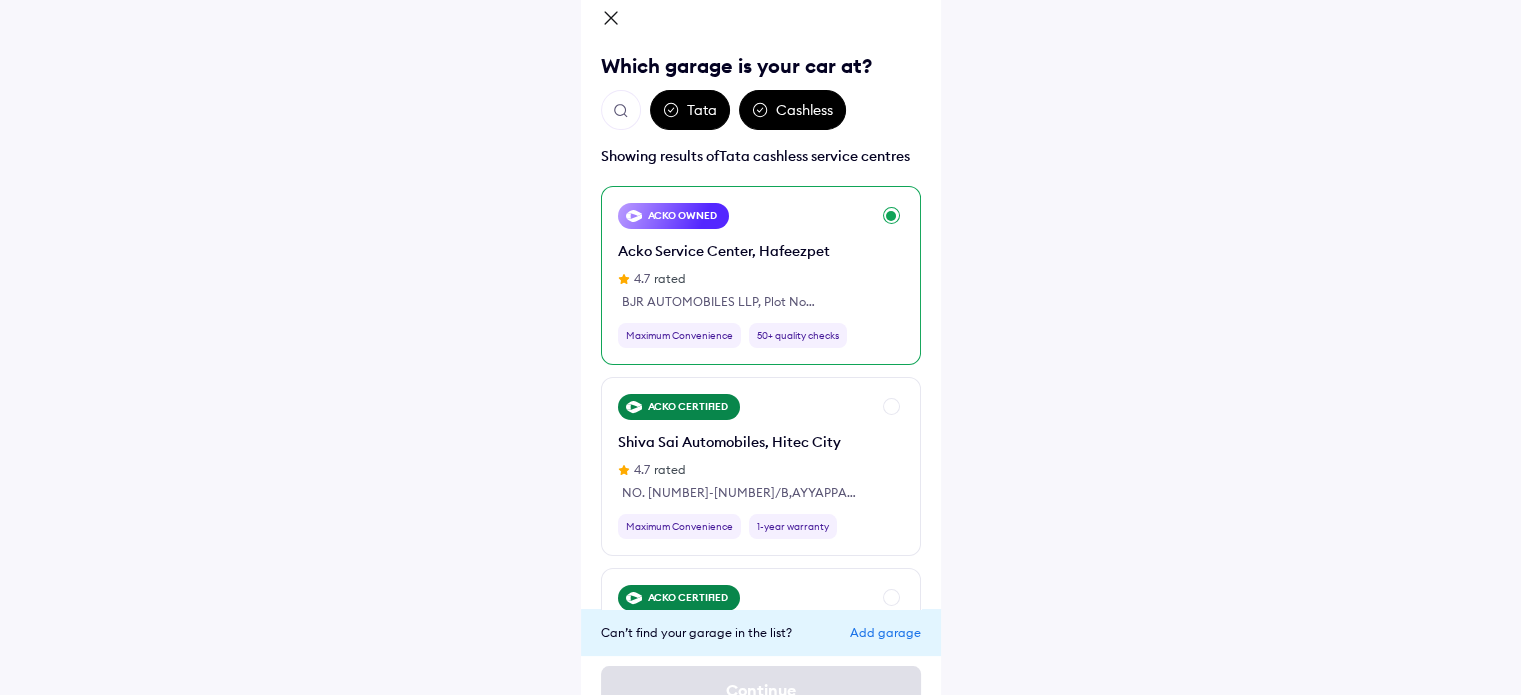 click on "ACKO OWNED" at bounding box center (673, 216) 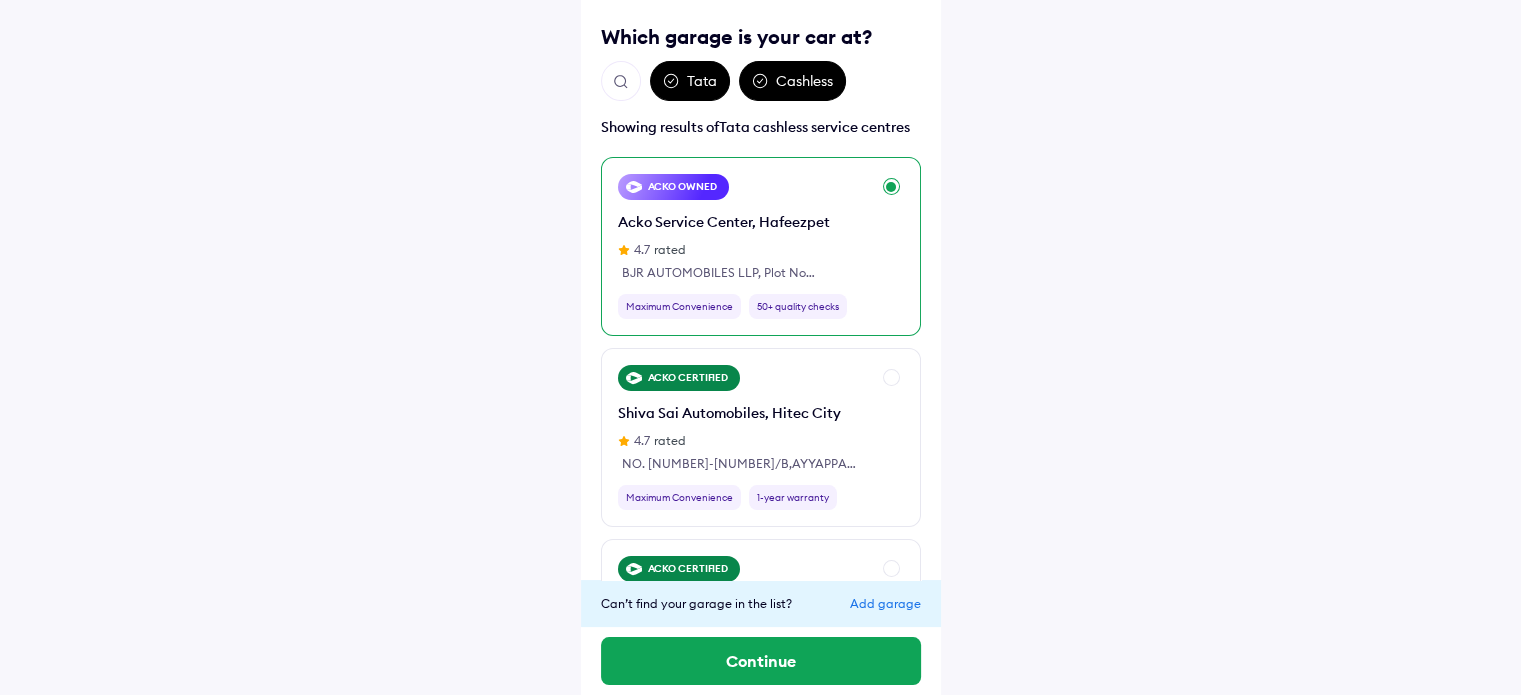 scroll, scrollTop: 145, scrollLeft: 0, axis: vertical 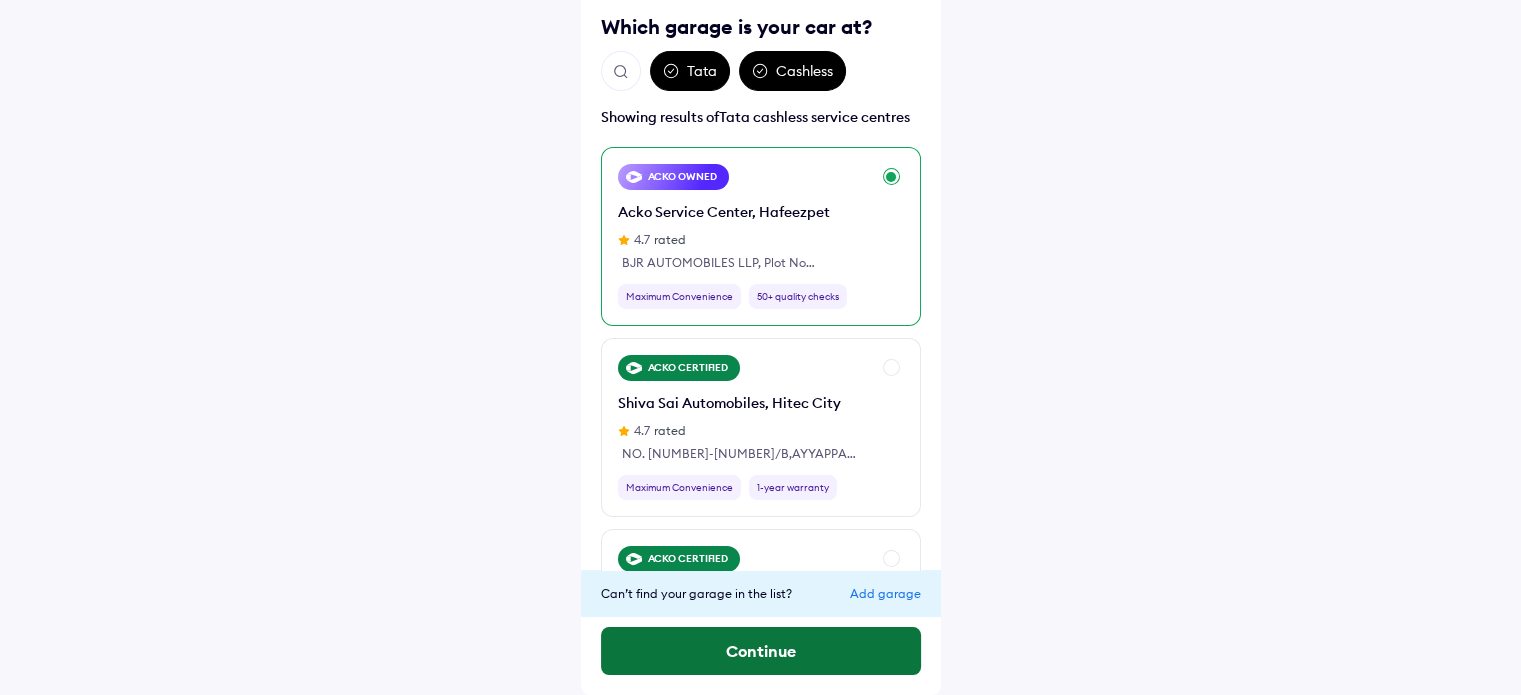 click on "Continue" at bounding box center [761, 651] 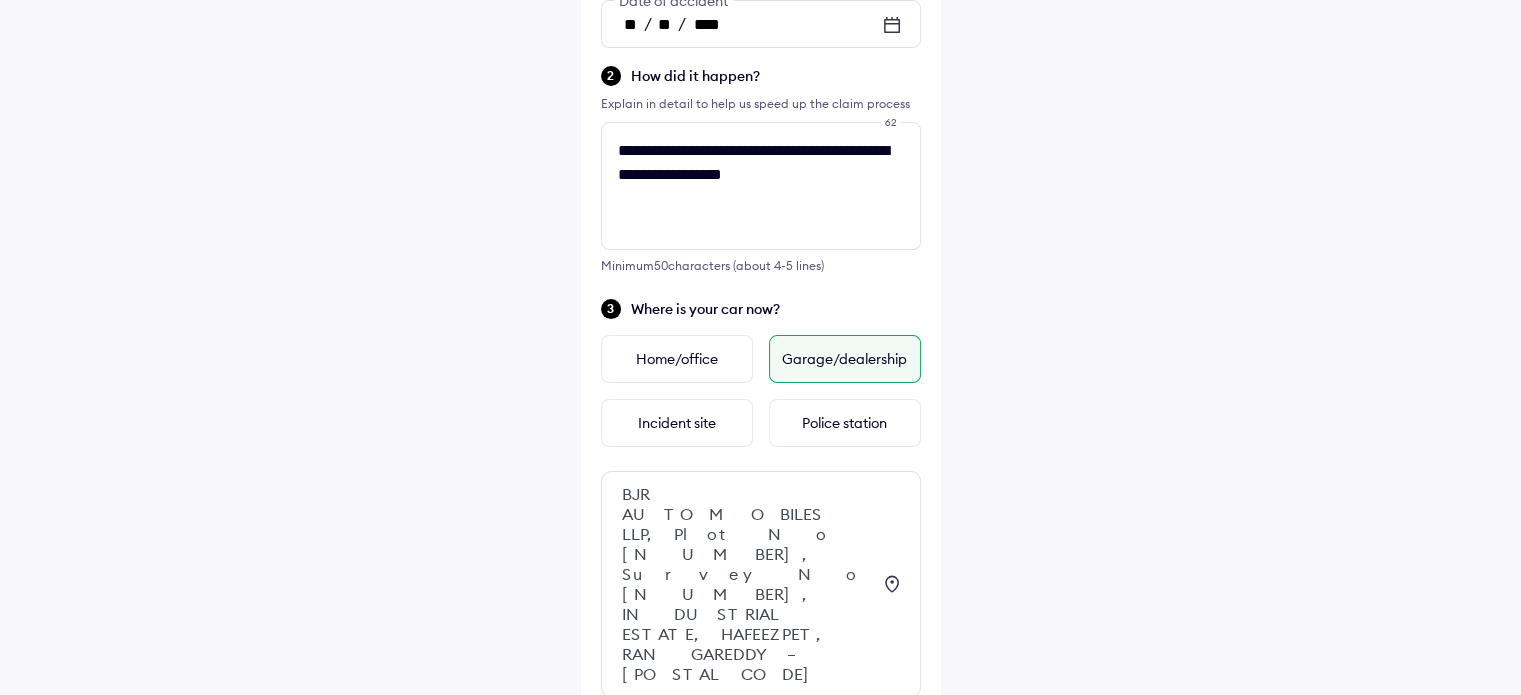 scroll, scrollTop: 400, scrollLeft: 0, axis: vertical 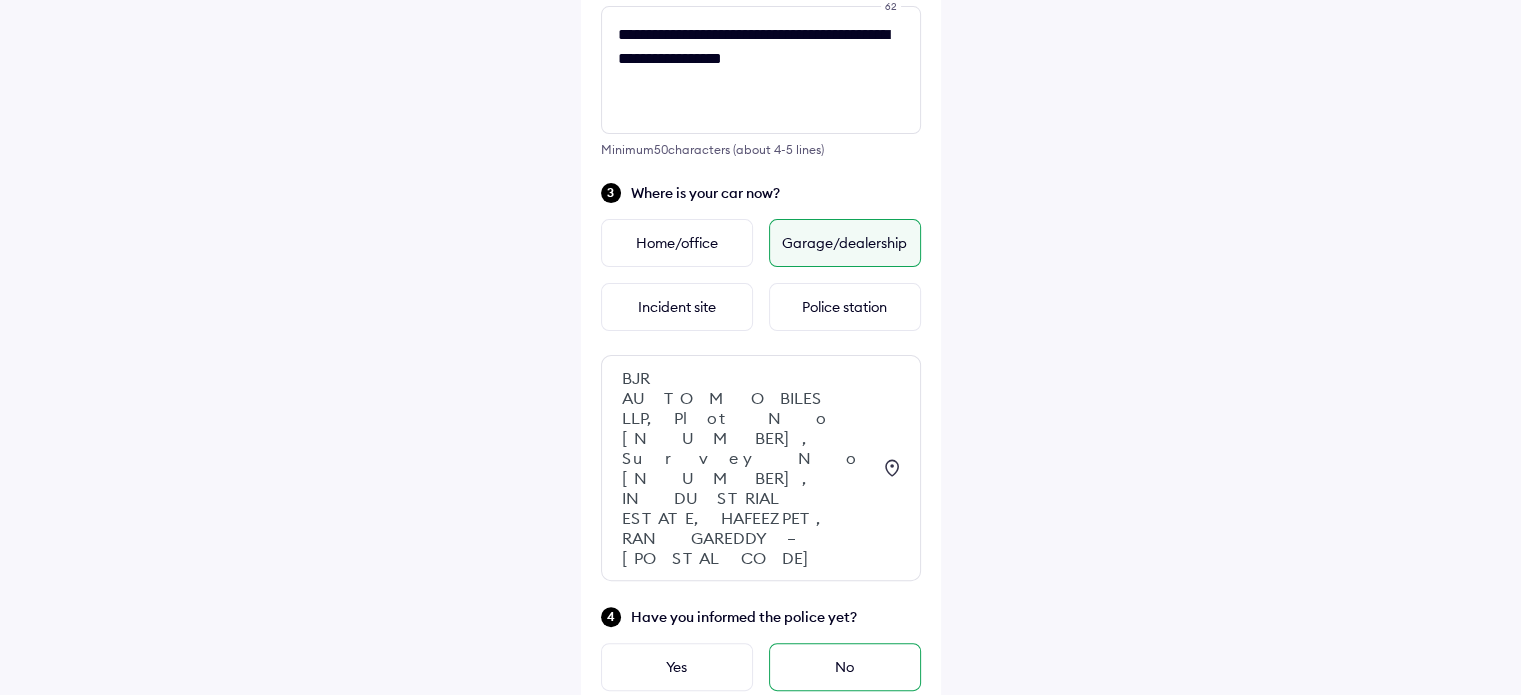 click on "No" at bounding box center (845, 667) 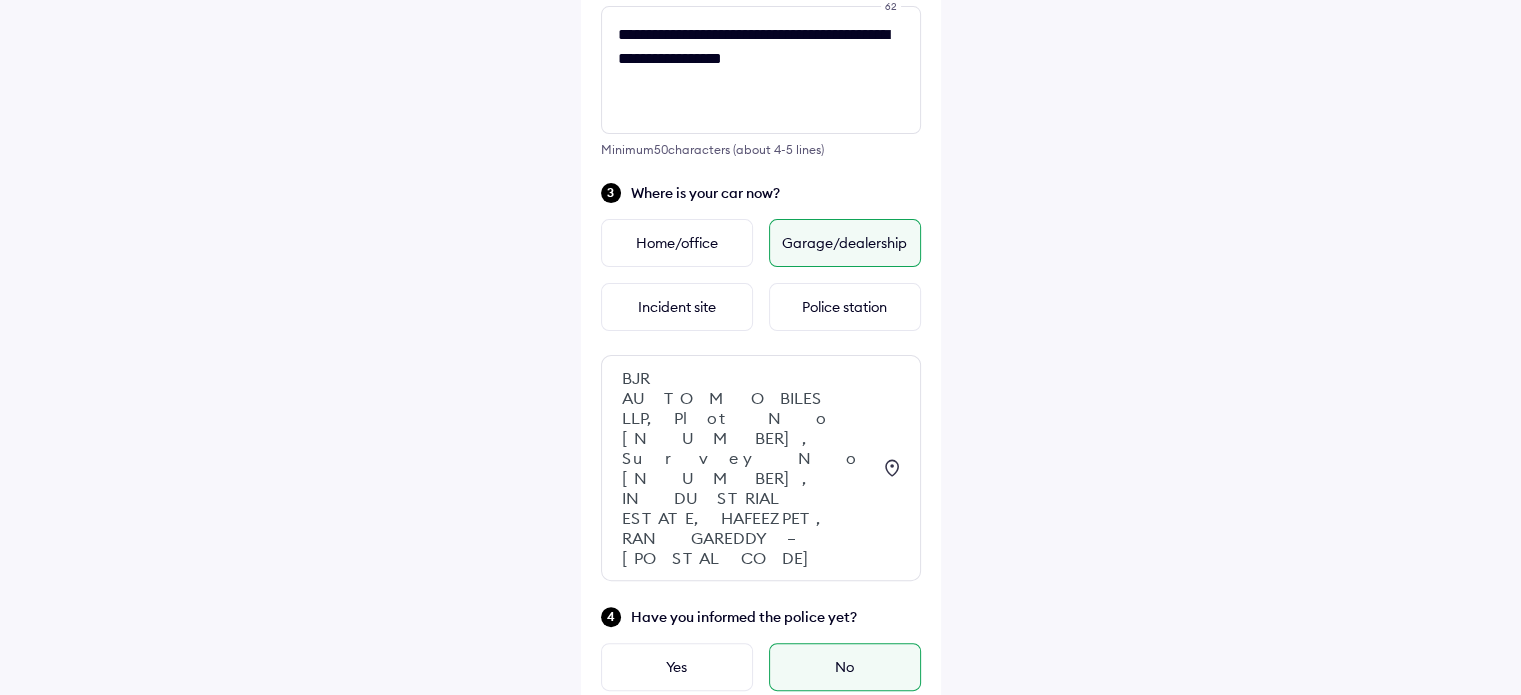 scroll, scrollTop: 536, scrollLeft: 0, axis: vertical 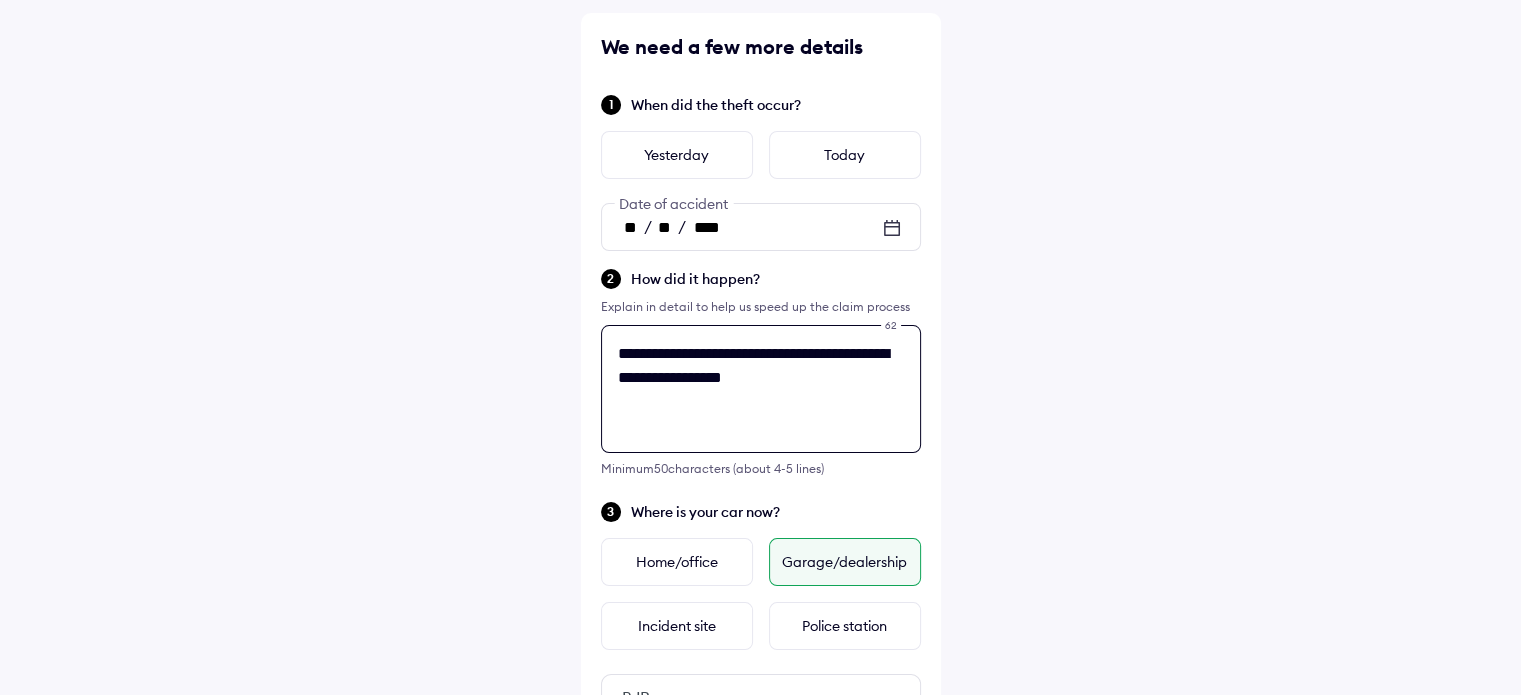 click on "**********" at bounding box center [761, 400] 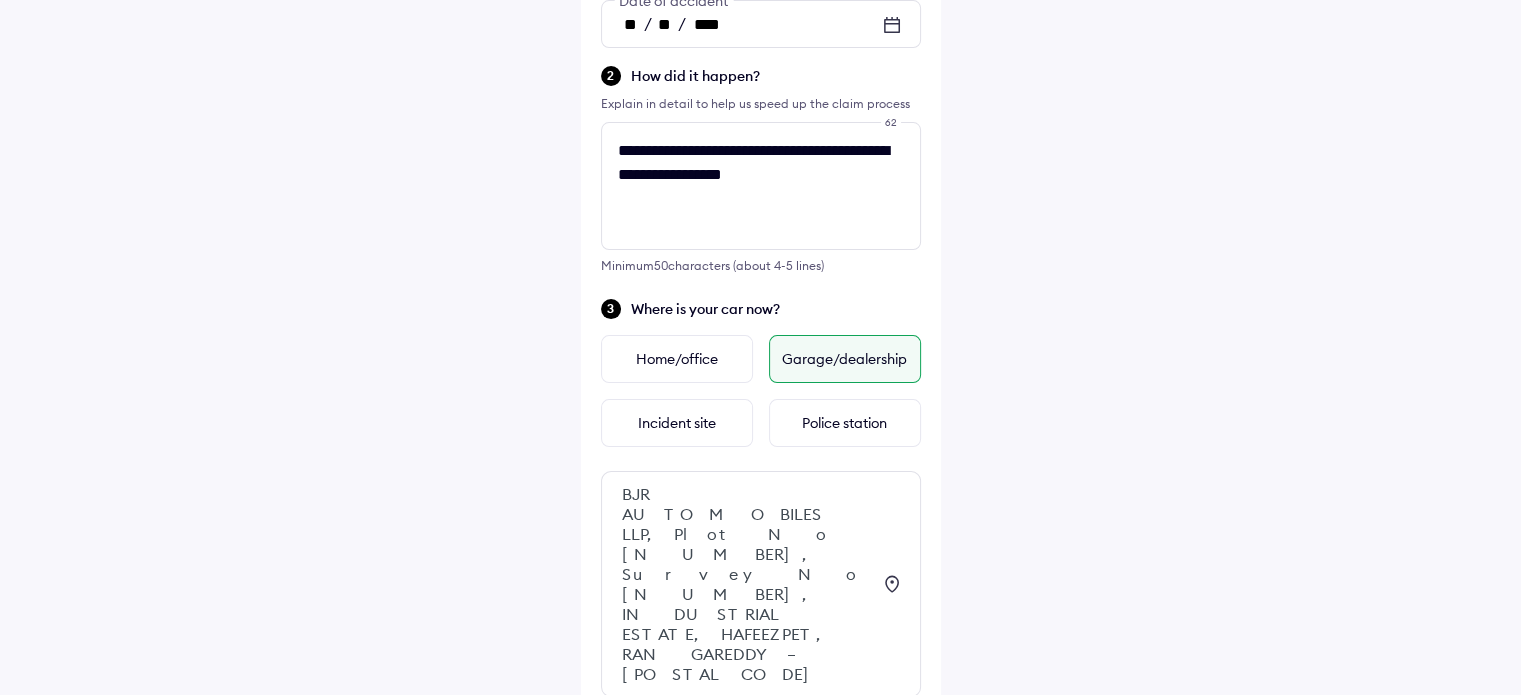 click on "**********" at bounding box center [761, 438] 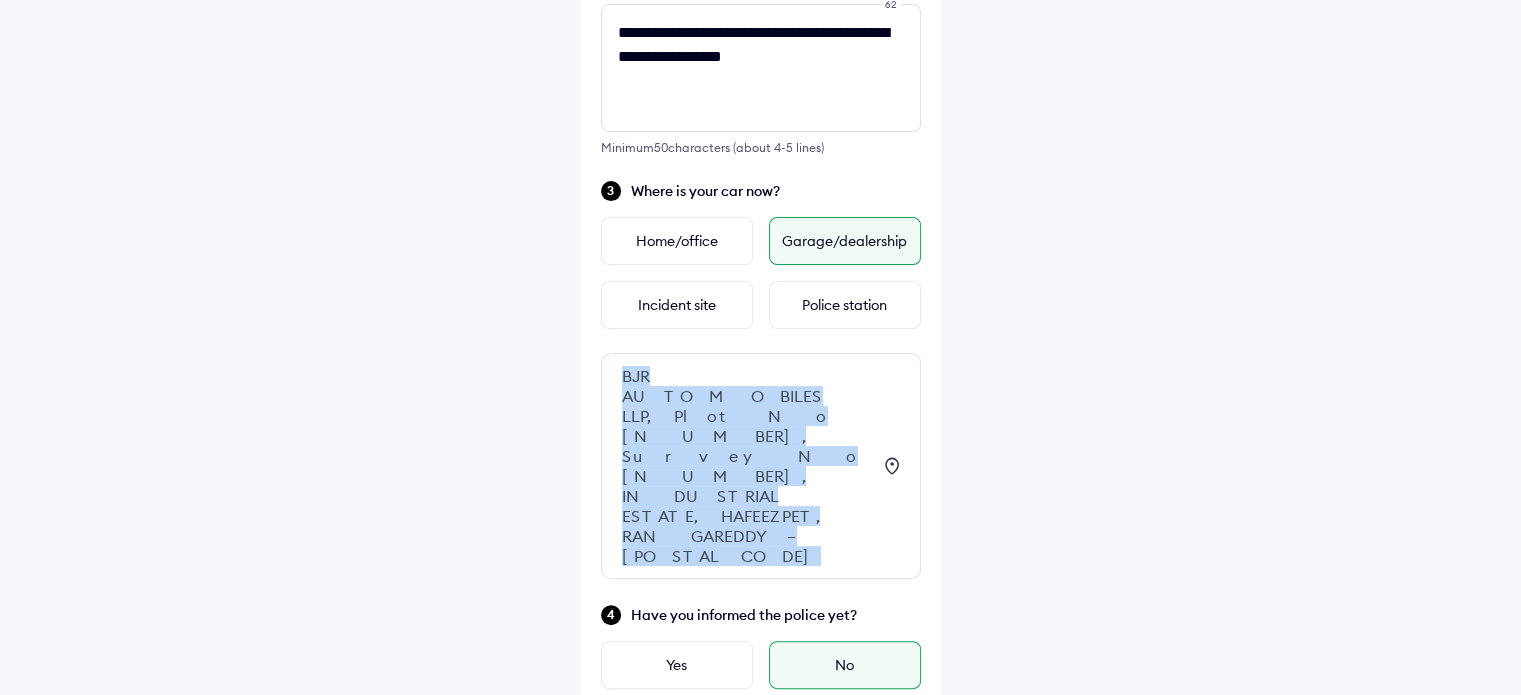 scroll, scrollTop: 406, scrollLeft: 0, axis: vertical 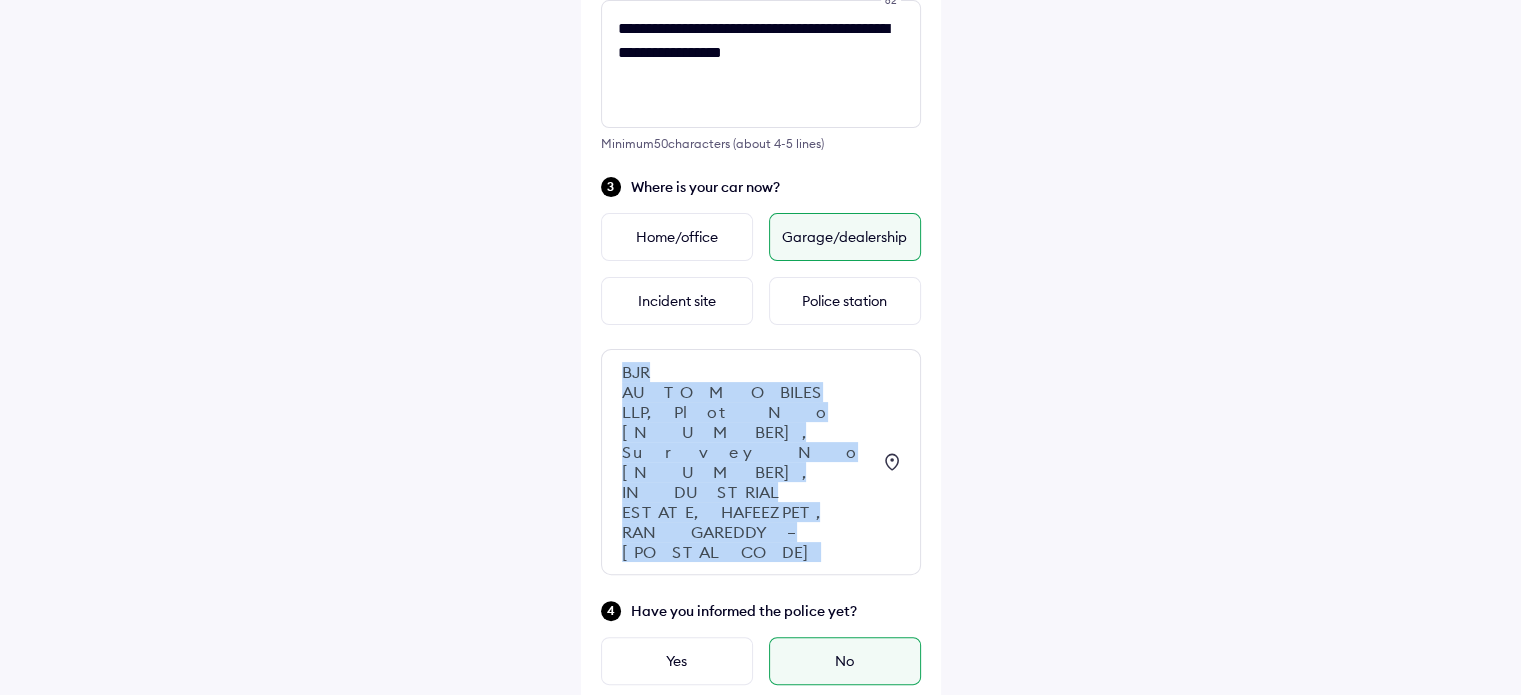 click on "BJR AUTOMOBILES LLP, Plot No [NUMBER], Survey No [NUMBER], INDUSTRIAL ESTATE, HAFEEZPET, RANGAREDDY – [POSTAL CODE]" at bounding box center [746, 462] 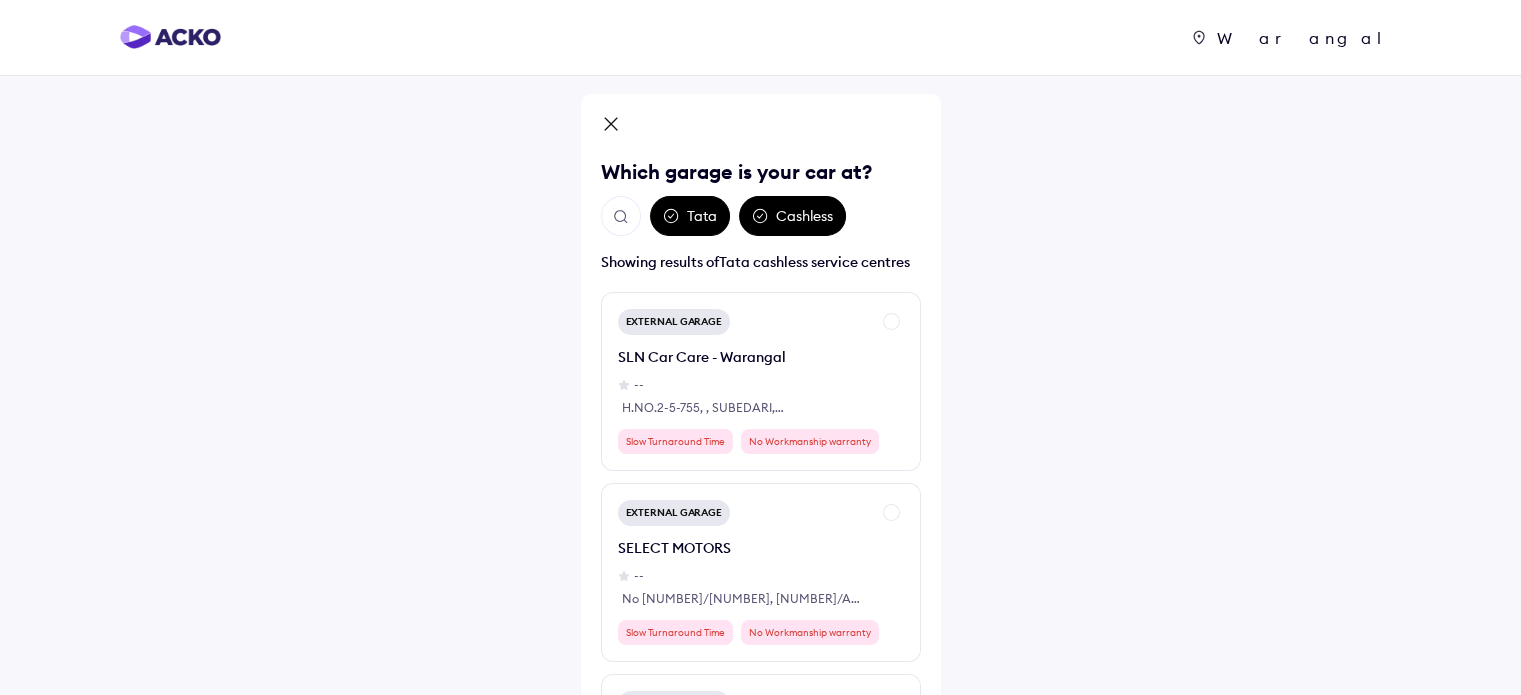 click 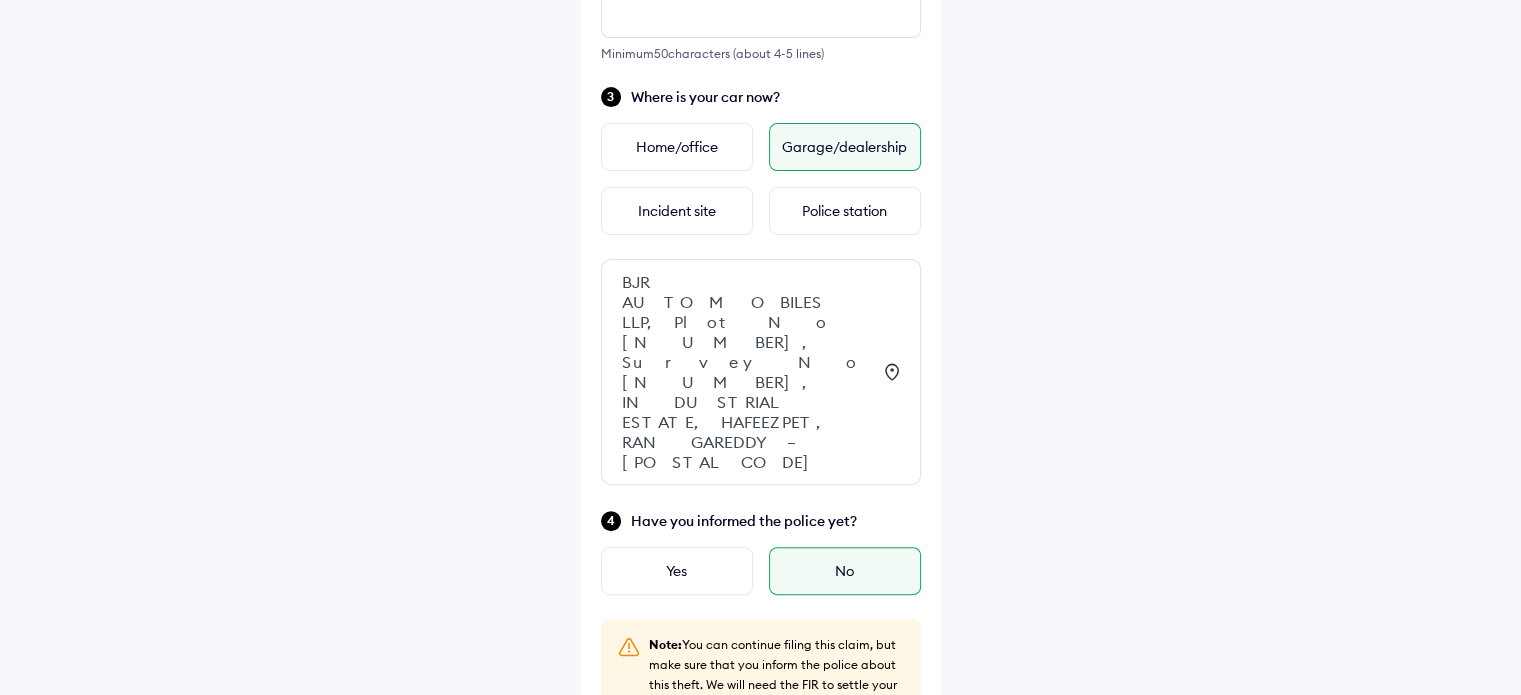 scroll, scrollTop: 536, scrollLeft: 0, axis: vertical 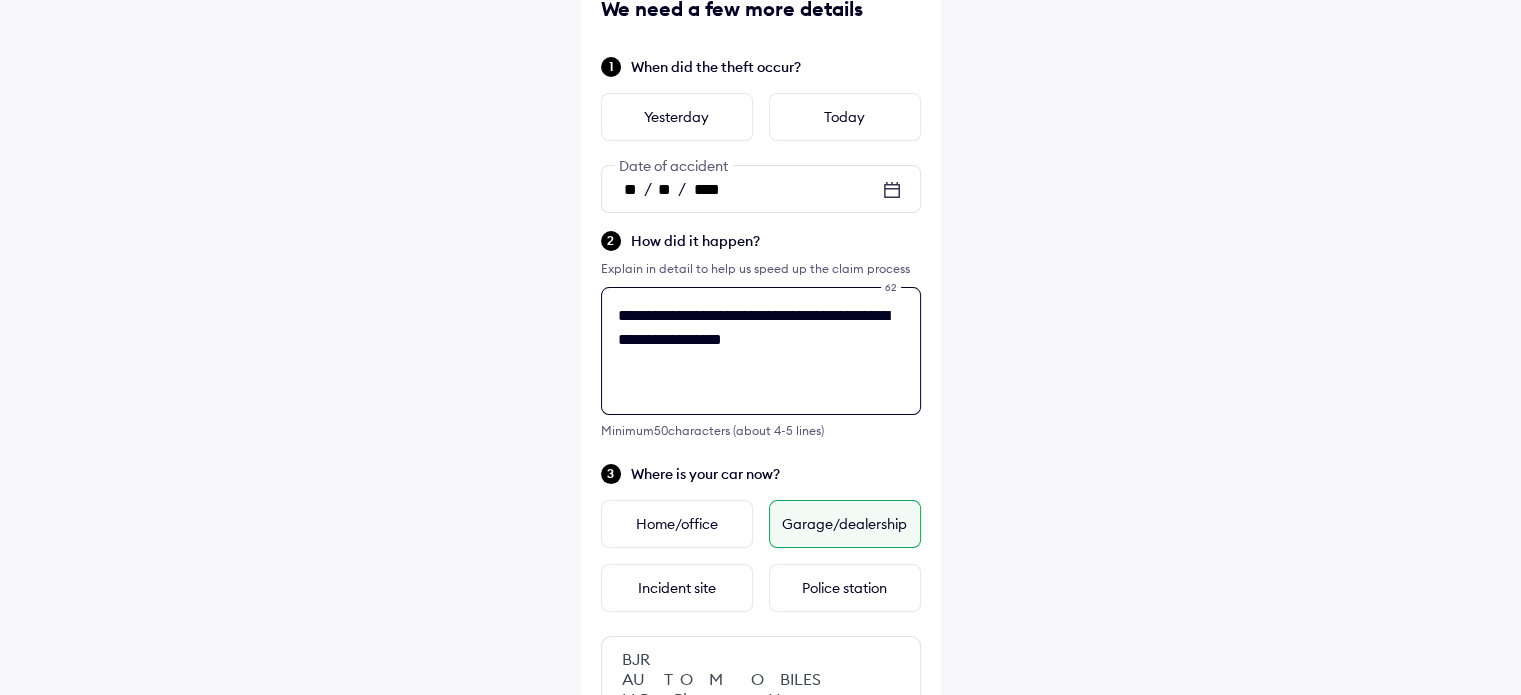 click on "**********" at bounding box center (761, 351) 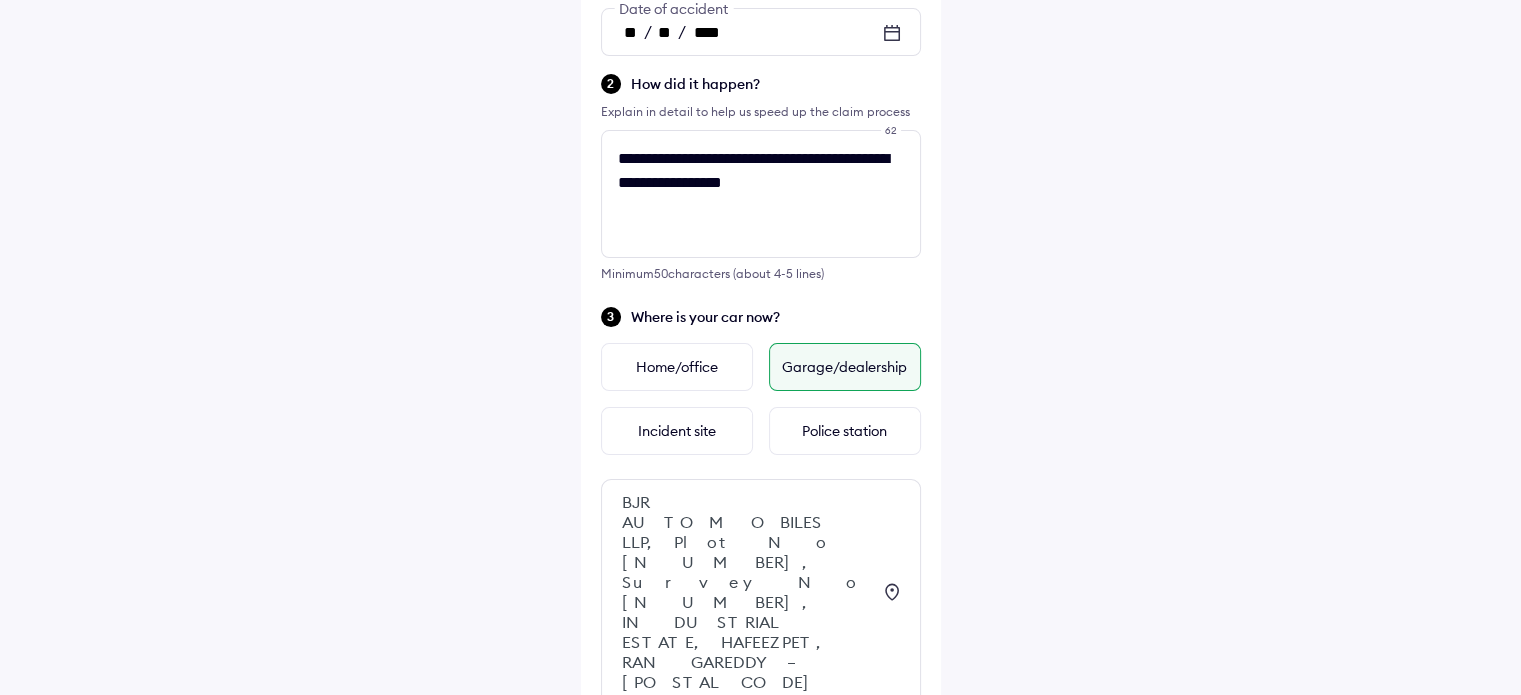 click on "**********" at bounding box center (761, 446) 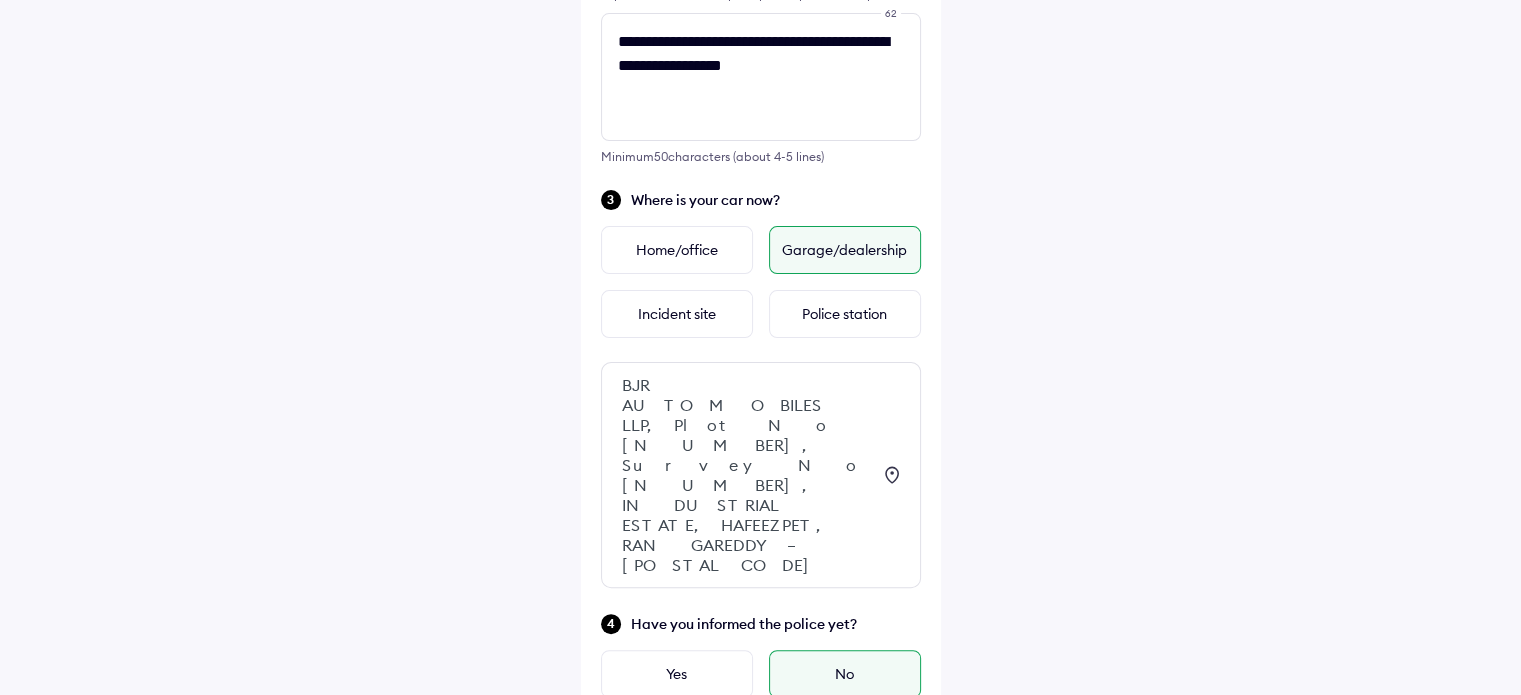 scroll, scrollTop: 406, scrollLeft: 0, axis: vertical 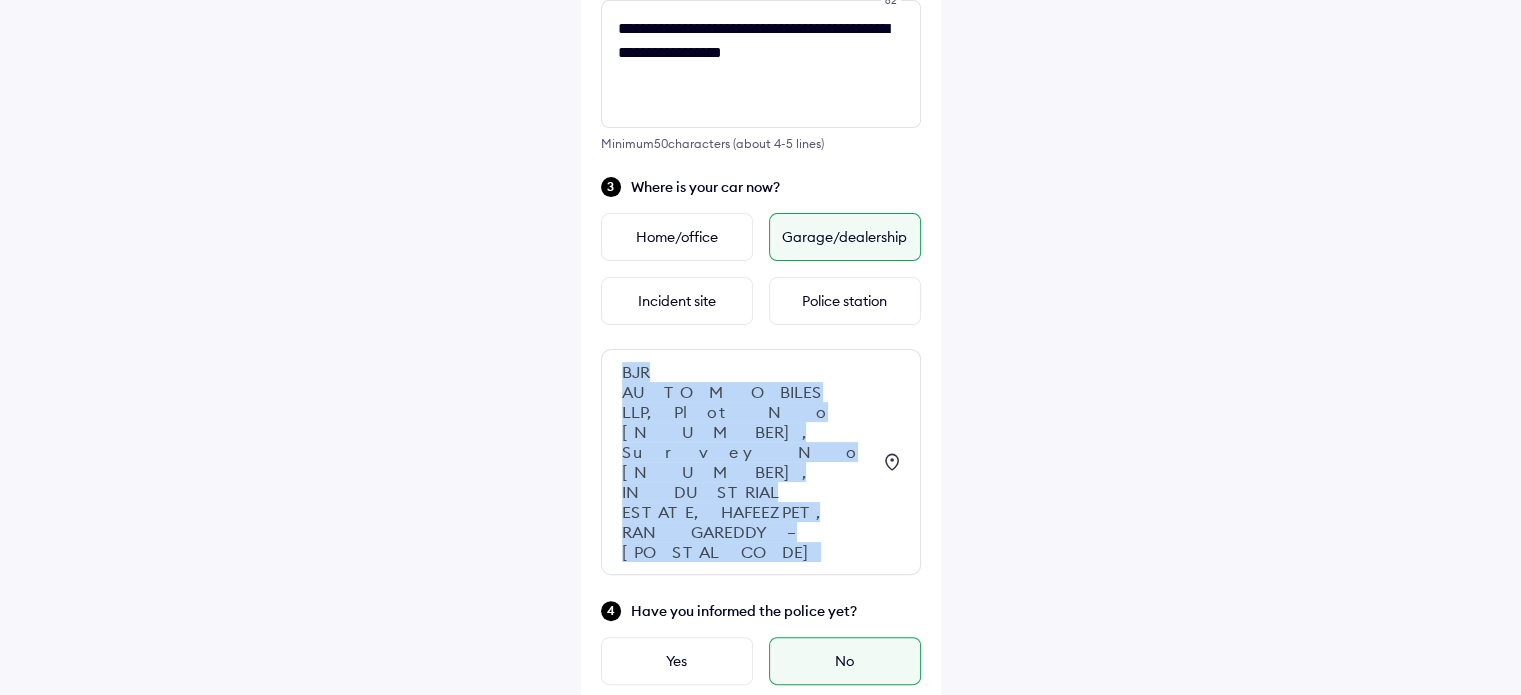 click on "BJR AUTOMOBILES LLP, Plot No [NUMBER], Survey No [NUMBER], INDUSTRIAL ESTATE, HAFEEZPET, RANGAREDDY – [POSTAL CODE]" at bounding box center [746, 462] 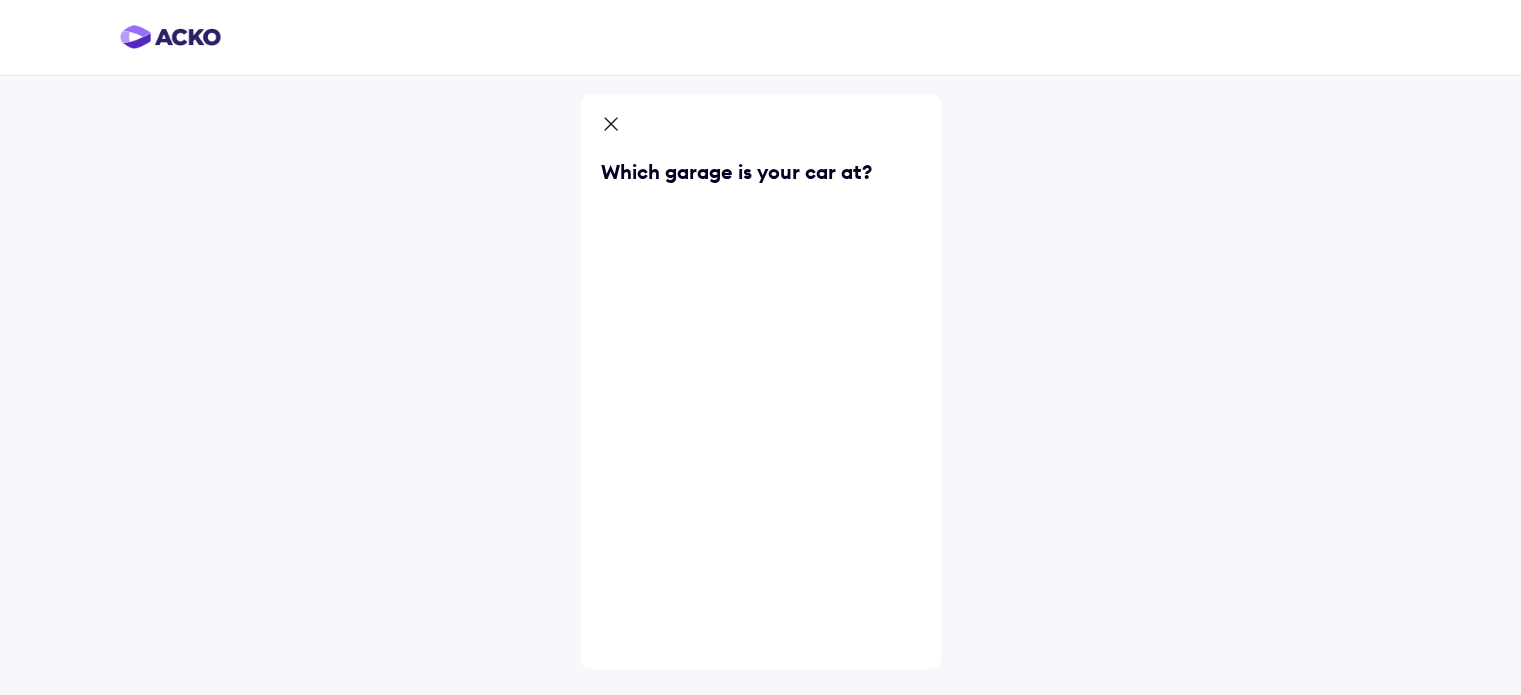 scroll, scrollTop: 0, scrollLeft: 0, axis: both 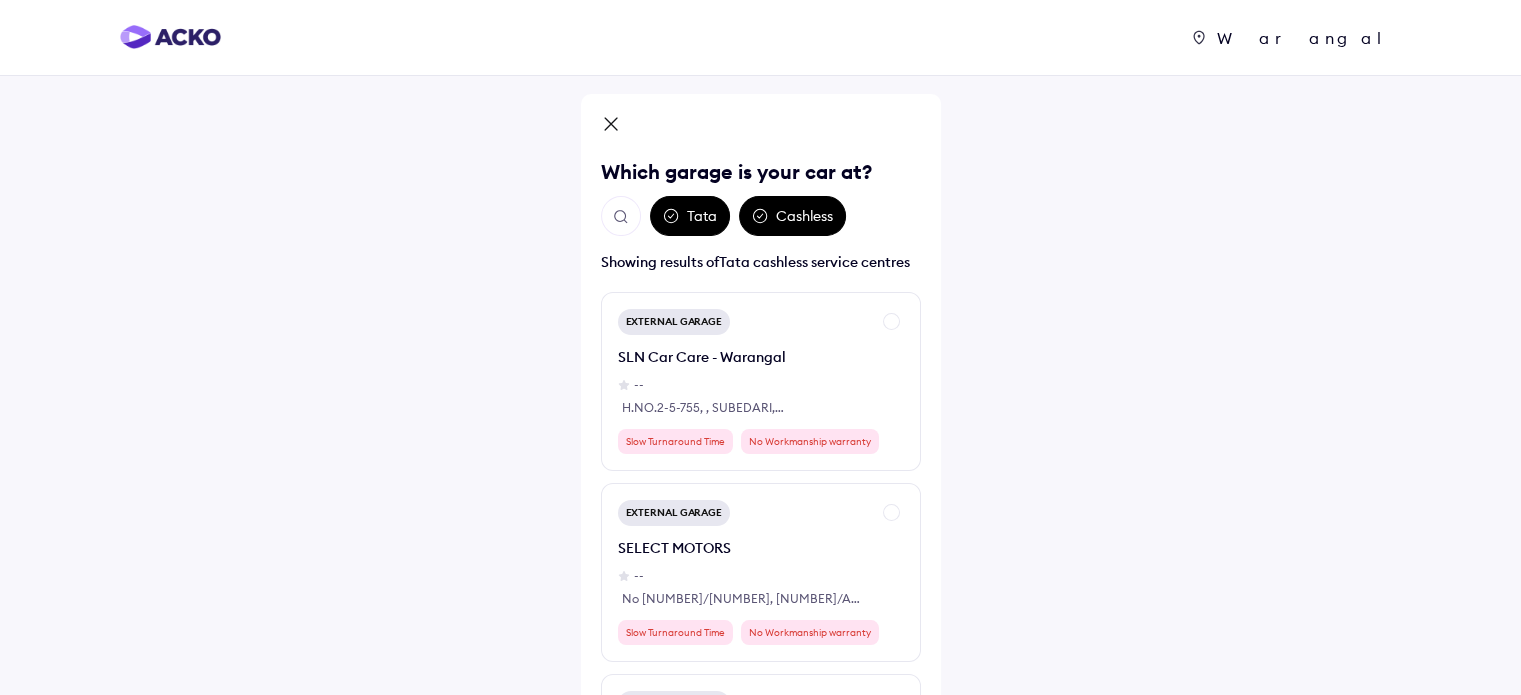 click 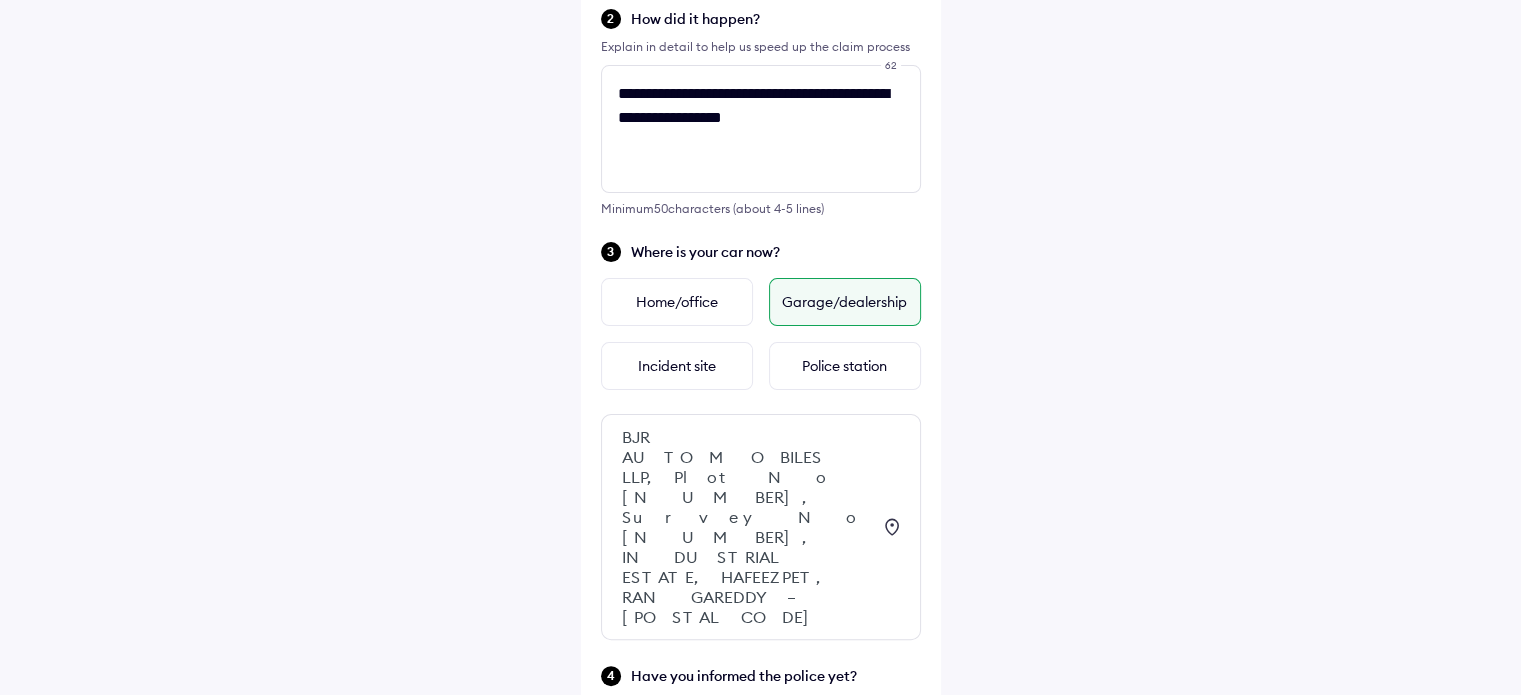 scroll, scrollTop: 536, scrollLeft: 0, axis: vertical 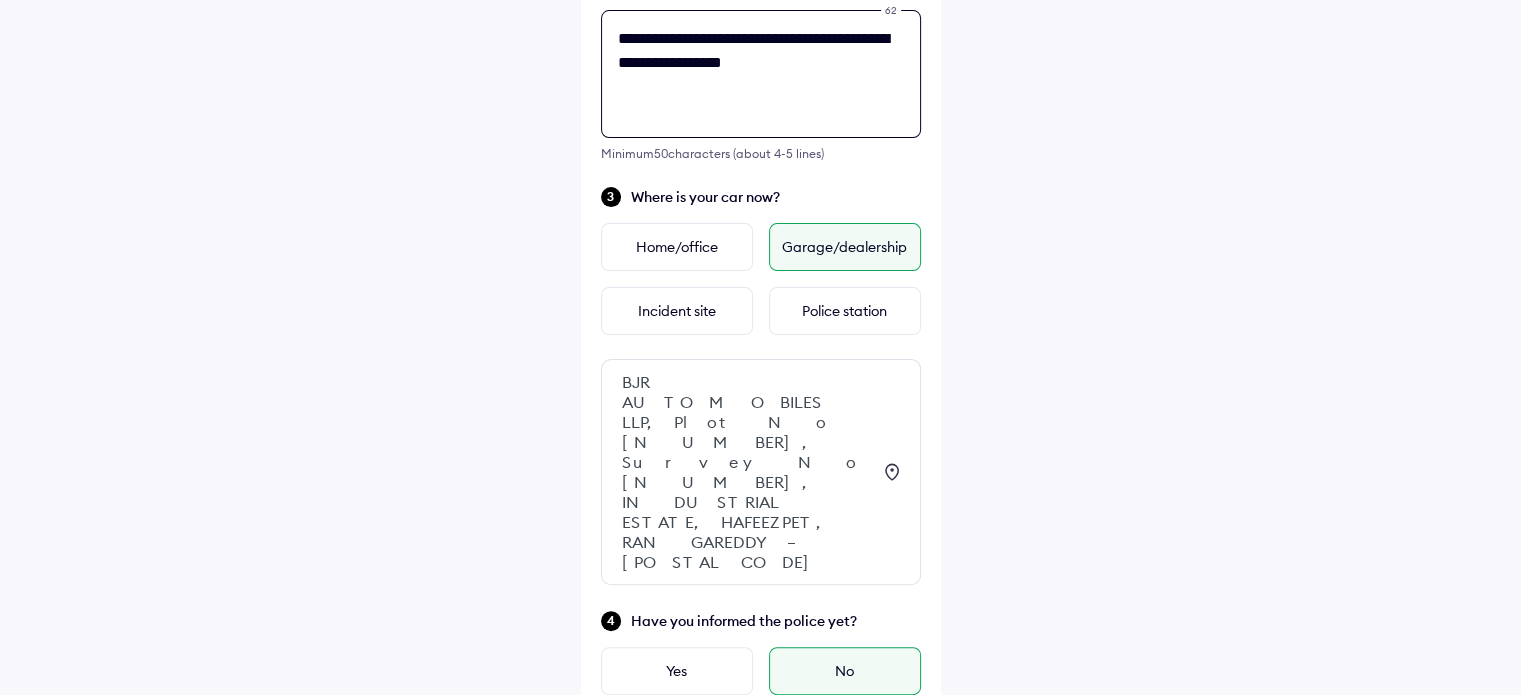click on "**********" at bounding box center [761, 74] 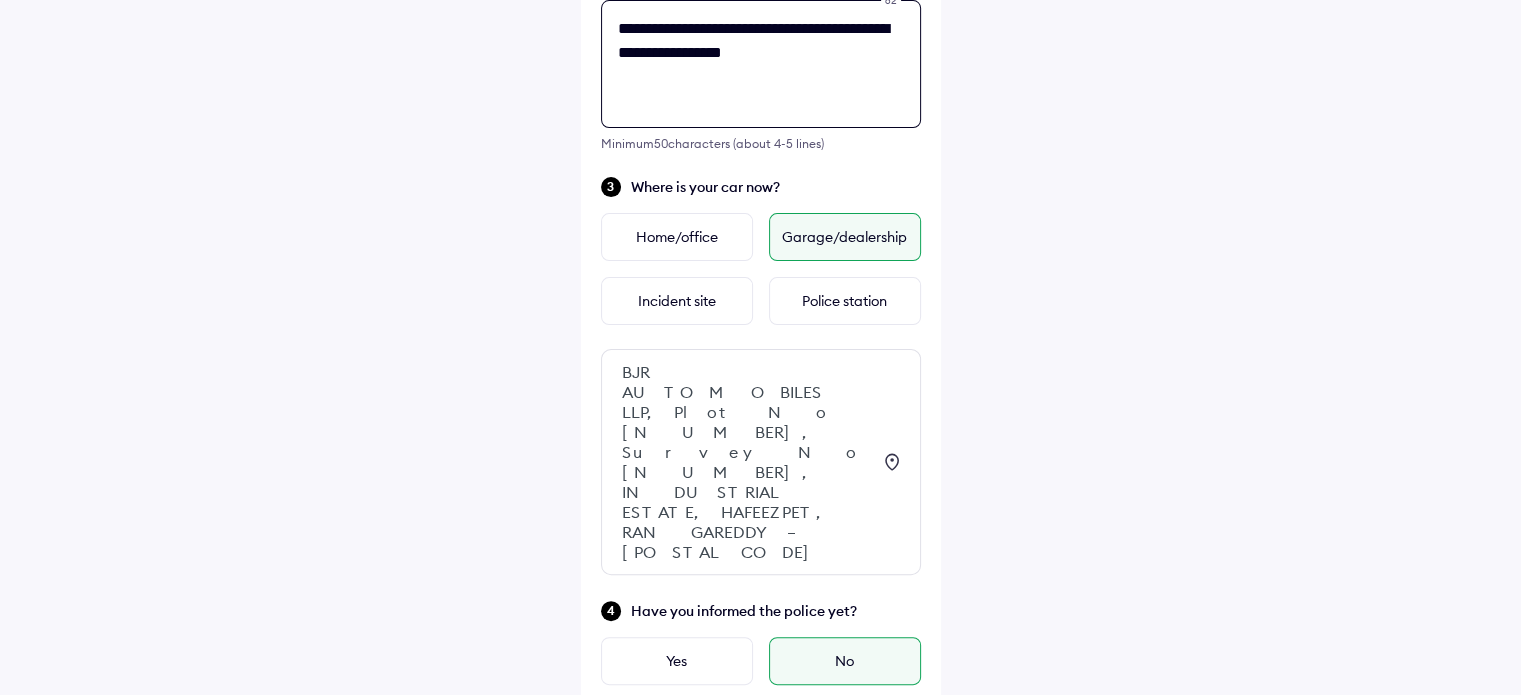click on "**********" at bounding box center (761, 64) 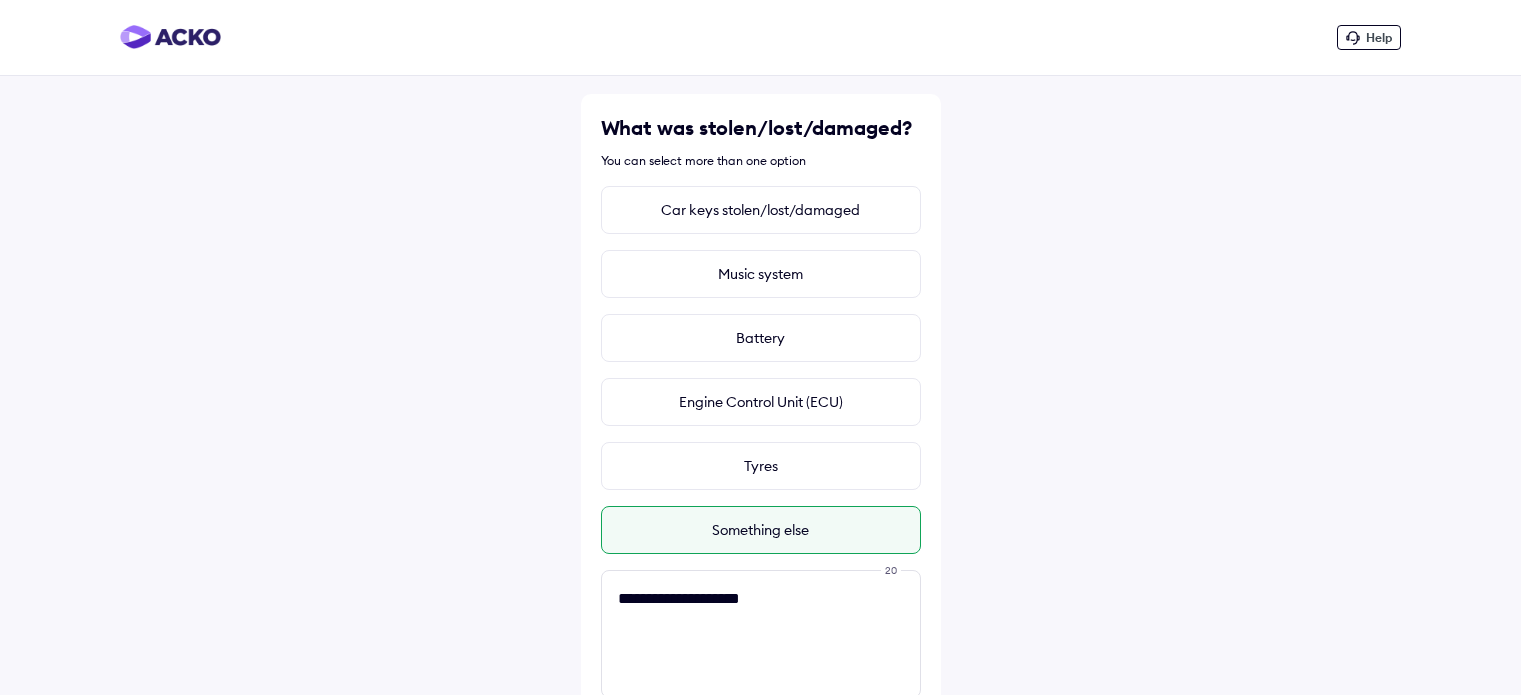 scroll, scrollTop: 0, scrollLeft: 0, axis: both 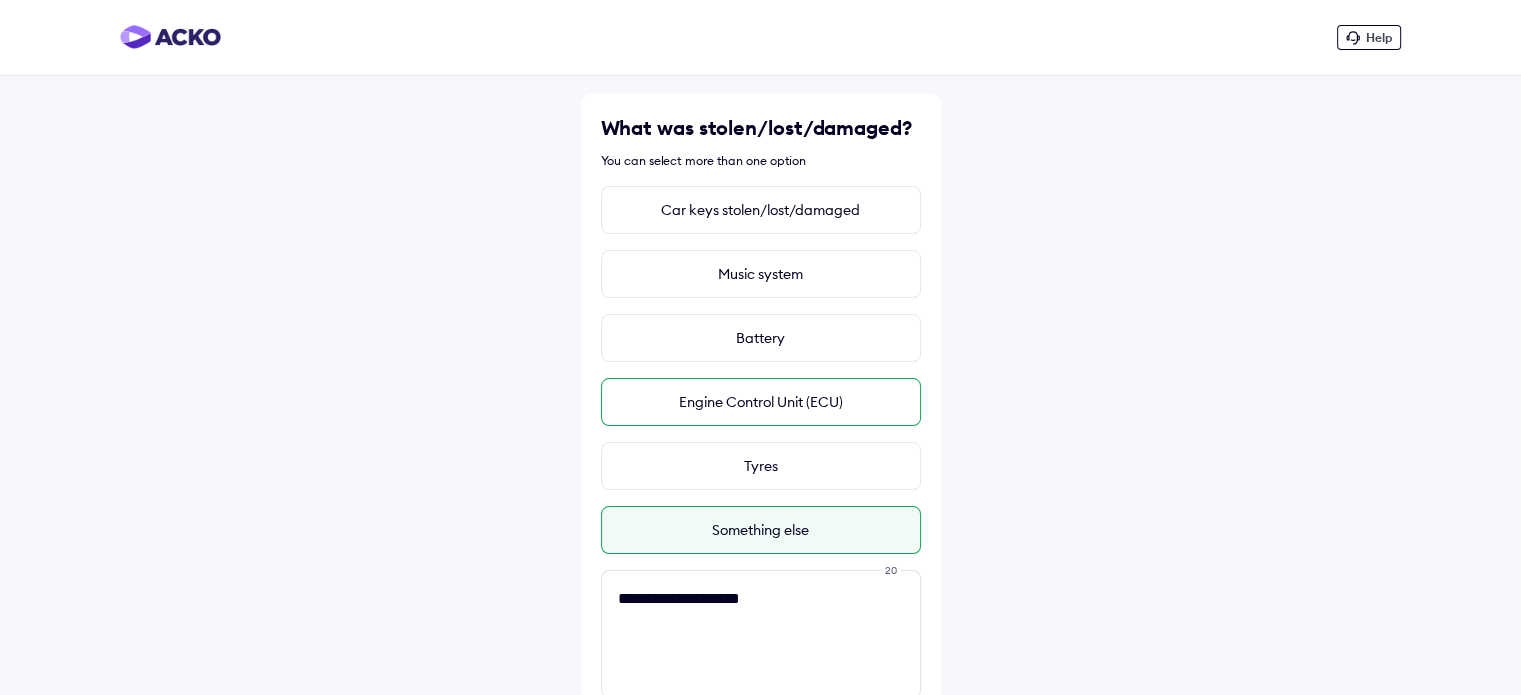 click on "Engine Control Unit (ECU)" at bounding box center [761, 402] 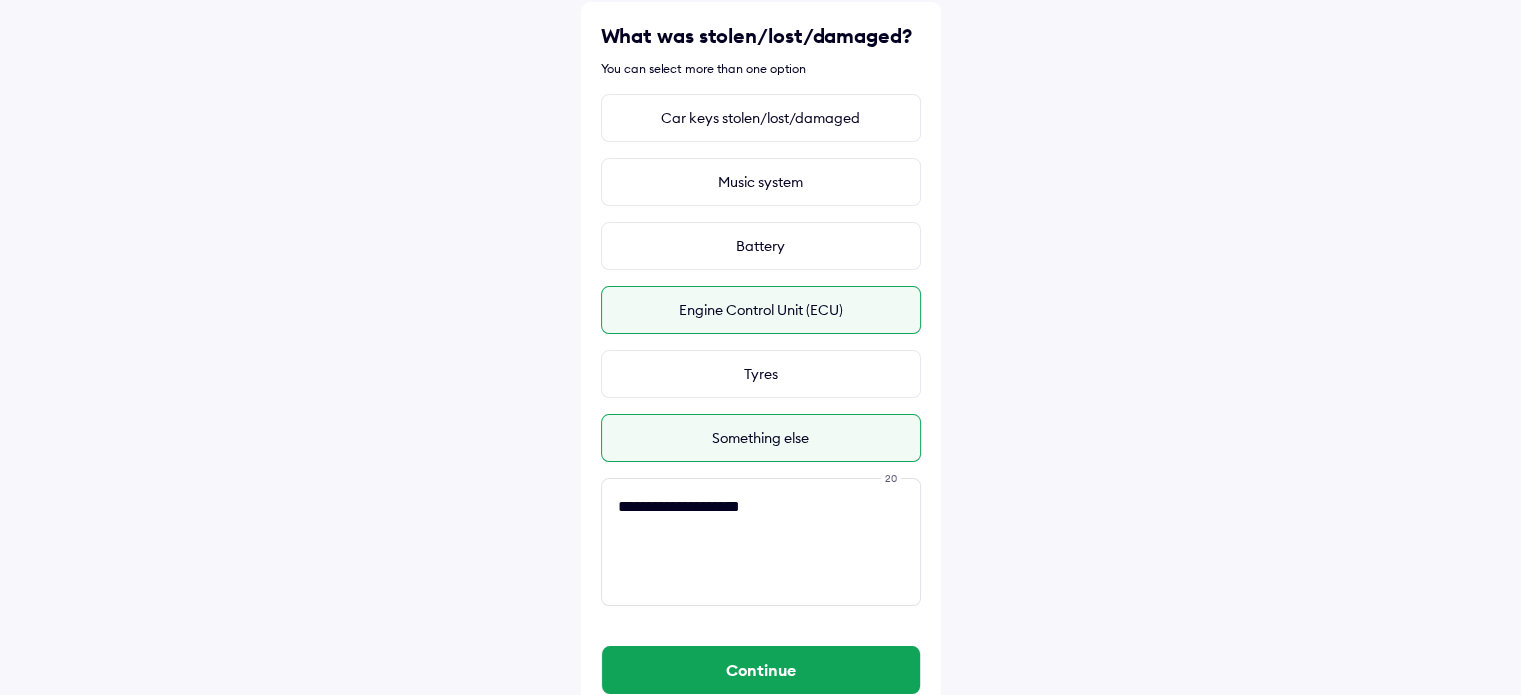 scroll, scrollTop: 127, scrollLeft: 0, axis: vertical 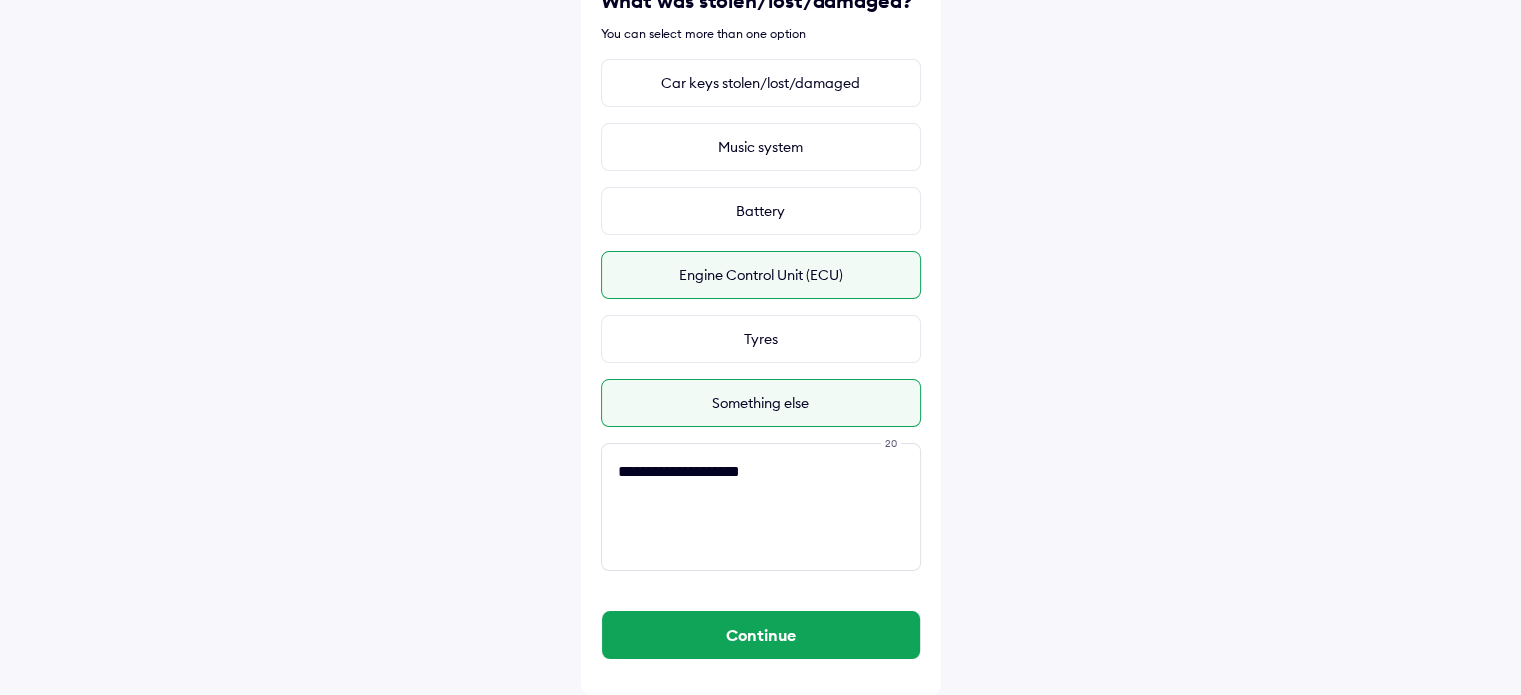 click on "Something else" at bounding box center [761, 403] 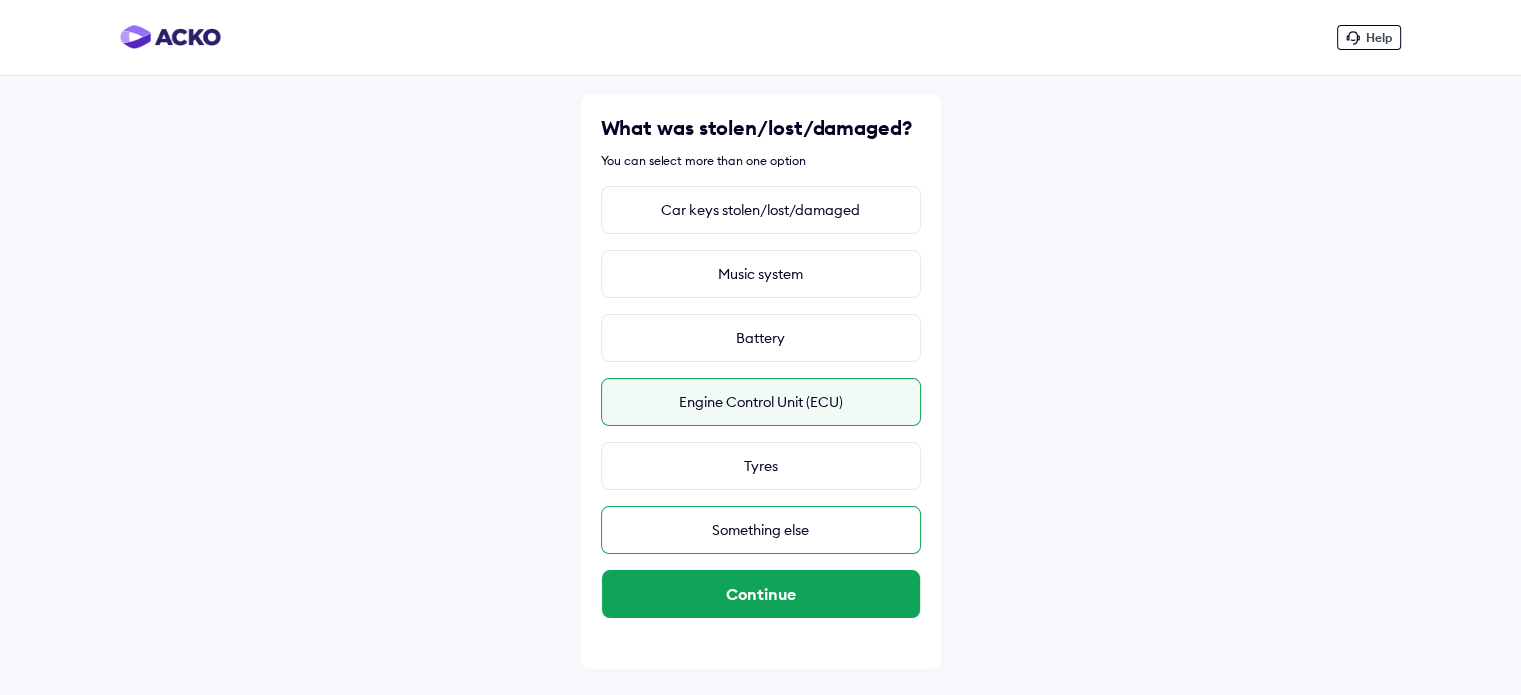 scroll, scrollTop: 0, scrollLeft: 0, axis: both 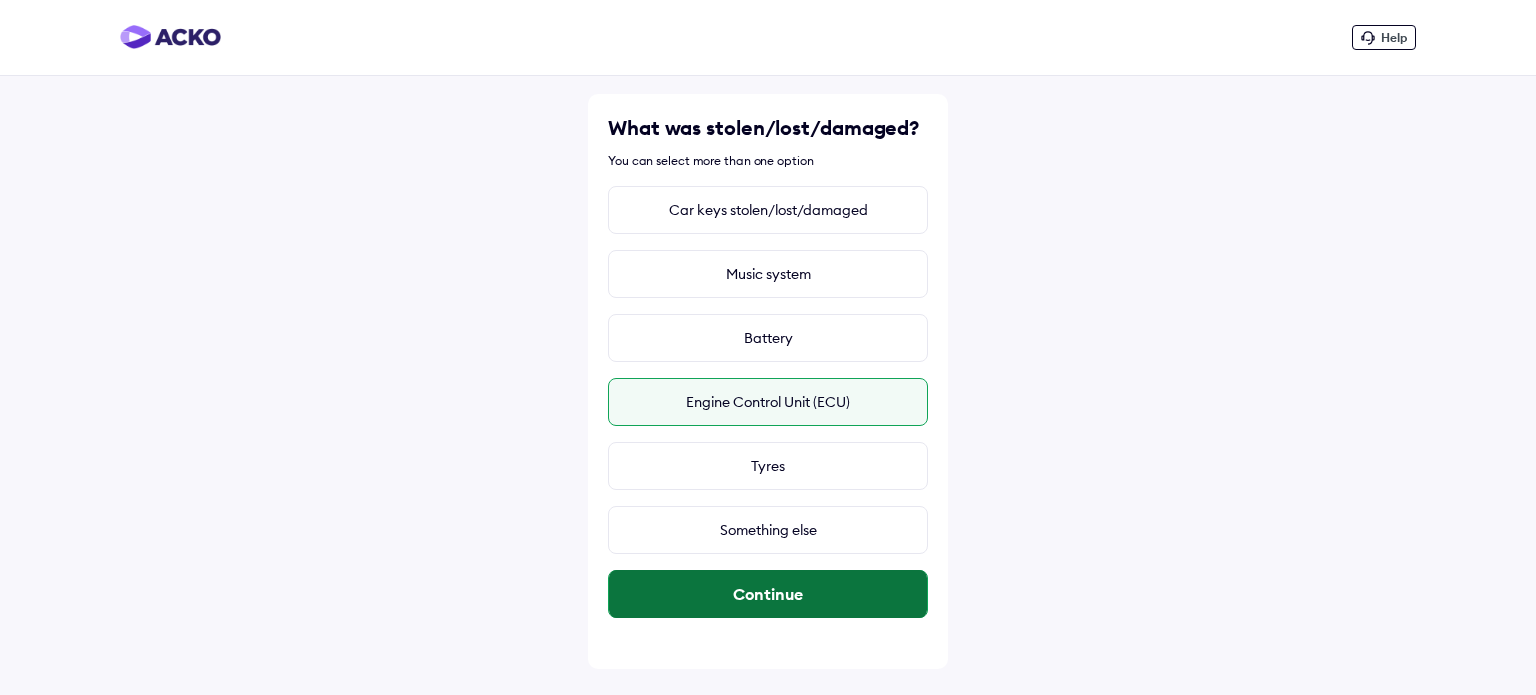 click on "Continue" at bounding box center (768, 594) 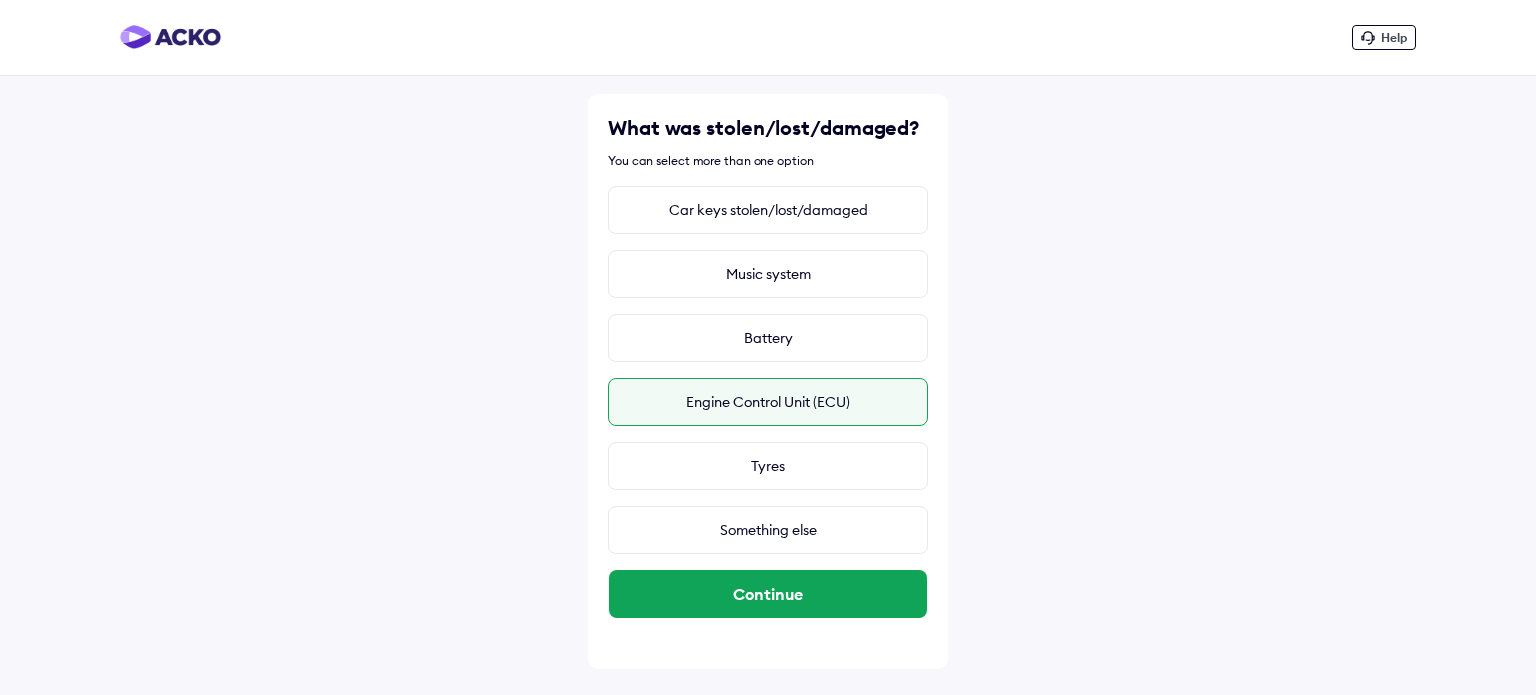scroll, scrollTop: 0, scrollLeft: 0, axis: both 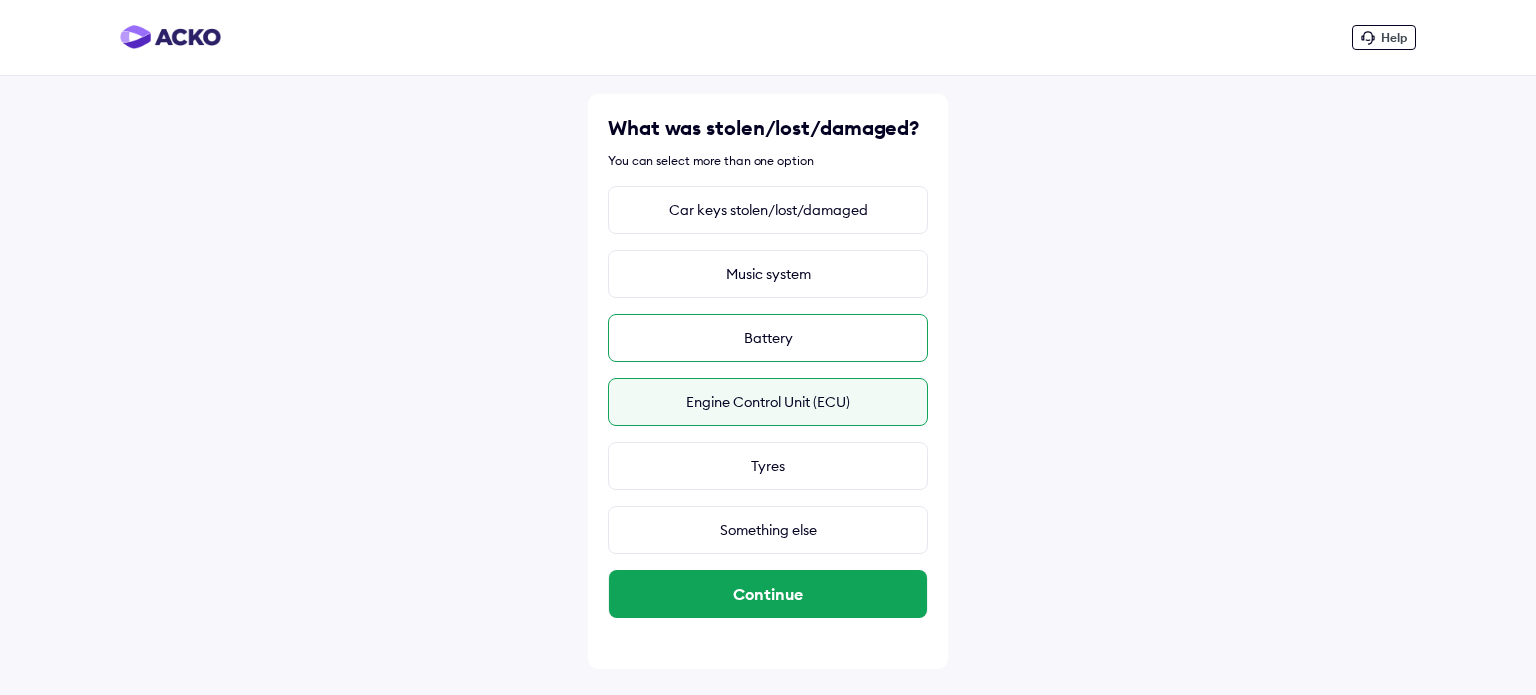 click on "Battery" at bounding box center [768, 338] 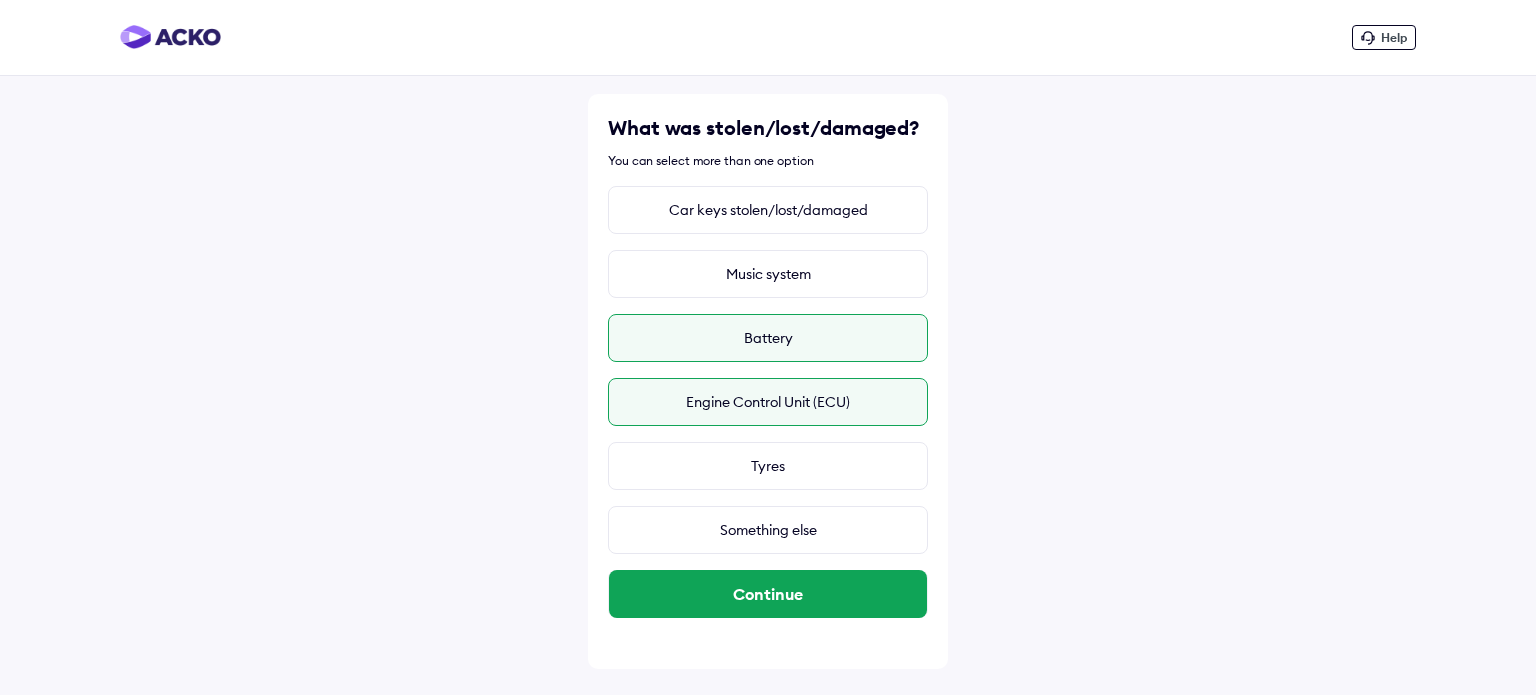 click on "Engine Control Unit (ECU)" at bounding box center [768, 402] 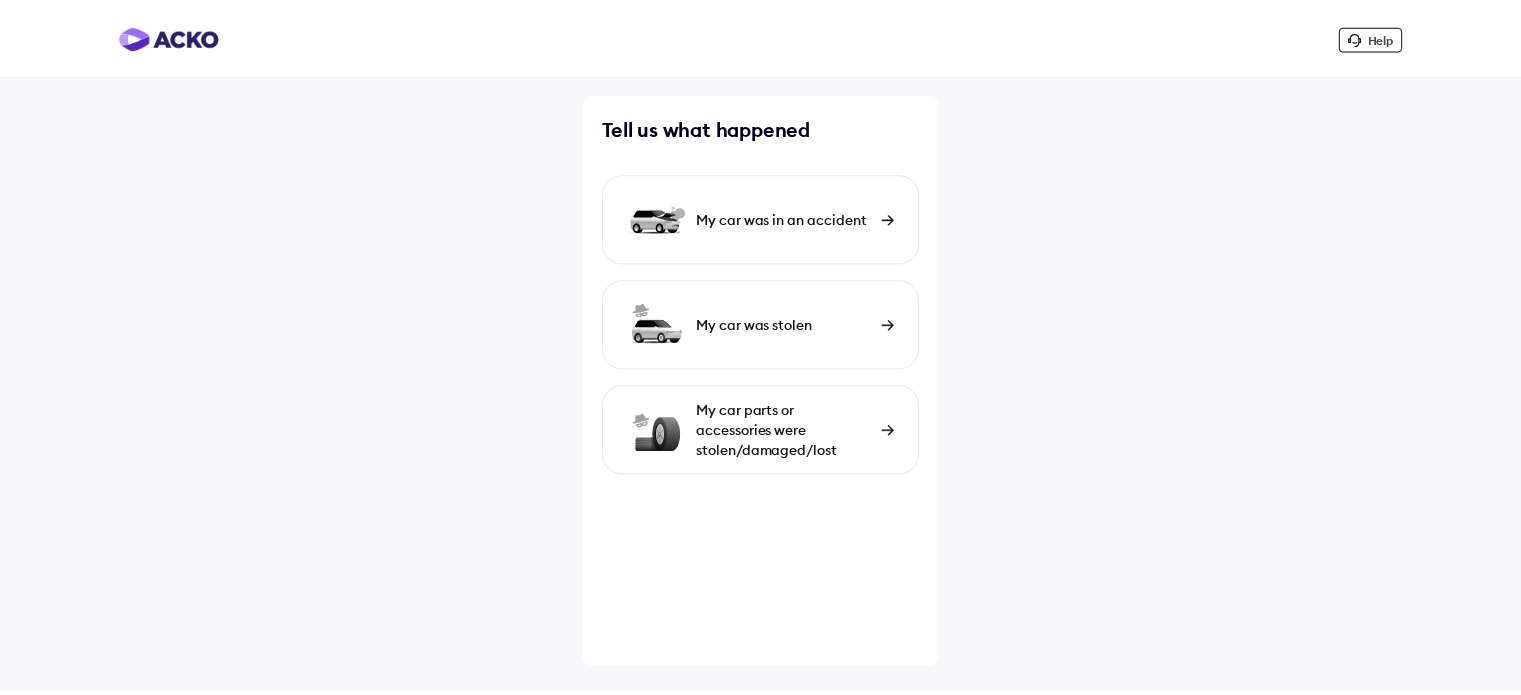 scroll, scrollTop: 0, scrollLeft: 0, axis: both 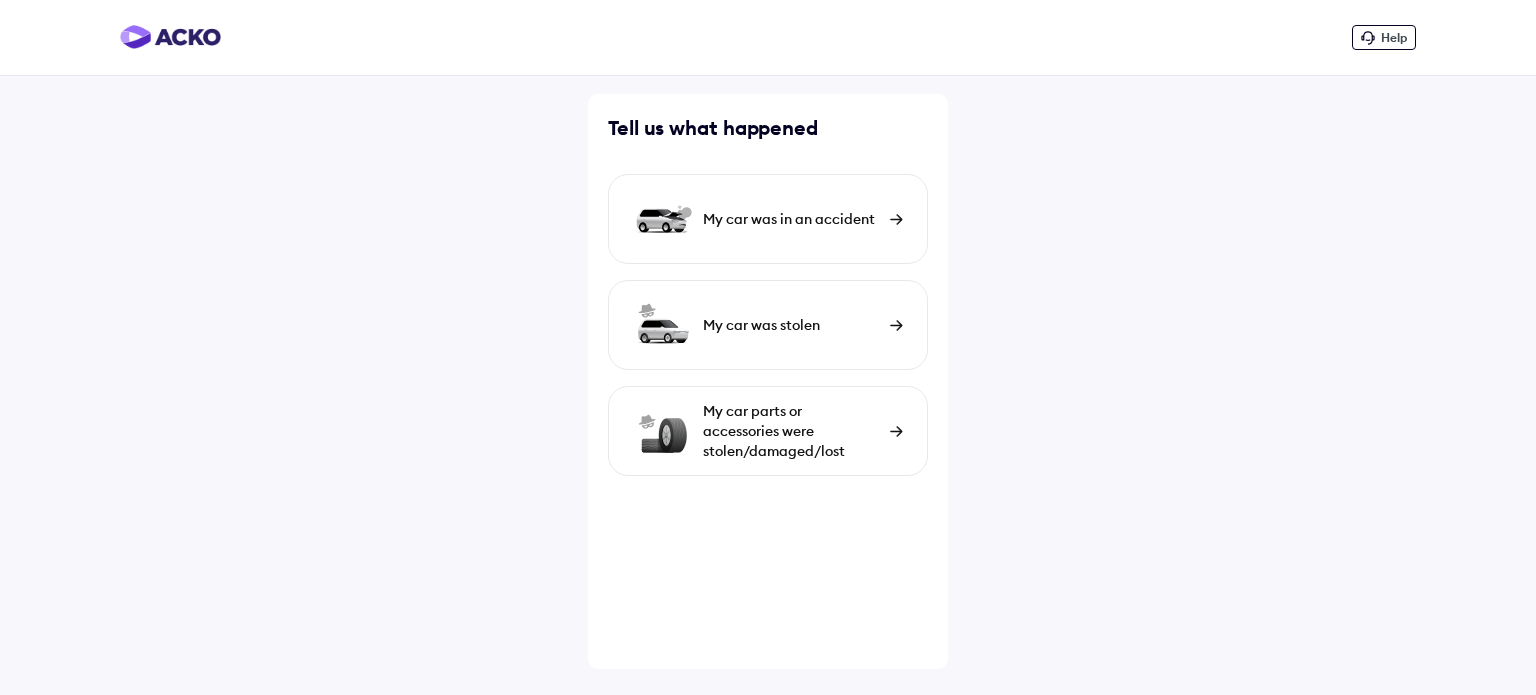 click on "My car parts or accessories were stolen/damaged/lost" at bounding box center (791, 431) 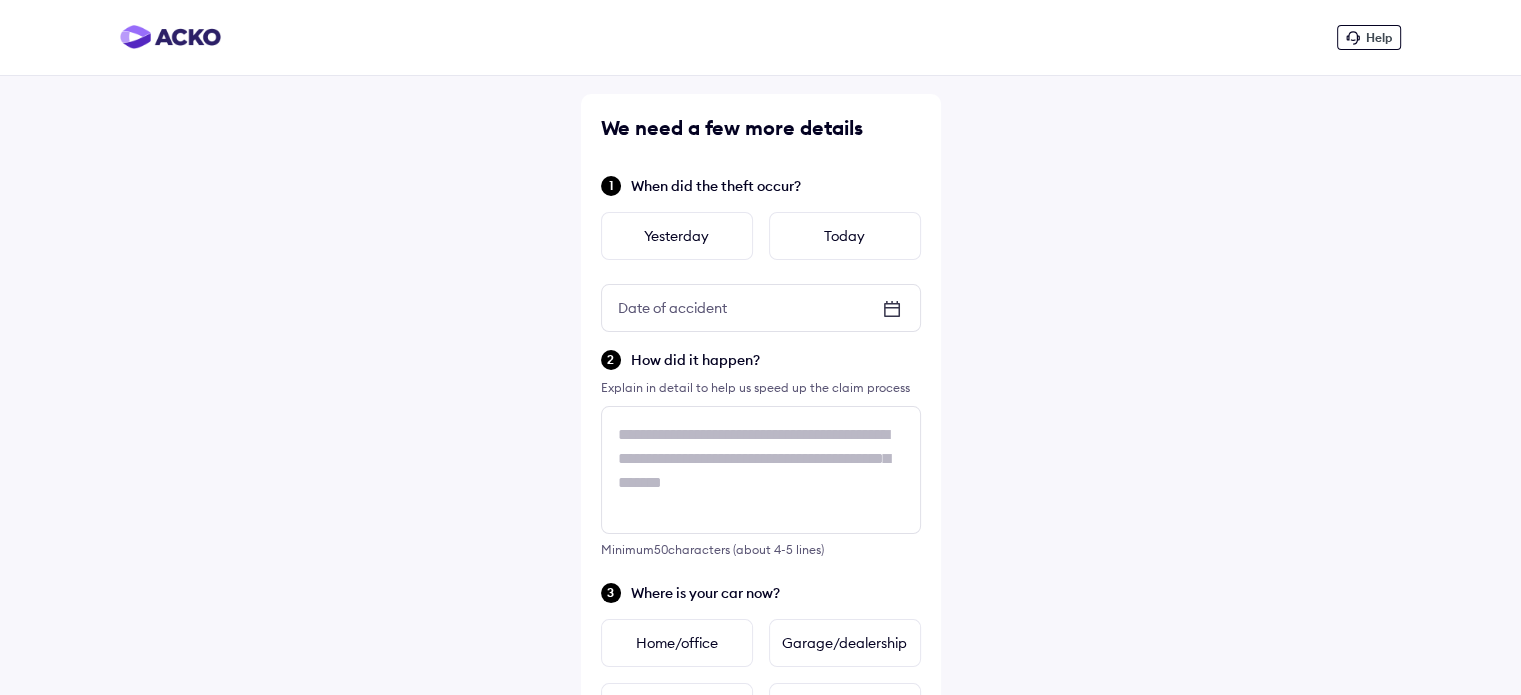 click on "Date of accident" at bounding box center (761, 308) 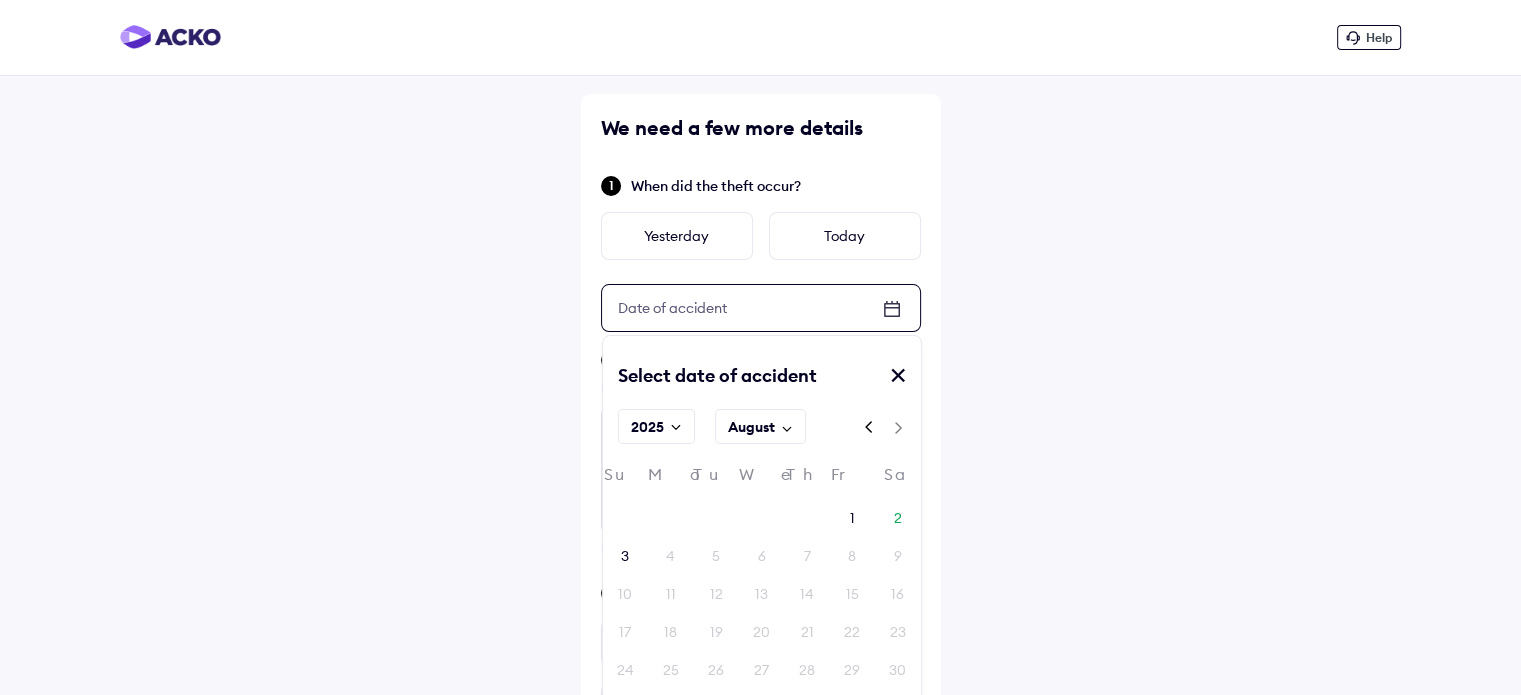click on "August" at bounding box center (751, 427) 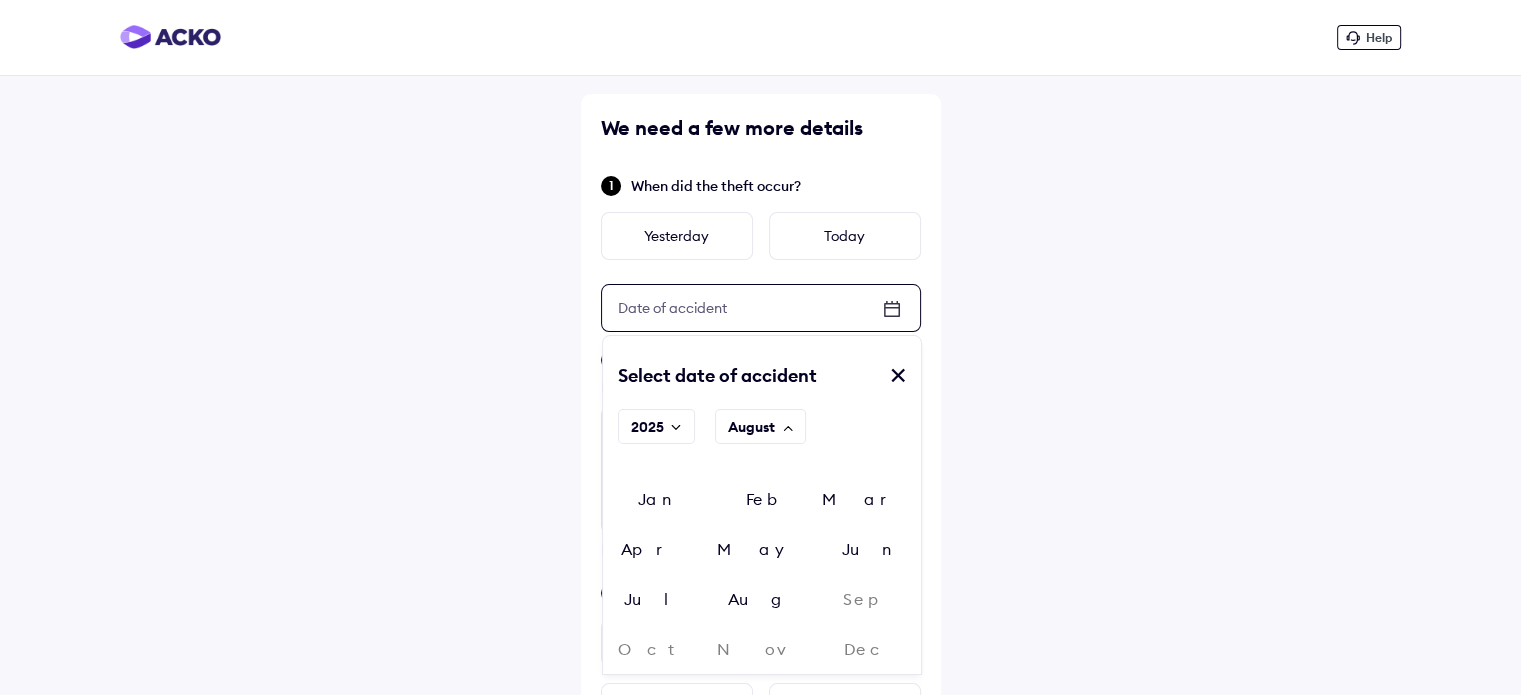 click on "Jul" at bounding box center [656, 599] 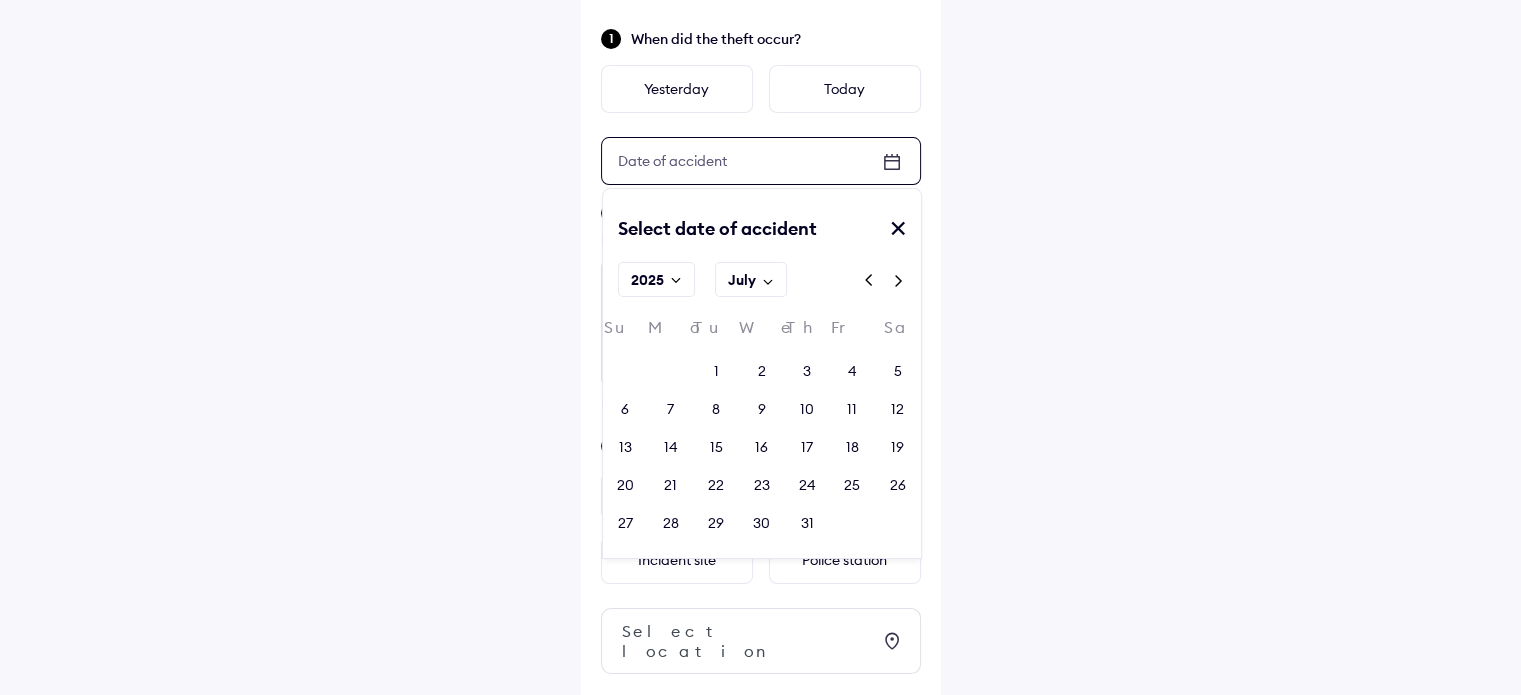 scroll, scrollTop: 186, scrollLeft: 0, axis: vertical 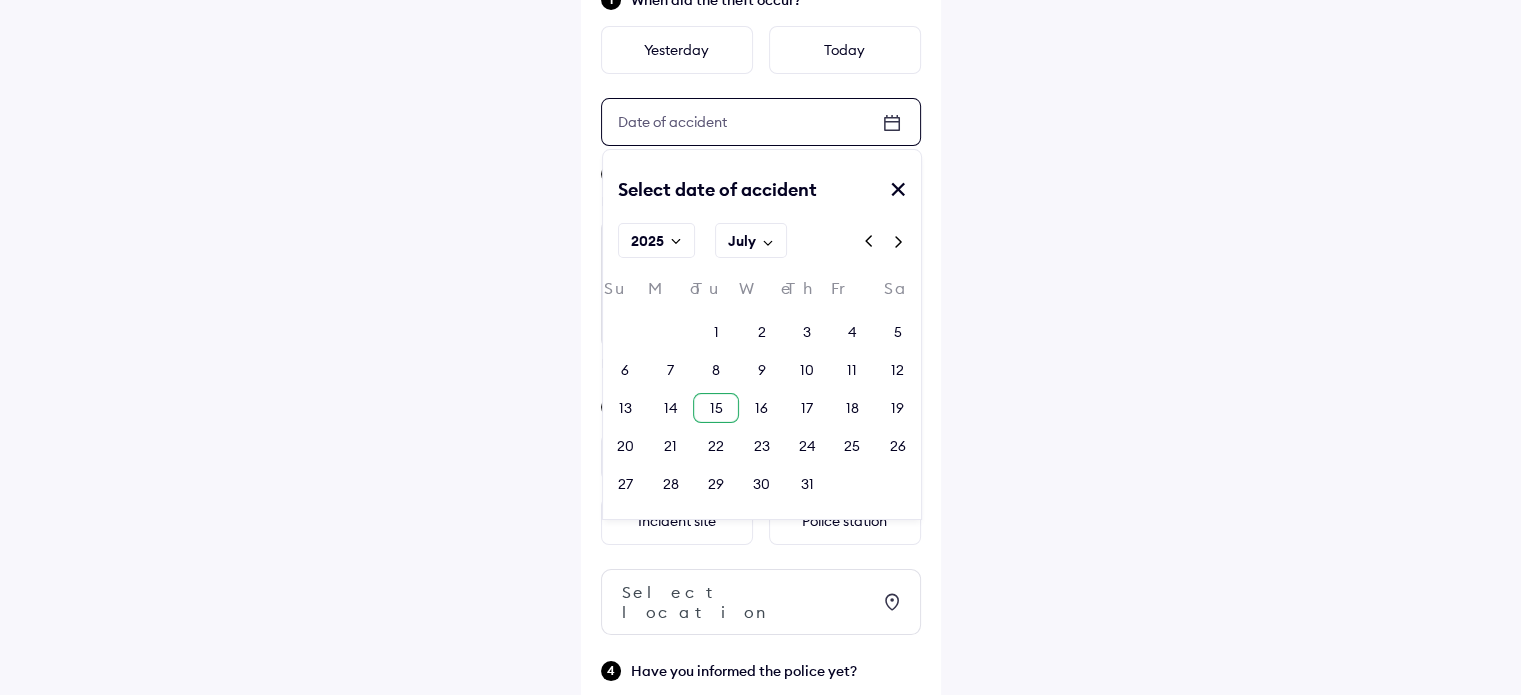 click on "15" at bounding box center [715, 408] 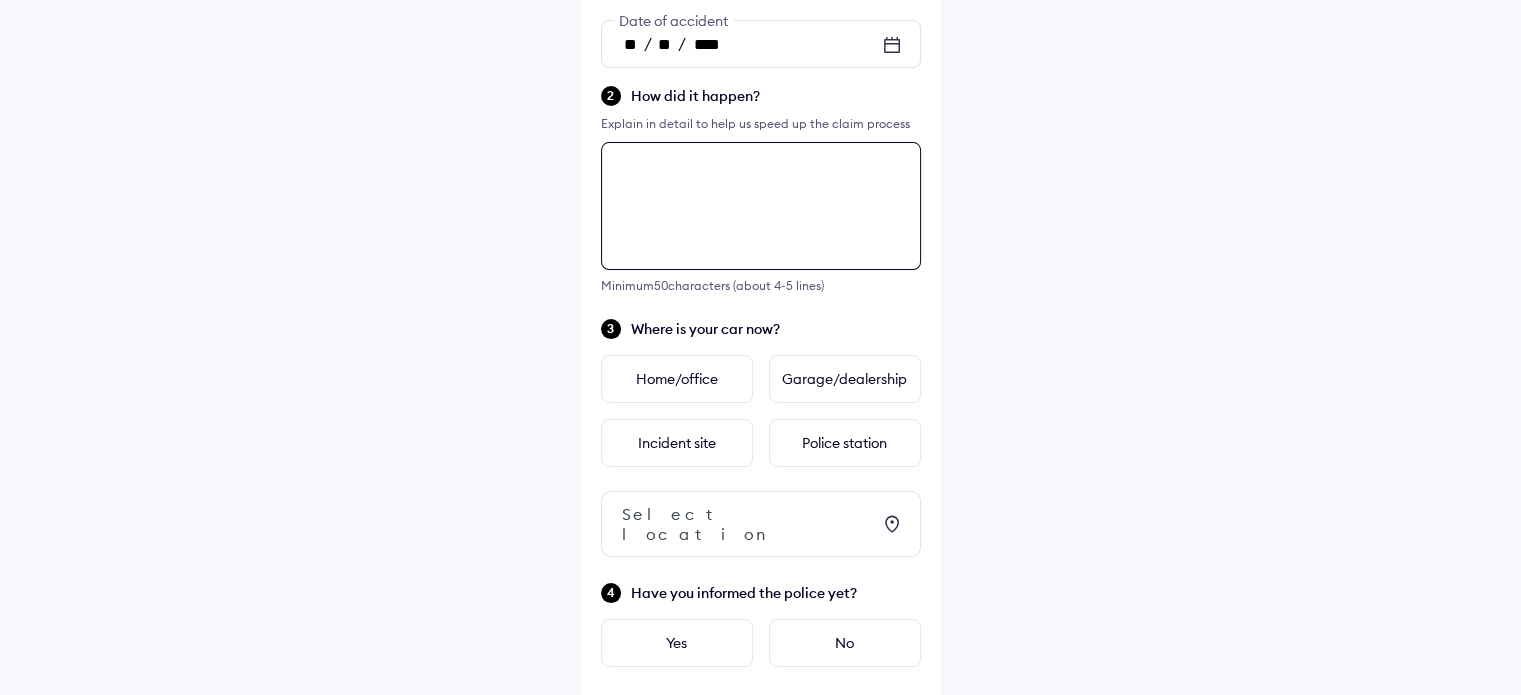 scroll, scrollTop: 344, scrollLeft: 0, axis: vertical 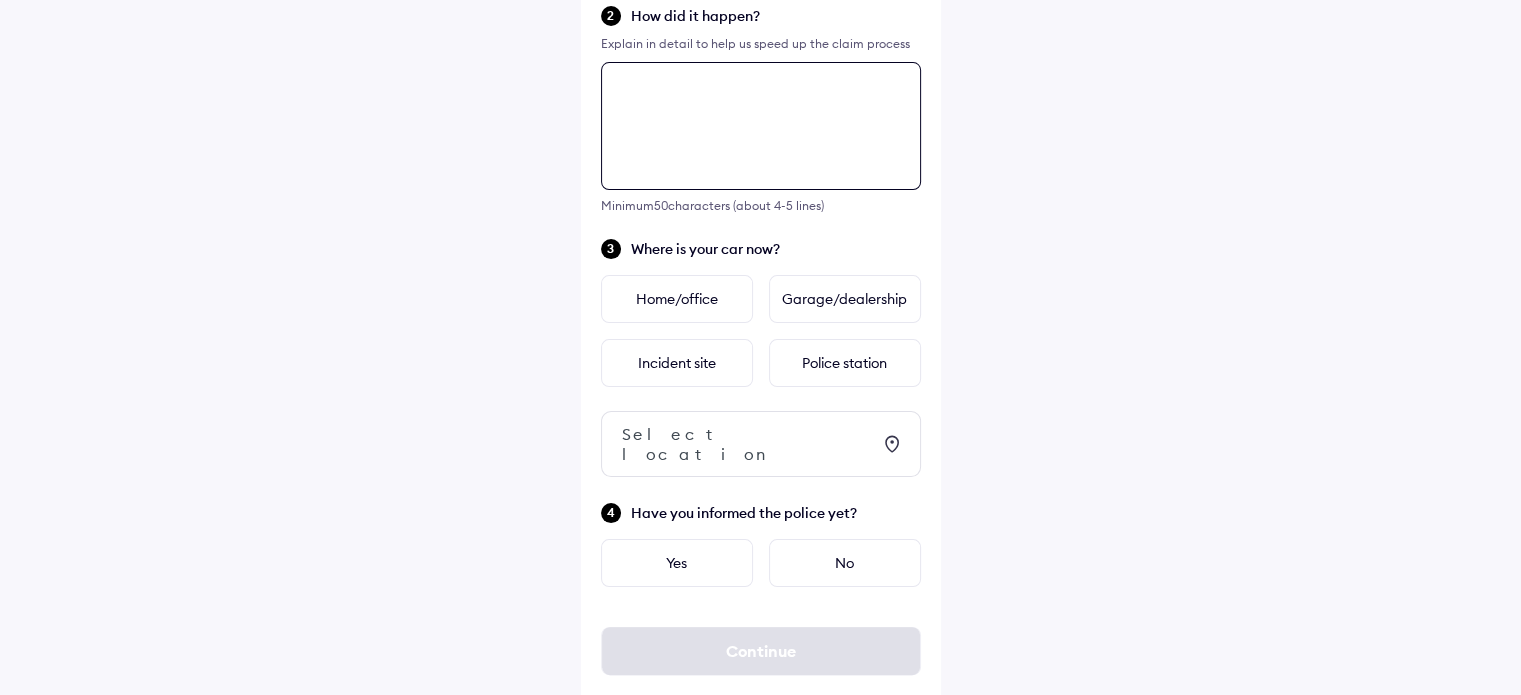 click on "We need a few more details When did the theft occur? Yesterday Today ** / ** / **** Date of accident How did it happen? Explain in detail to help us speed up the claim process Minimum  50  characters (about 4-5 lines) Where is your car now? Home/office Garage/dealership Incident site Police station Select location Have you informed the police yet? Yes No Continue" at bounding box center [761, 230] 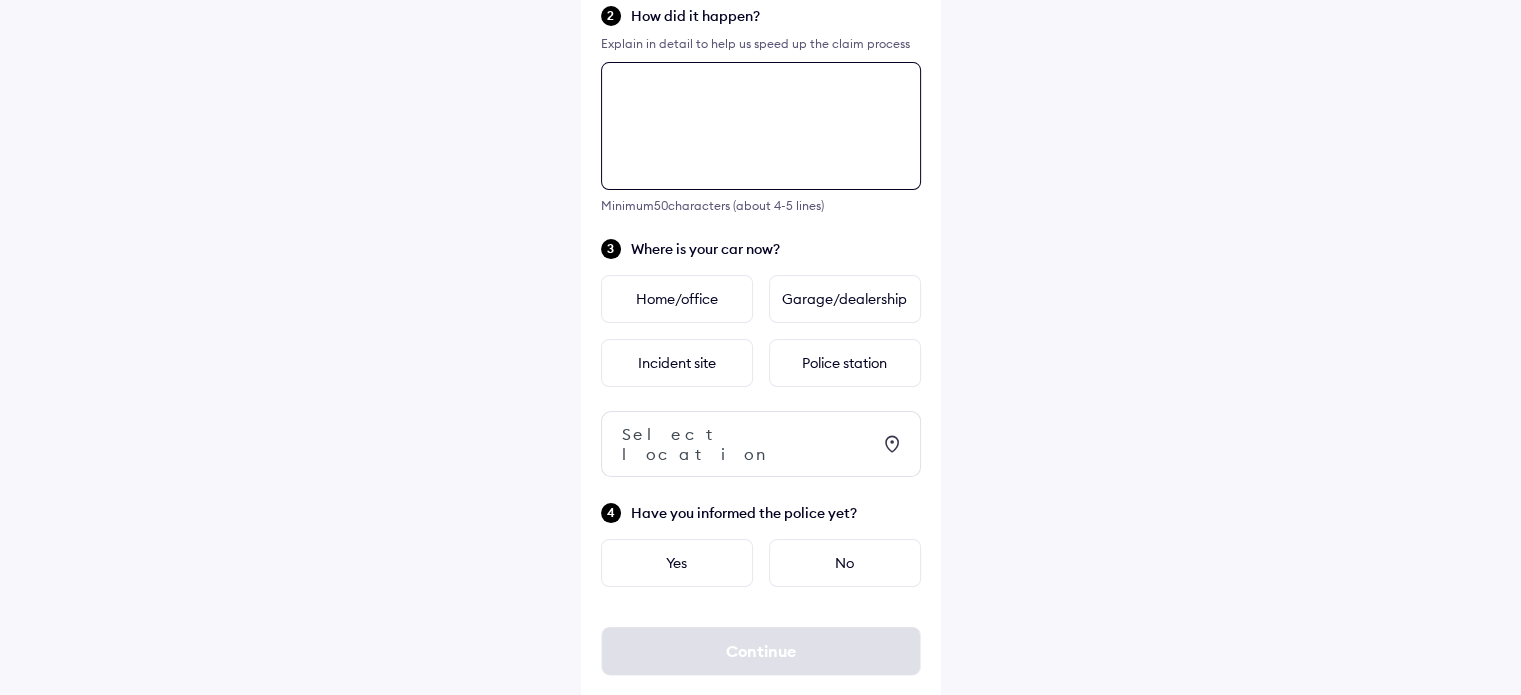 paste on "**********" 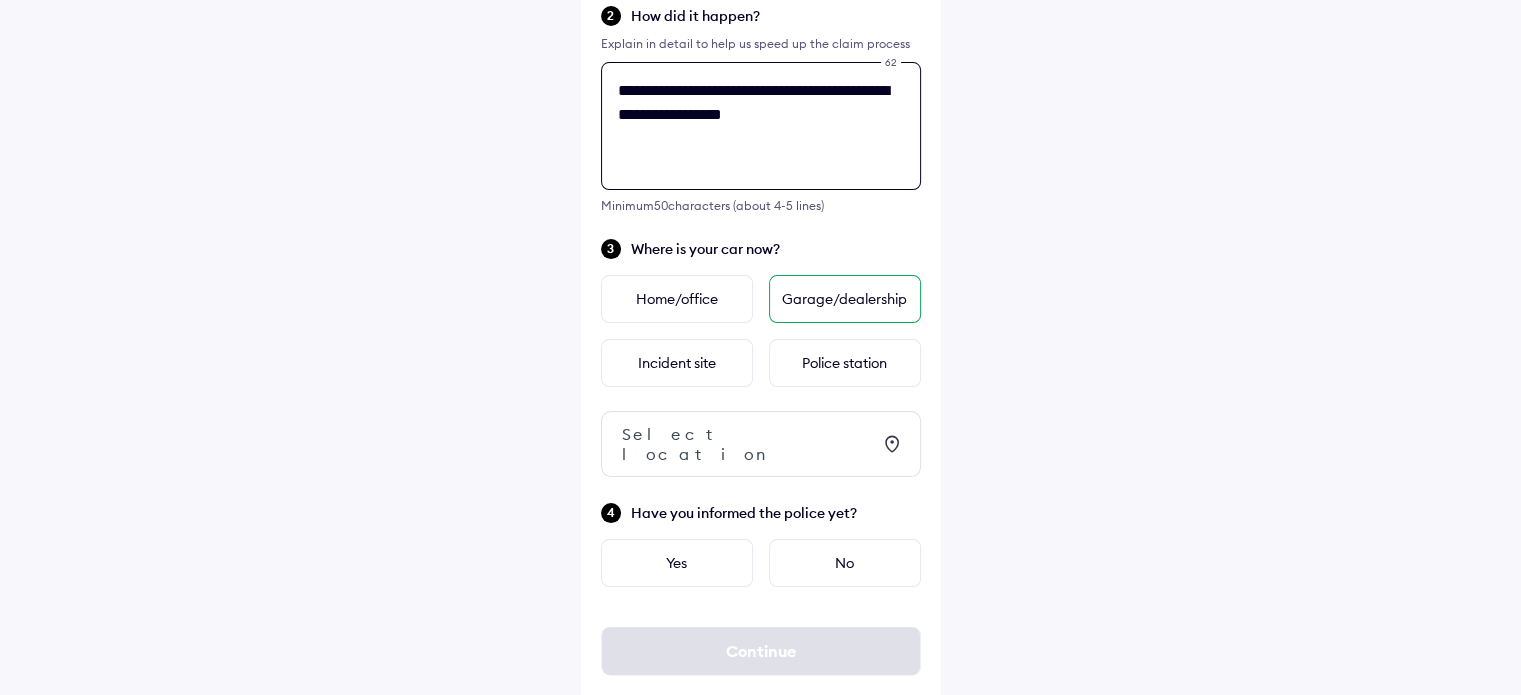 type on "**********" 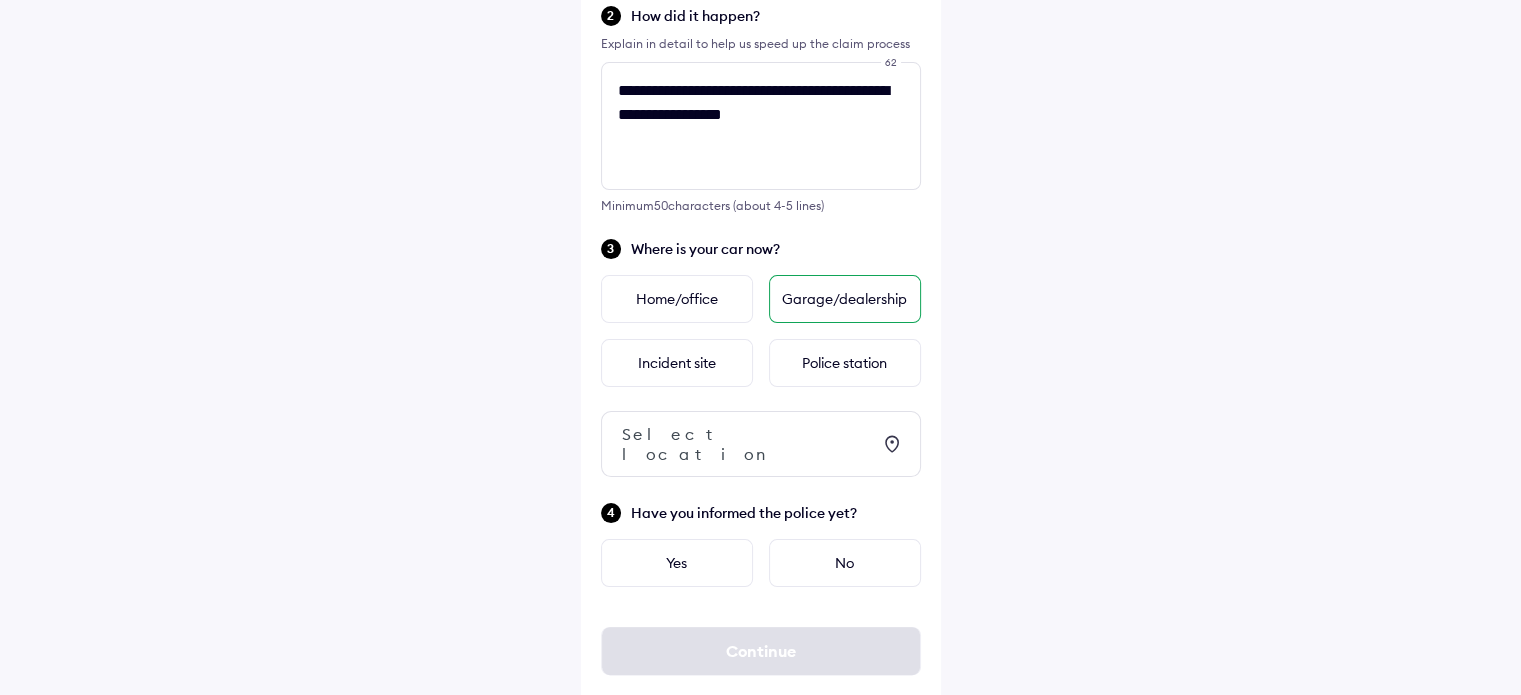 click on "Garage/dealership" at bounding box center [845, 299] 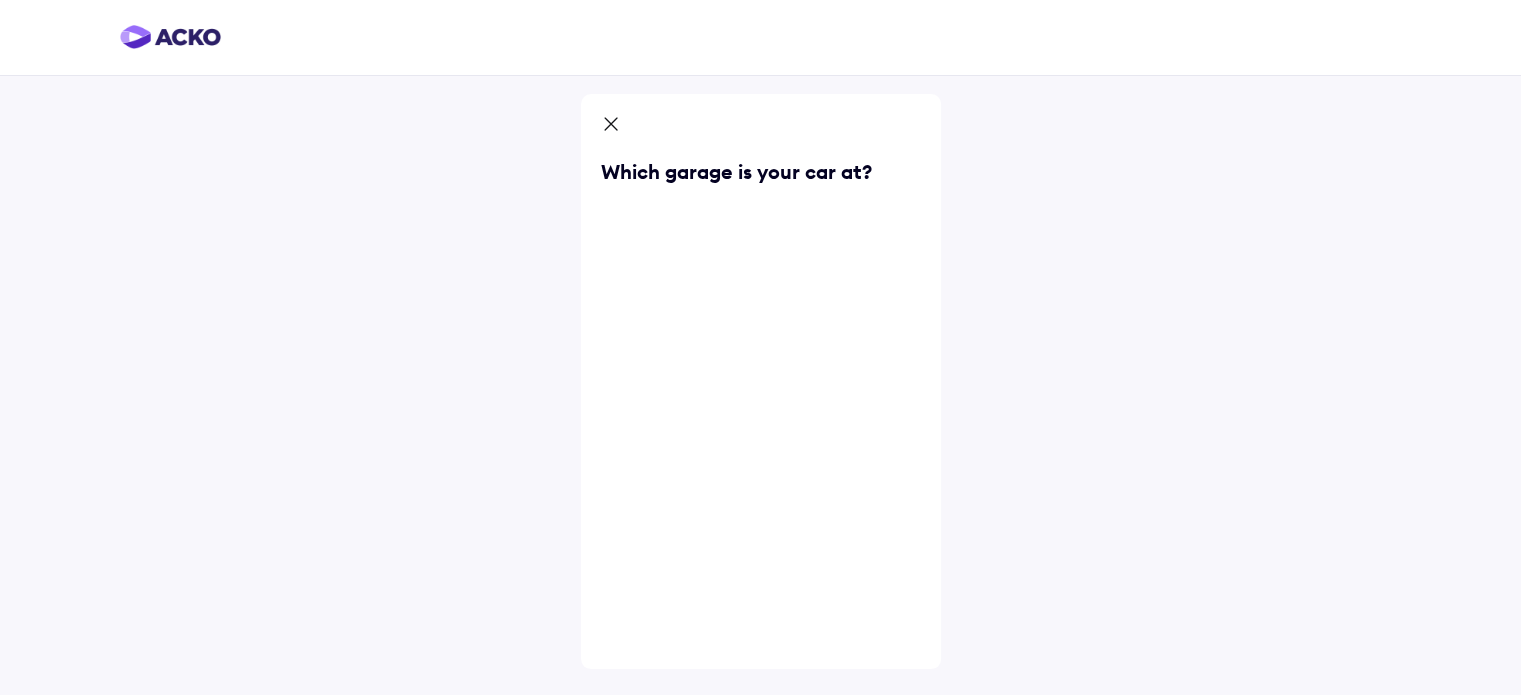 scroll, scrollTop: 0, scrollLeft: 0, axis: both 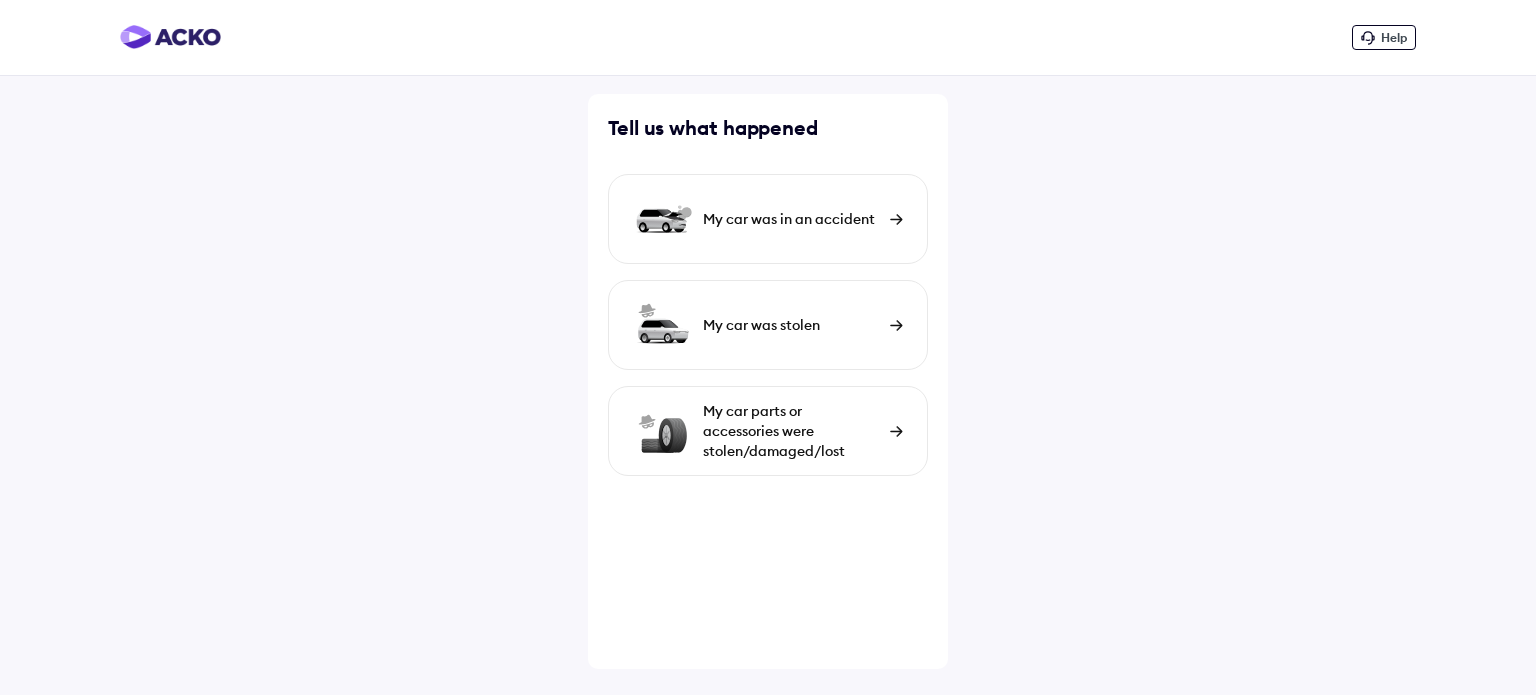 click on "My car parts or accessories were stolen/damaged/lost" at bounding box center (791, 431) 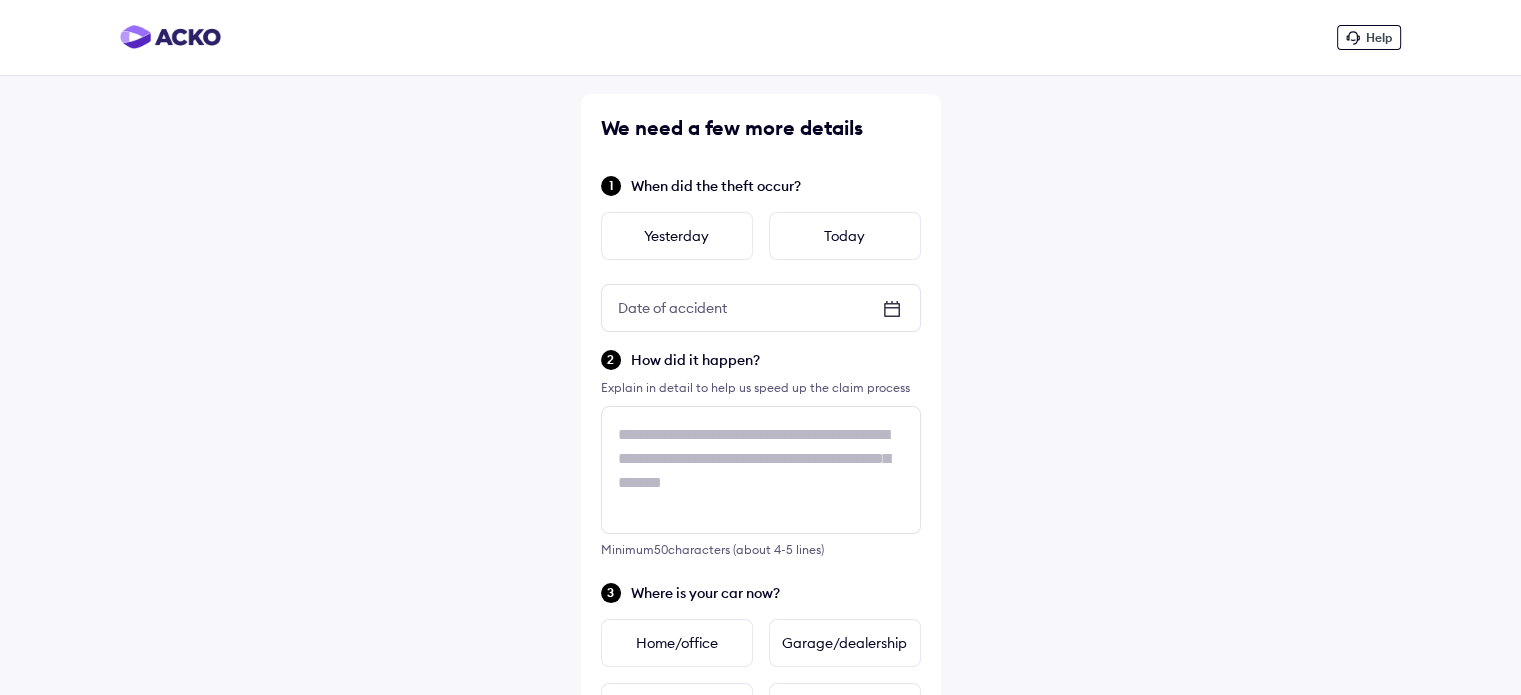 click 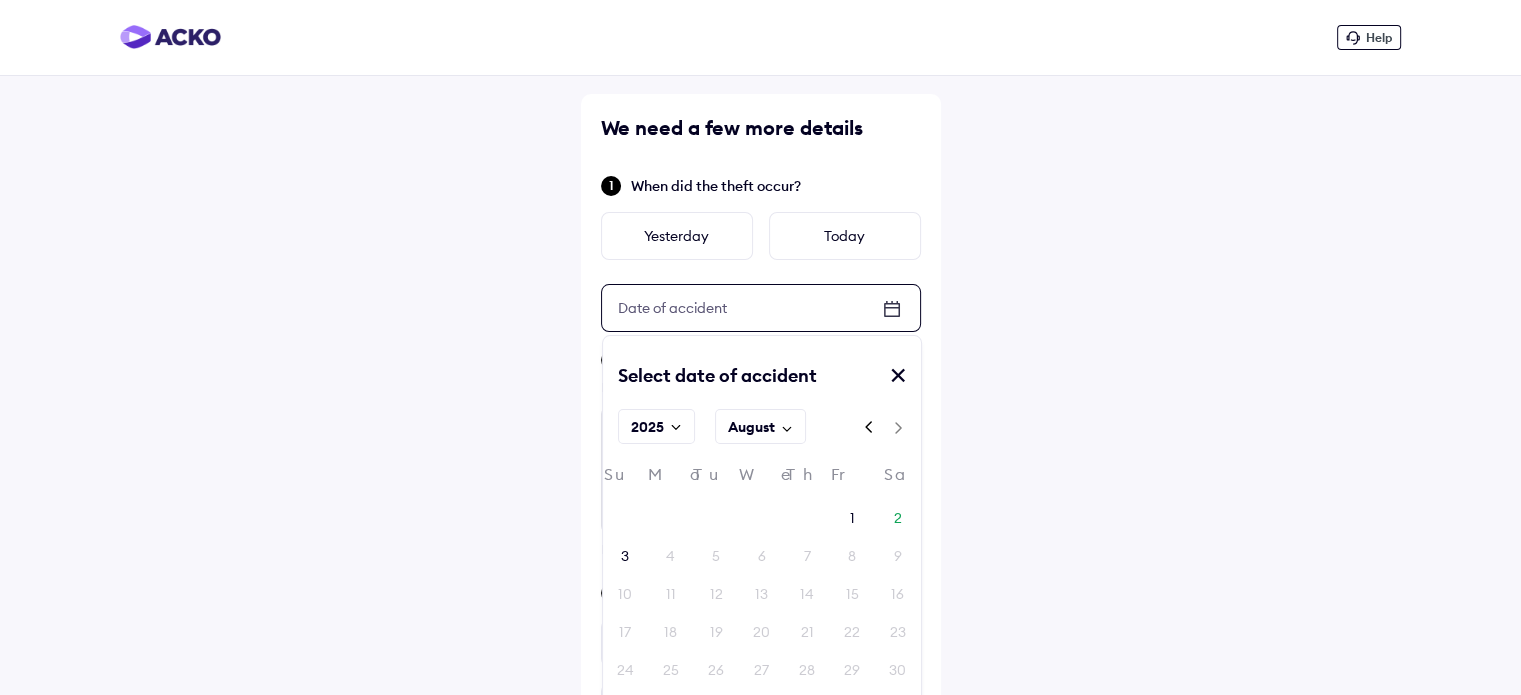 click 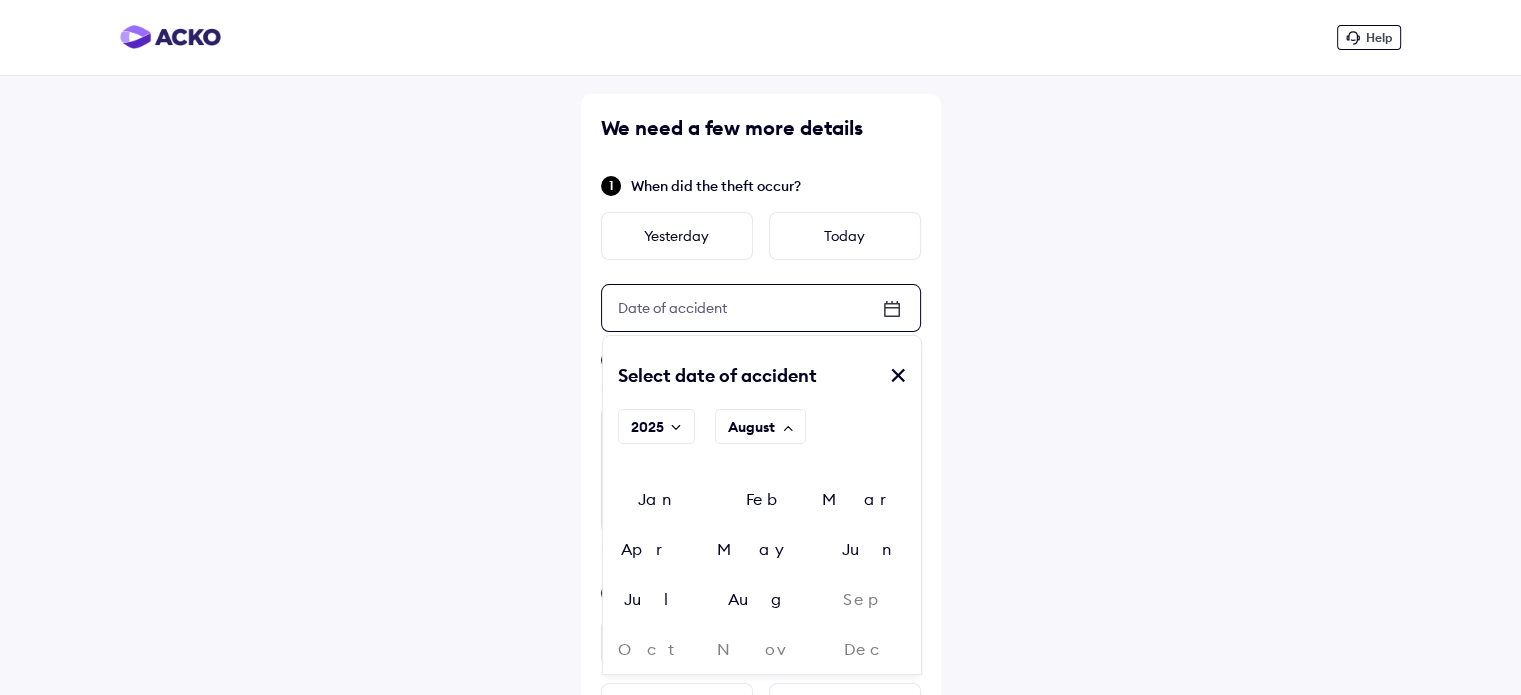 click on "Jul" at bounding box center [656, 599] 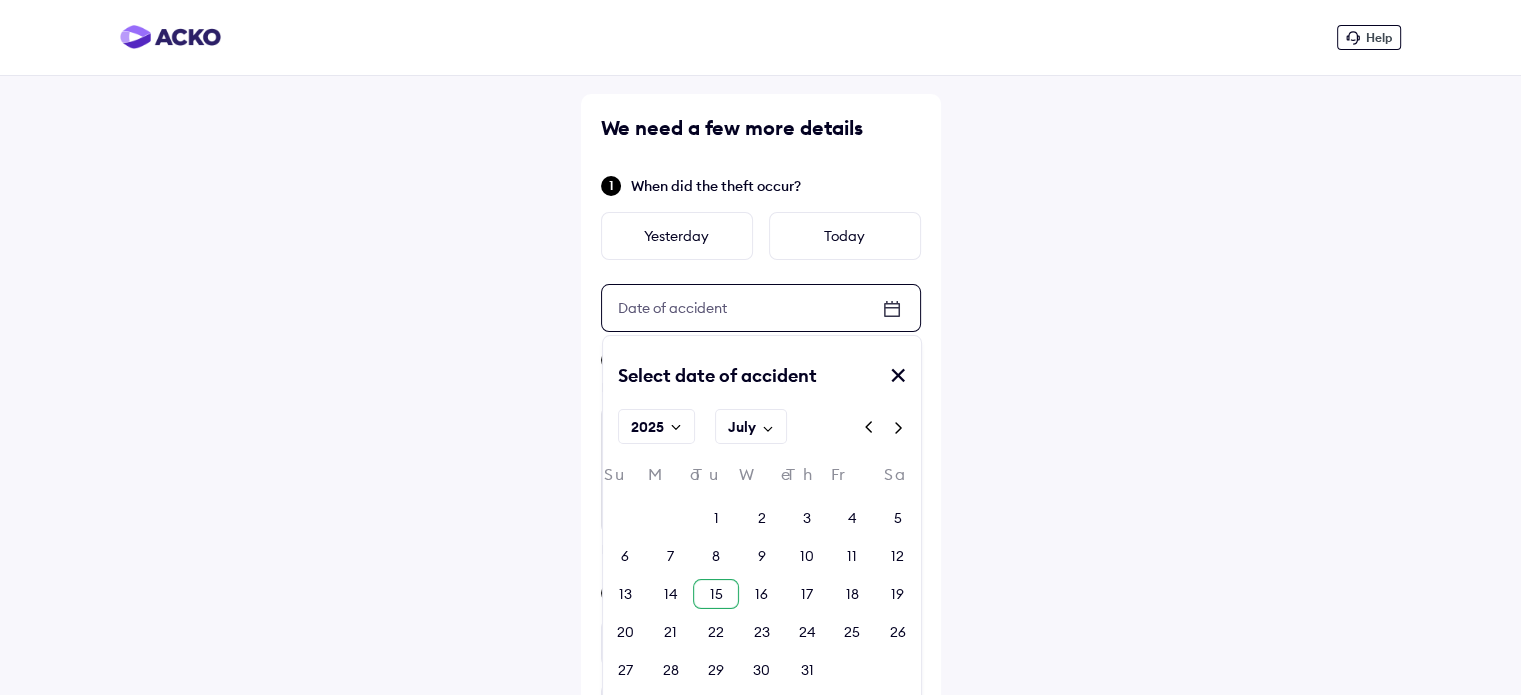 click on "15" at bounding box center (716, 594) 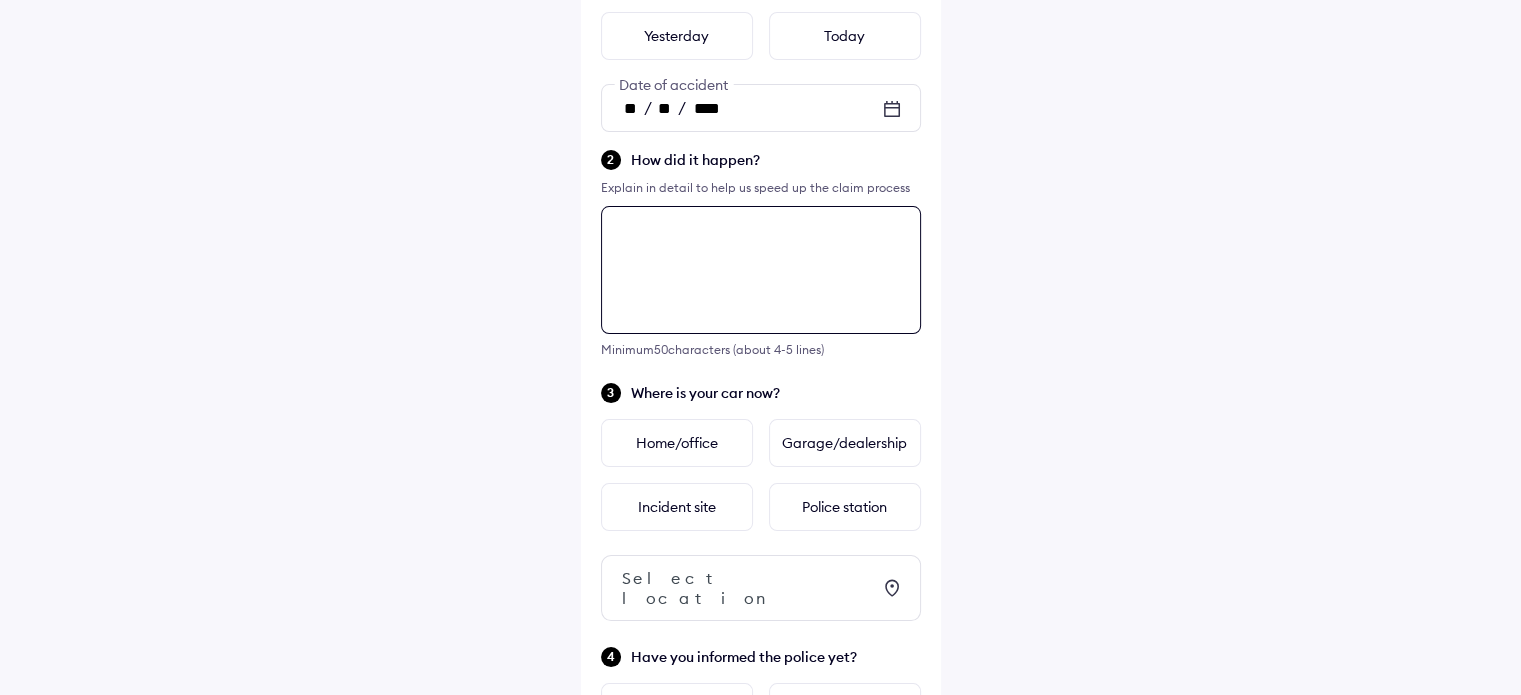 scroll, scrollTop: 344, scrollLeft: 0, axis: vertical 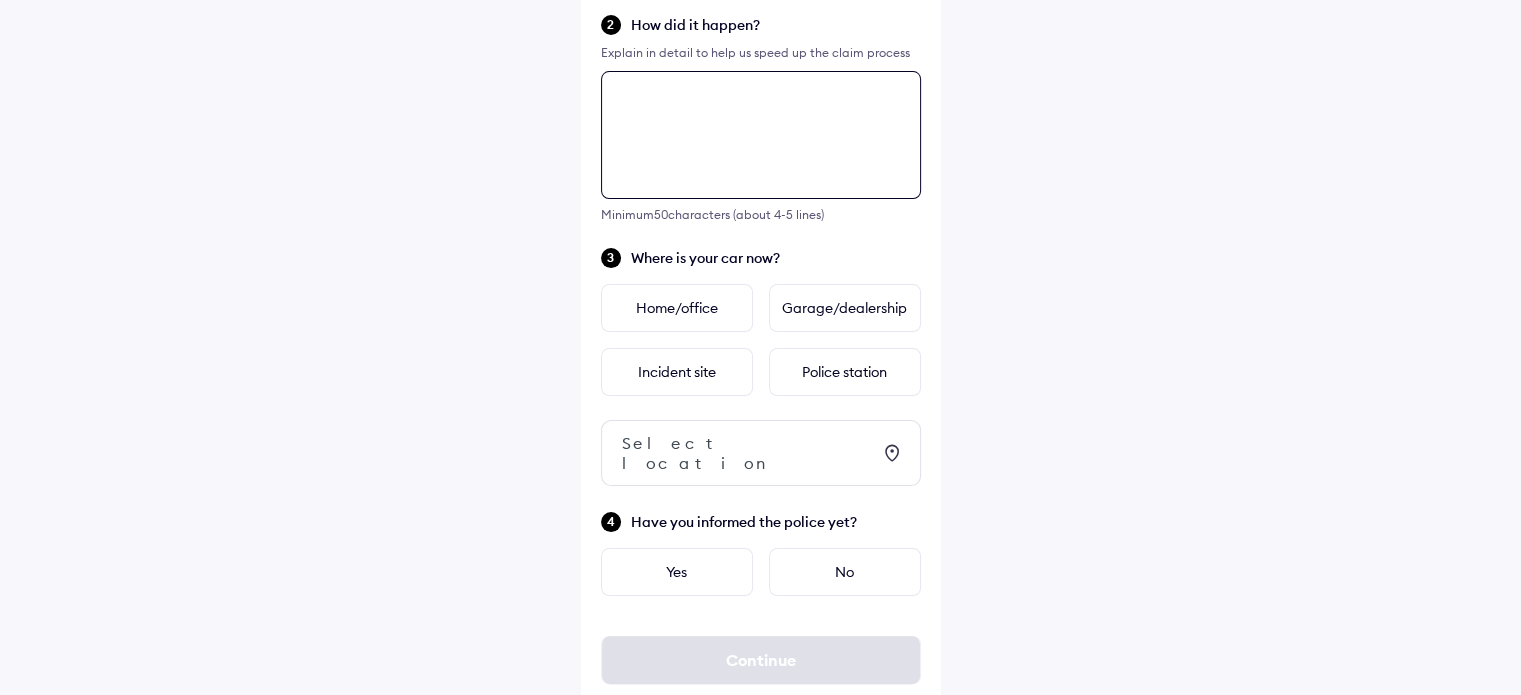 click on "We need a few more details When did the theft occur? Yesterday Today ** / ** / **** Date of accident How did it happen? Explain in detail to help us speed up the claim process Minimum  50  characters (about 4-5 lines) Where is your car now? Home/office Garage/dealership Incident site Police station Select location Have you informed the police yet? Yes No Continue" at bounding box center [761, 239] 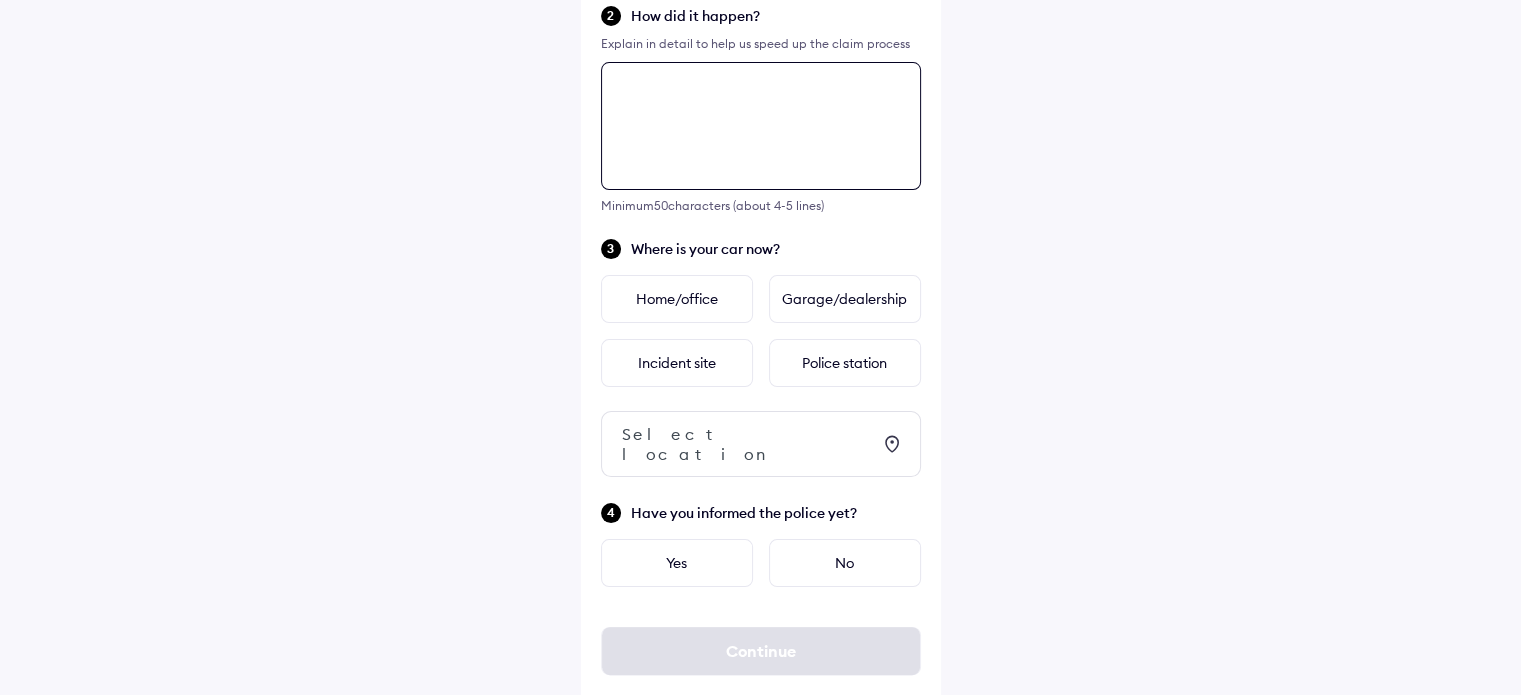 paste on "**********" 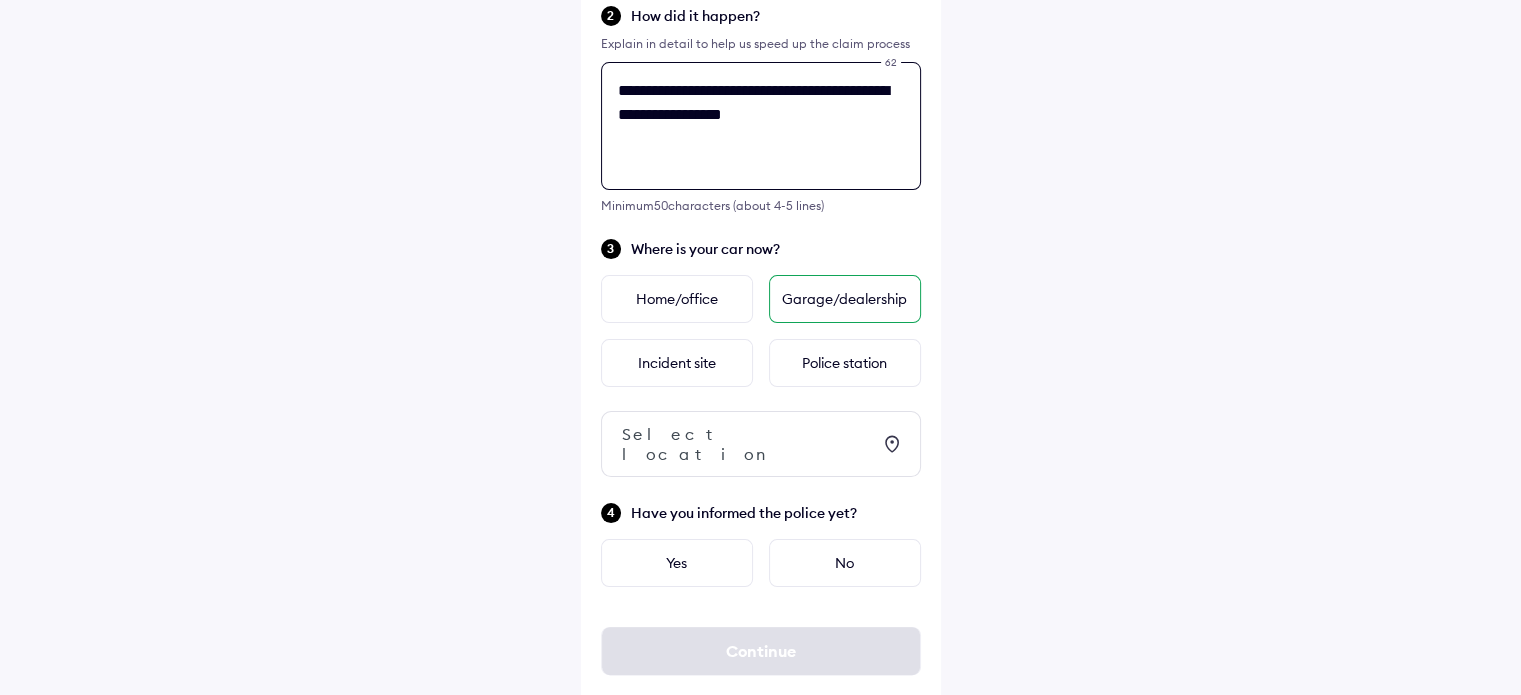 type on "**********" 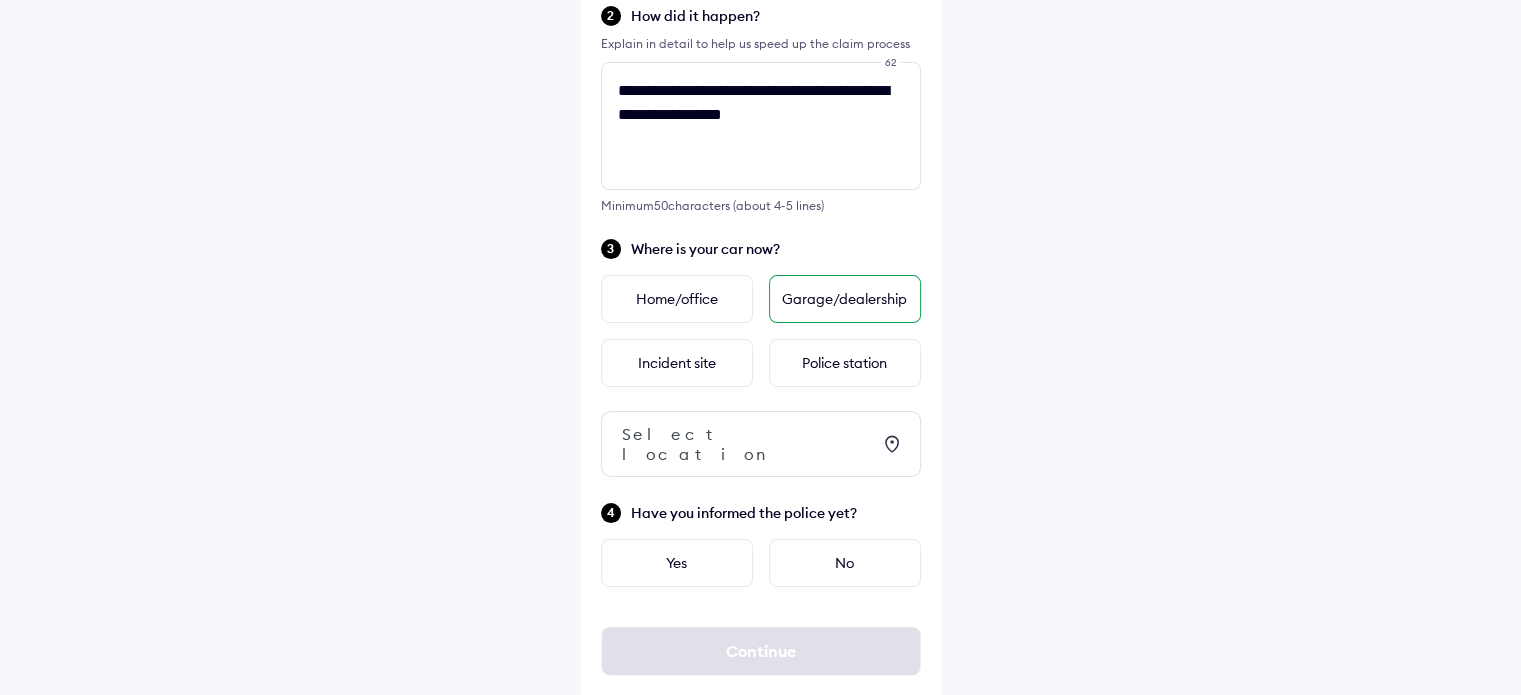 click on "Garage/dealership" at bounding box center (845, 299) 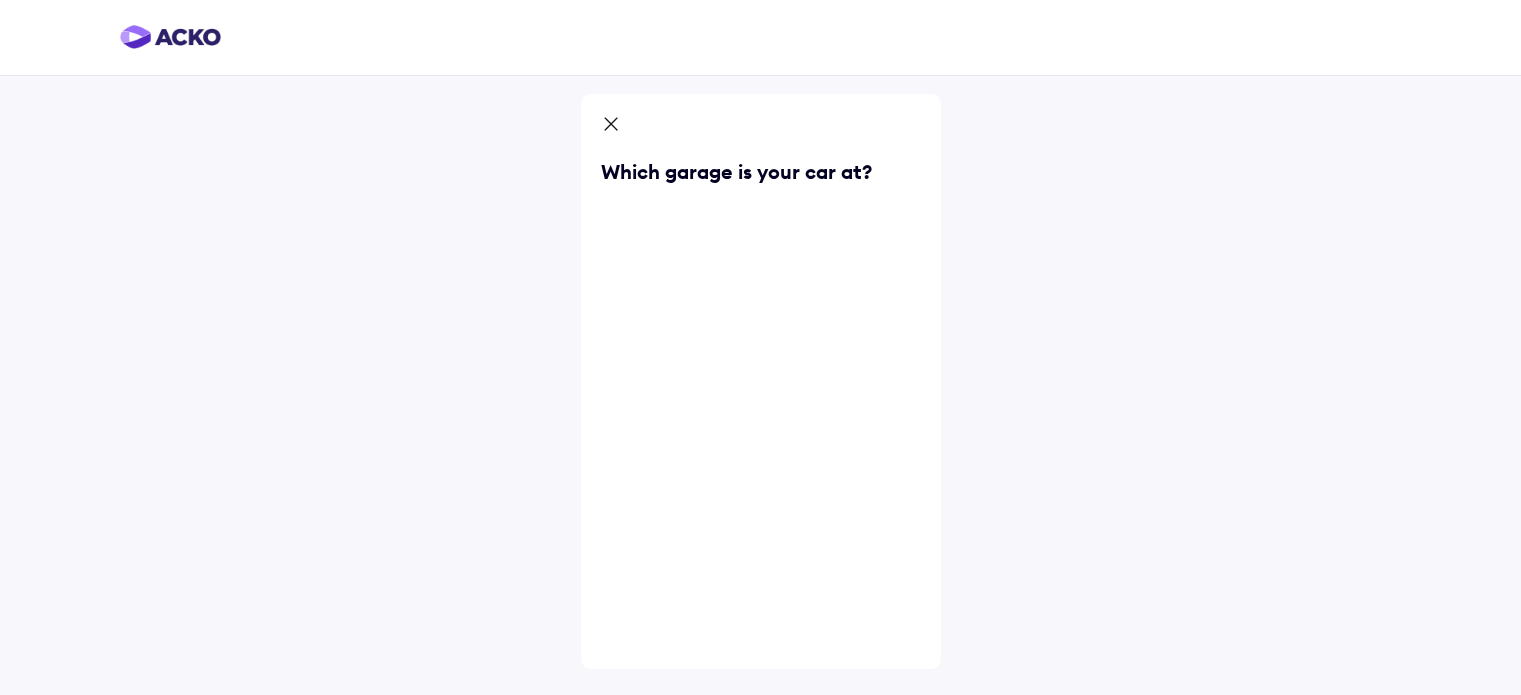 scroll, scrollTop: 0, scrollLeft: 0, axis: both 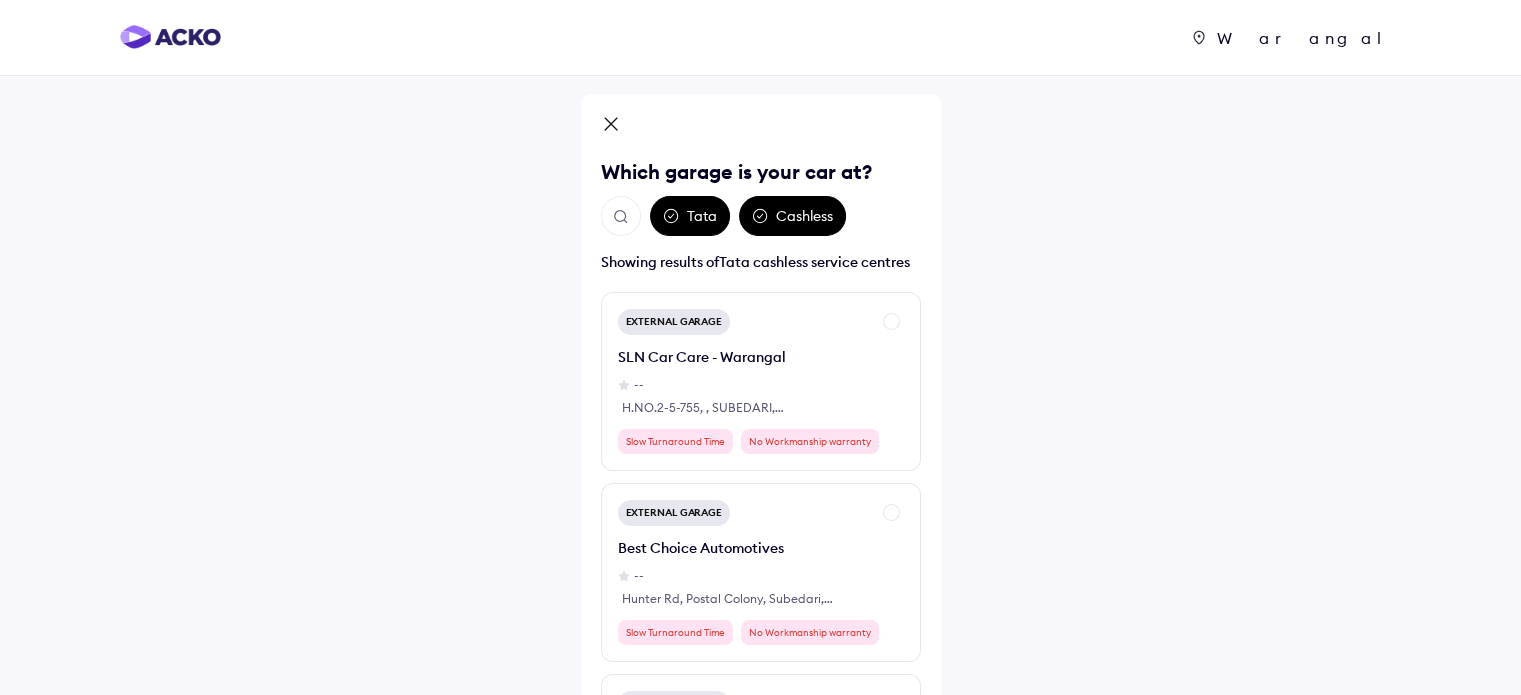 click 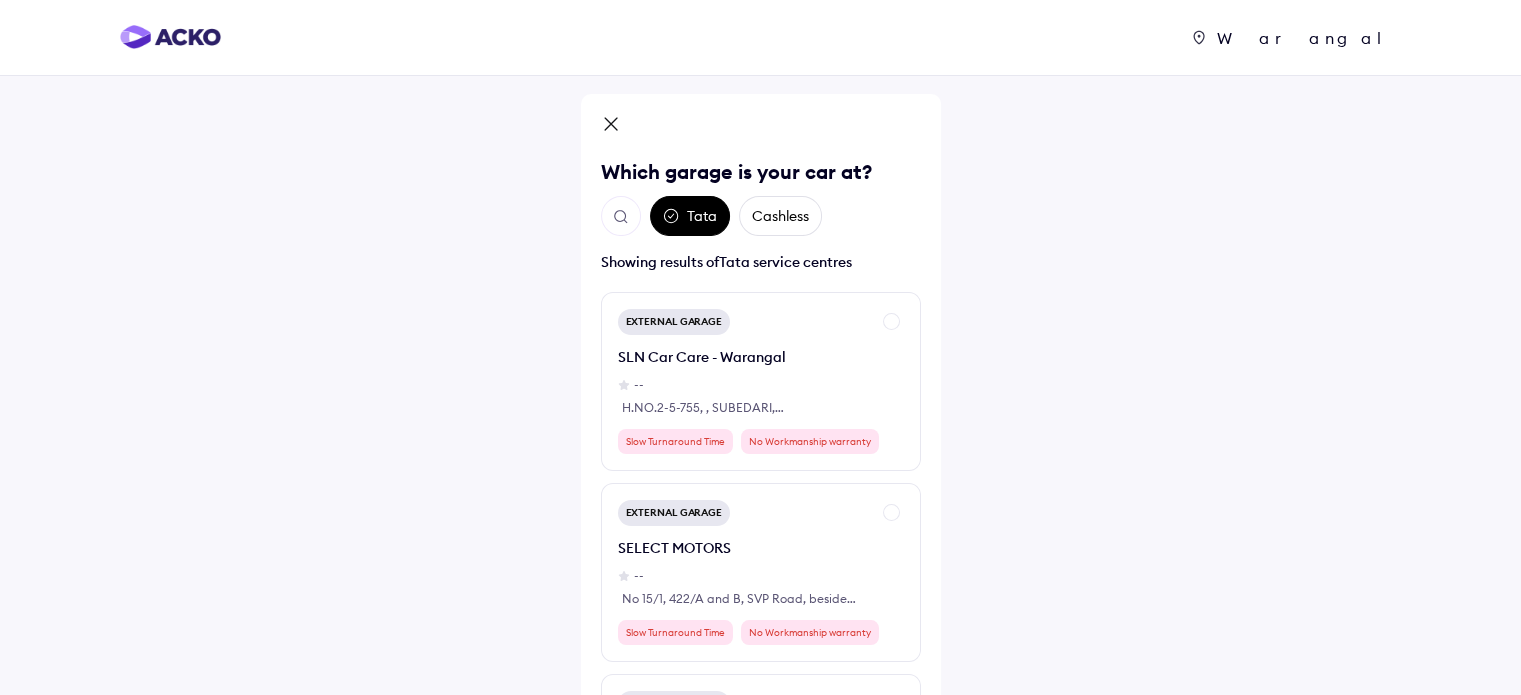click on "Cashless" at bounding box center (780, 216) 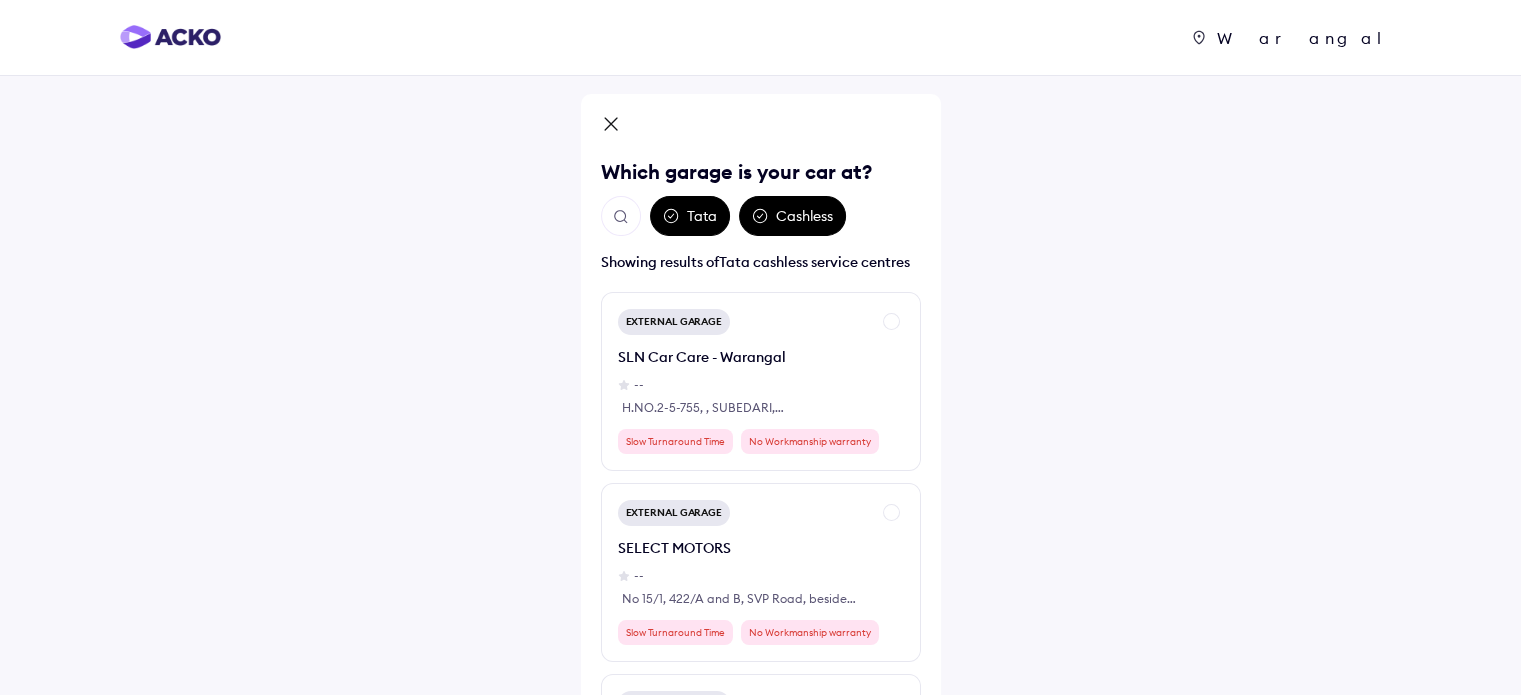 click on "Tata" at bounding box center (690, 216) 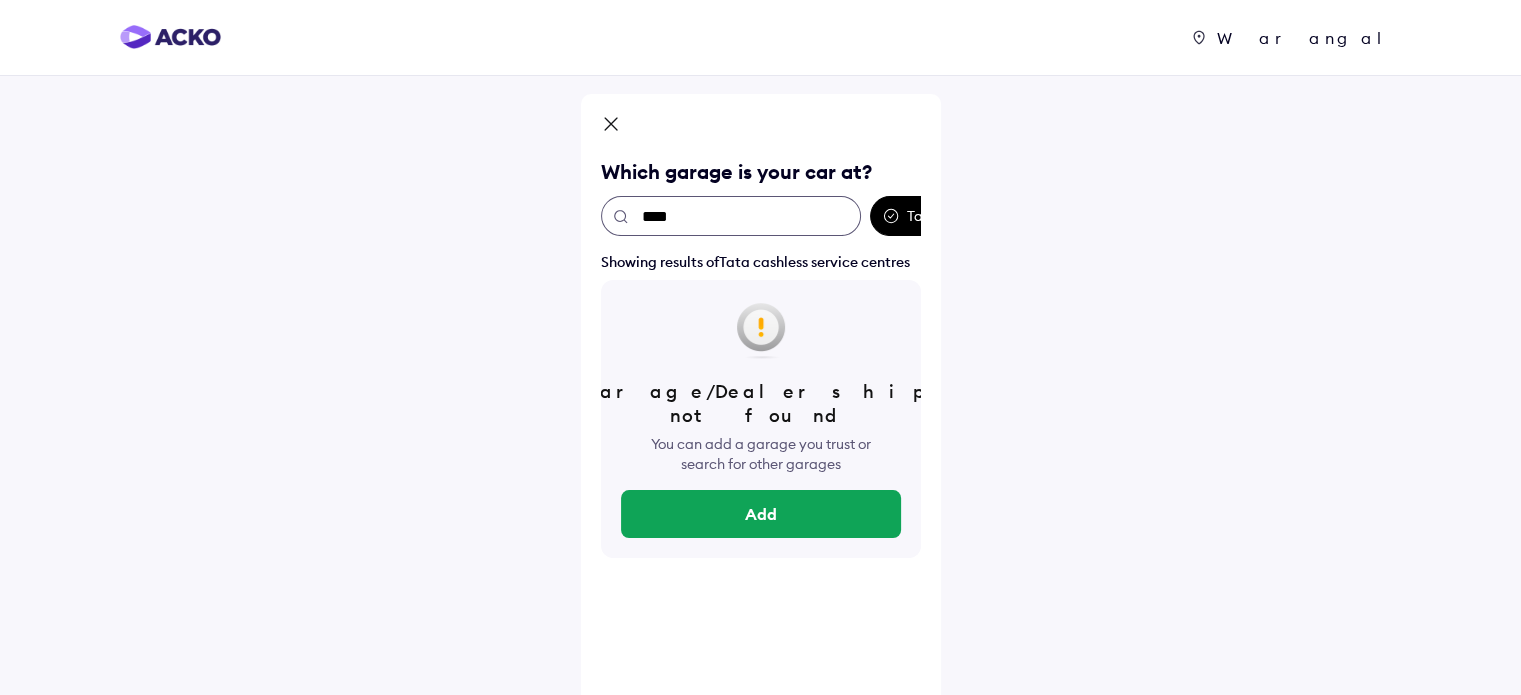 click on "****" at bounding box center (731, 216) 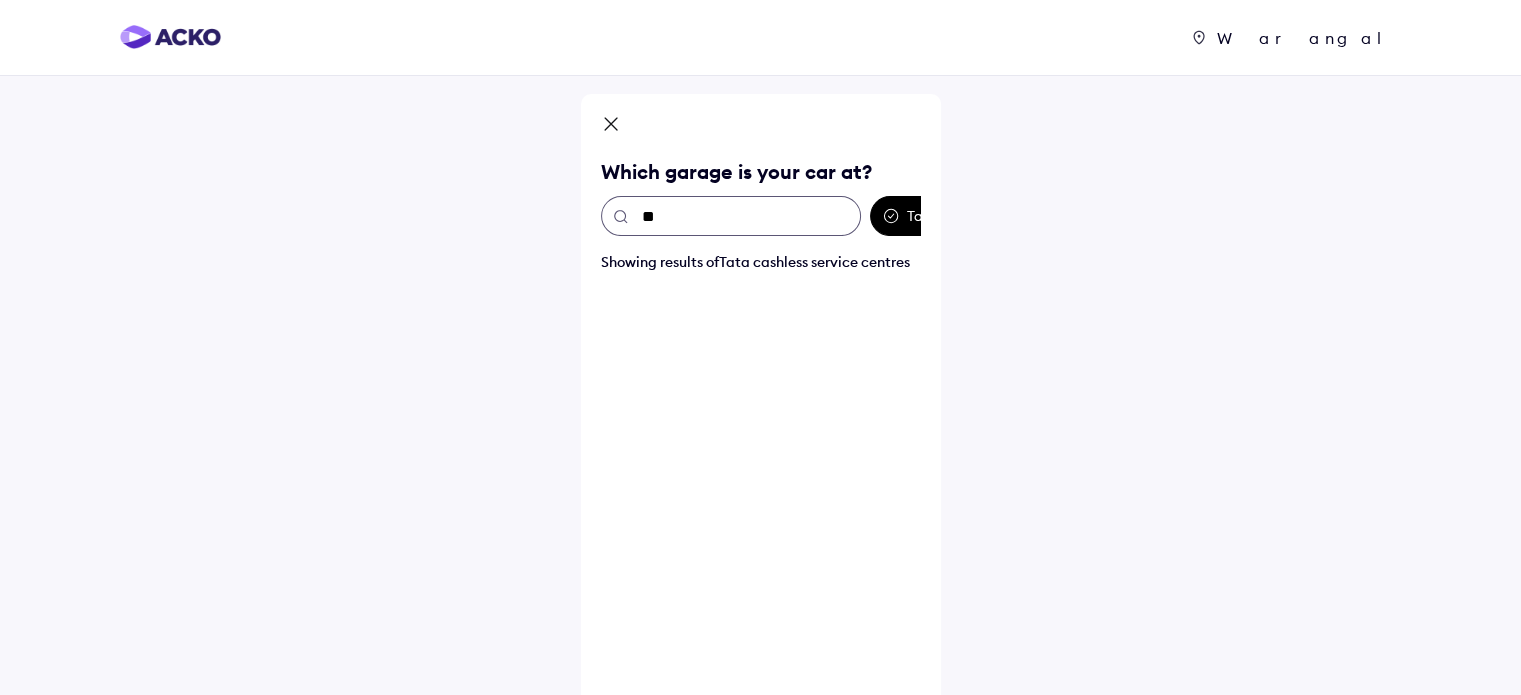type on "***" 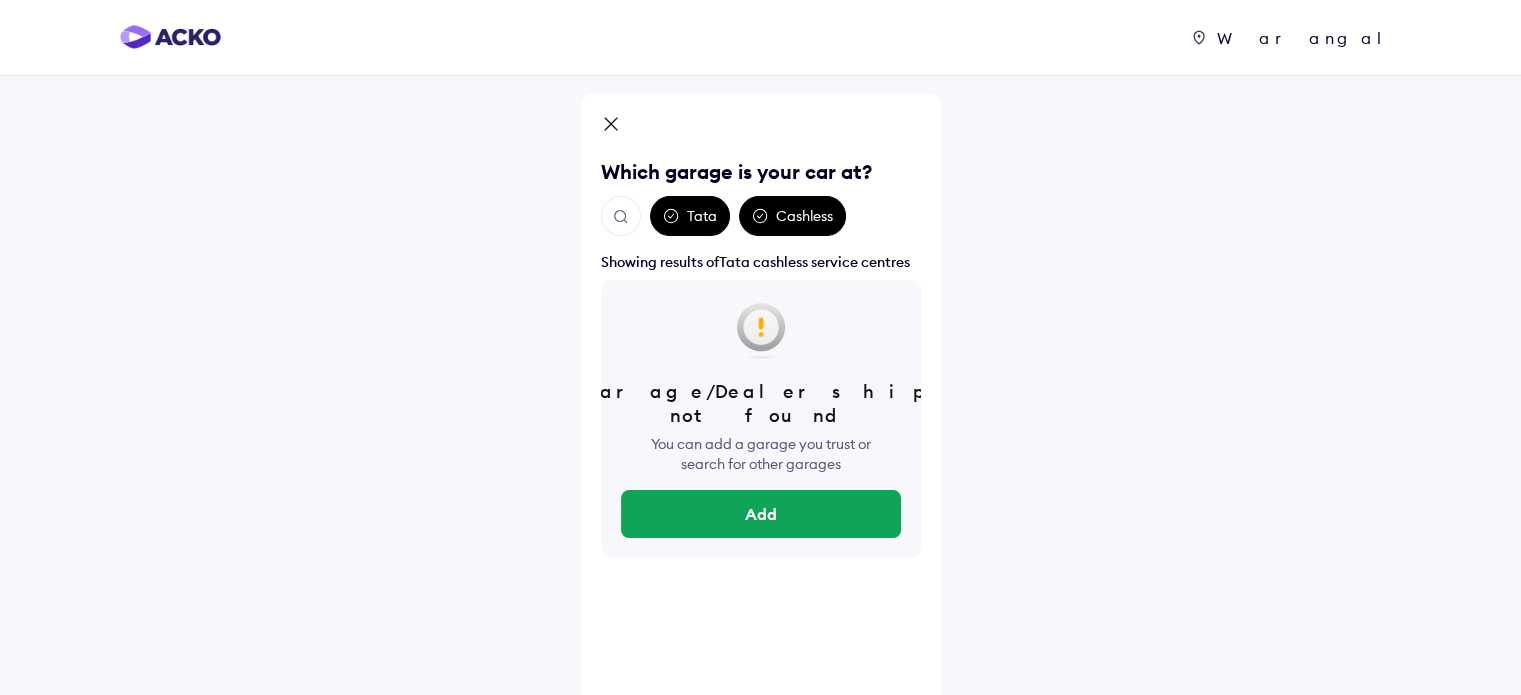 click 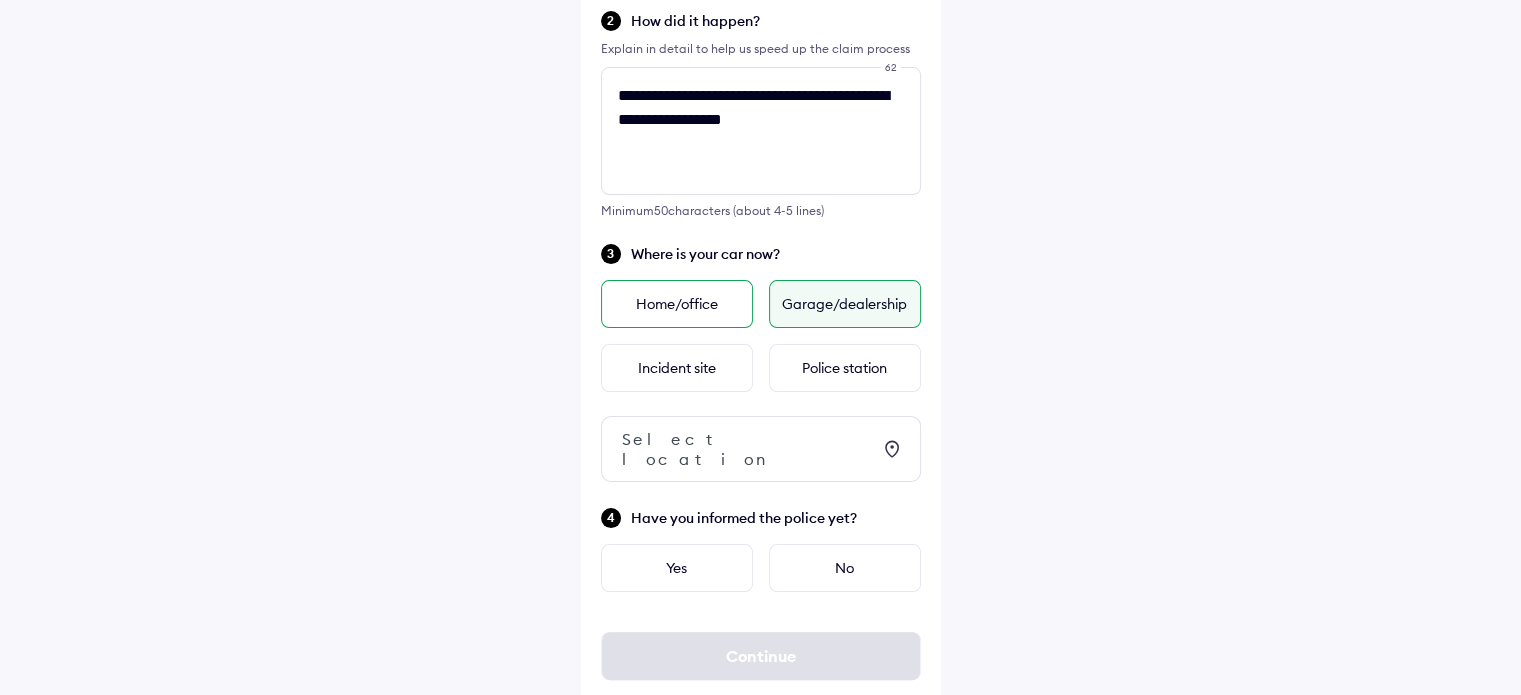 scroll, scrollTop: 344, scrollLeft: 0, axis: vertical 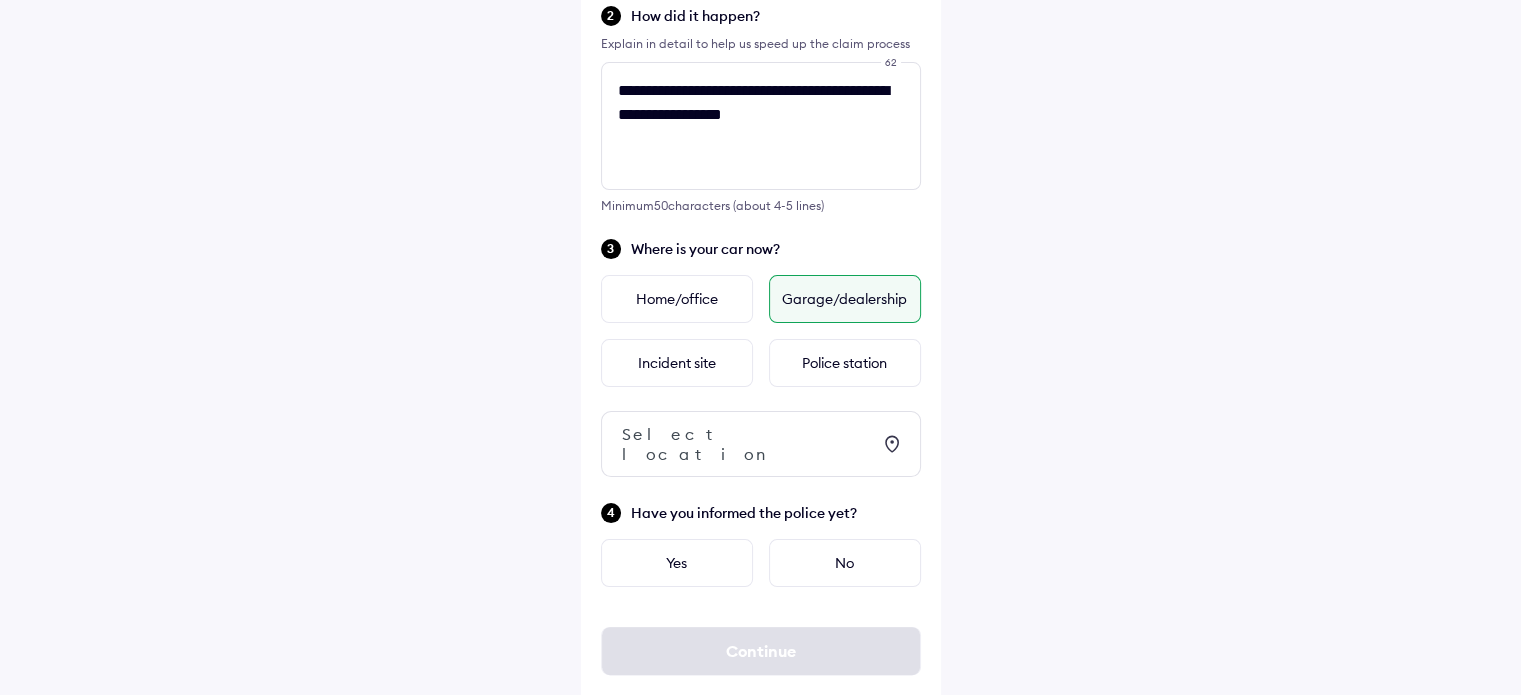 click 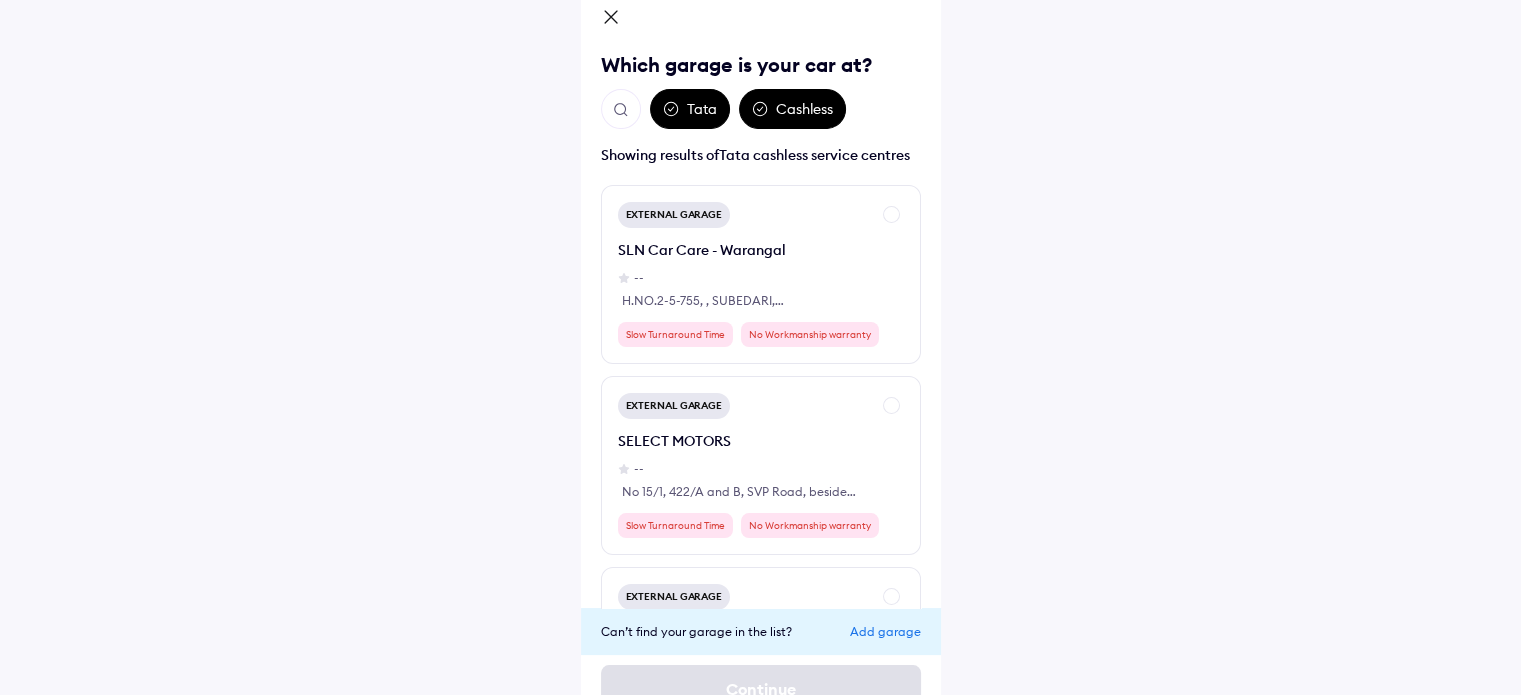 scroll, scrollTop: 145, scrollLeft: 0, axis: vertical 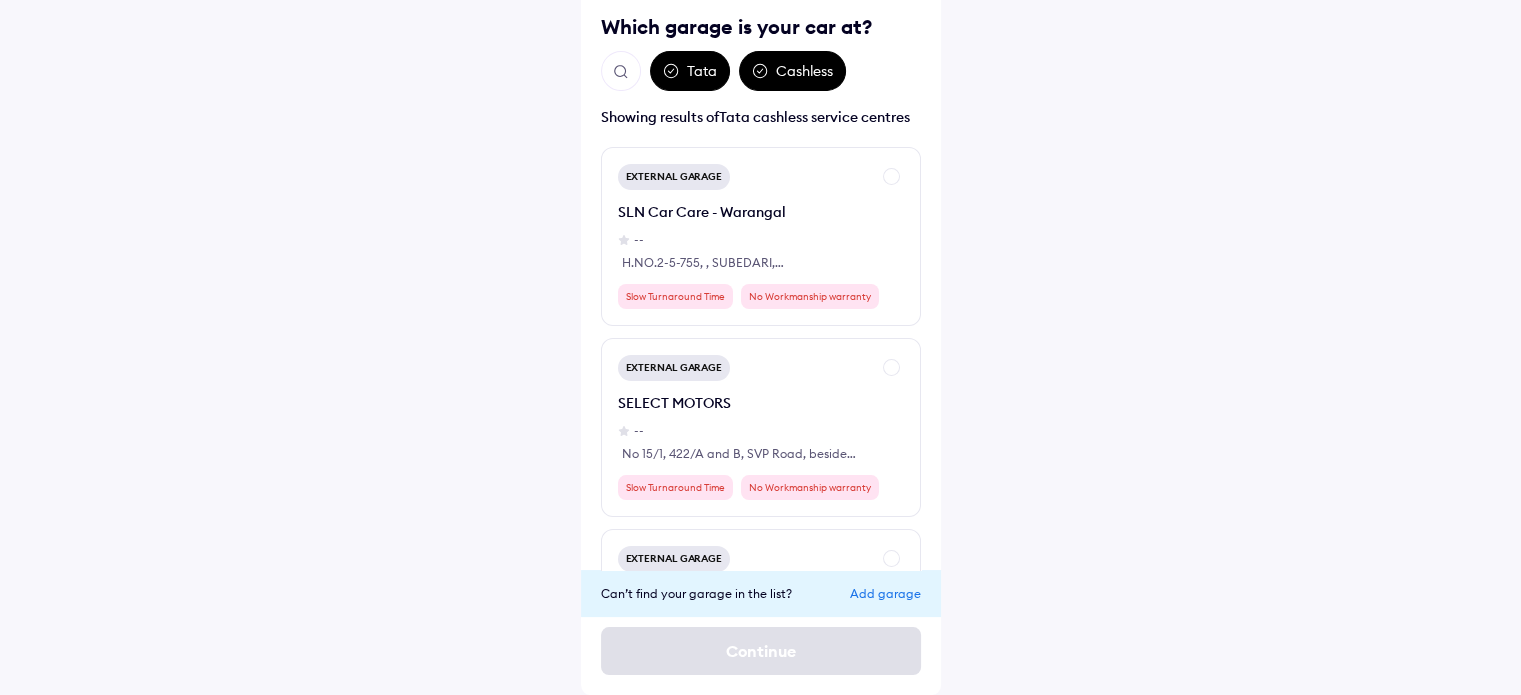 click on "Add garage" at bounding box center (885, 593) 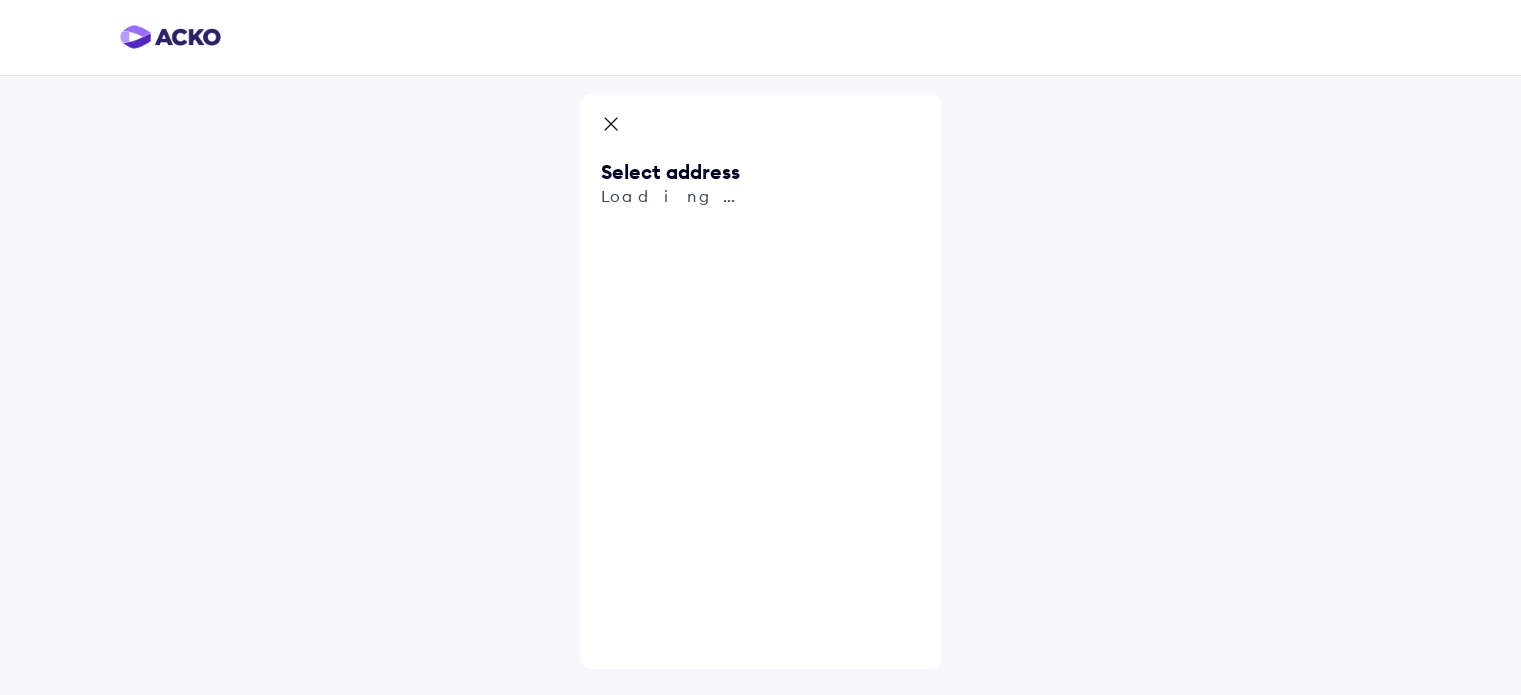 scroll, scrollTop: 0, scrollLeft: 0, axis: both 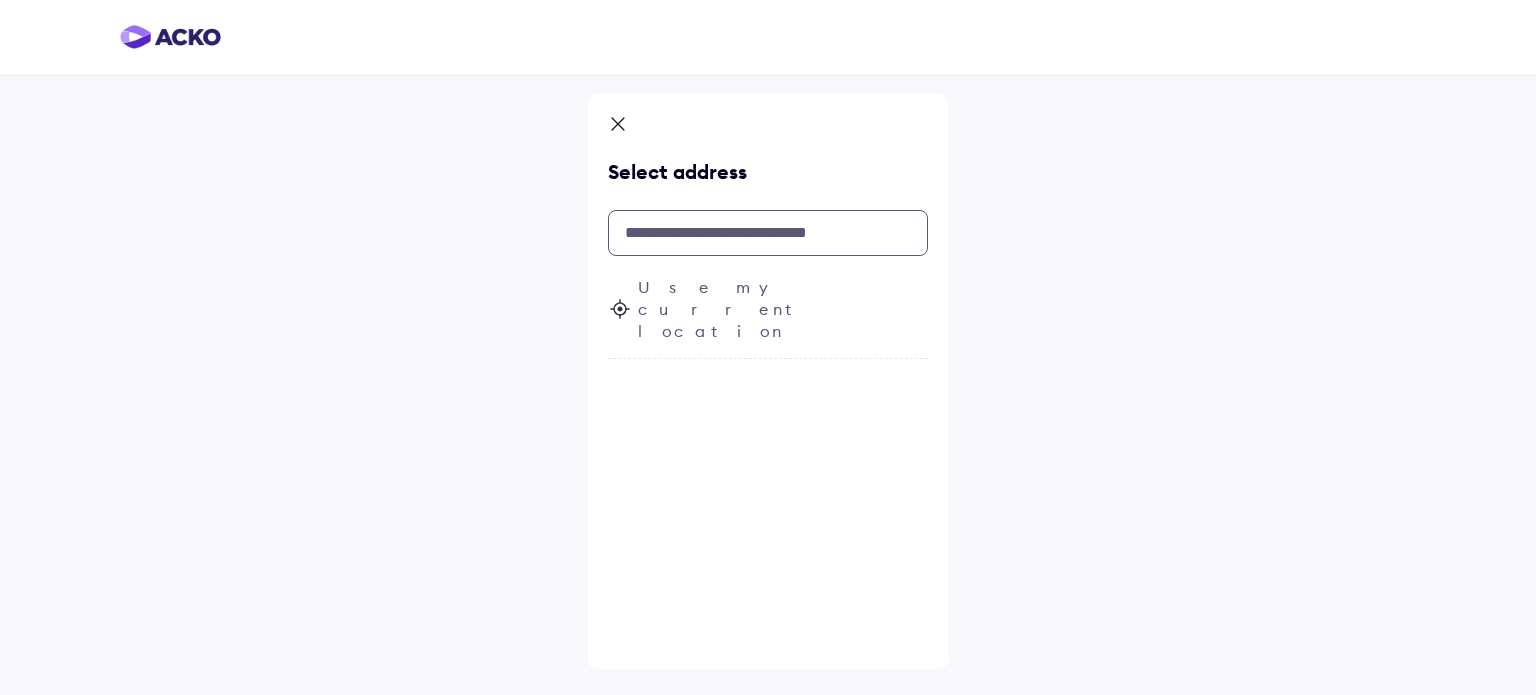 click at bounding box center (768, 233) 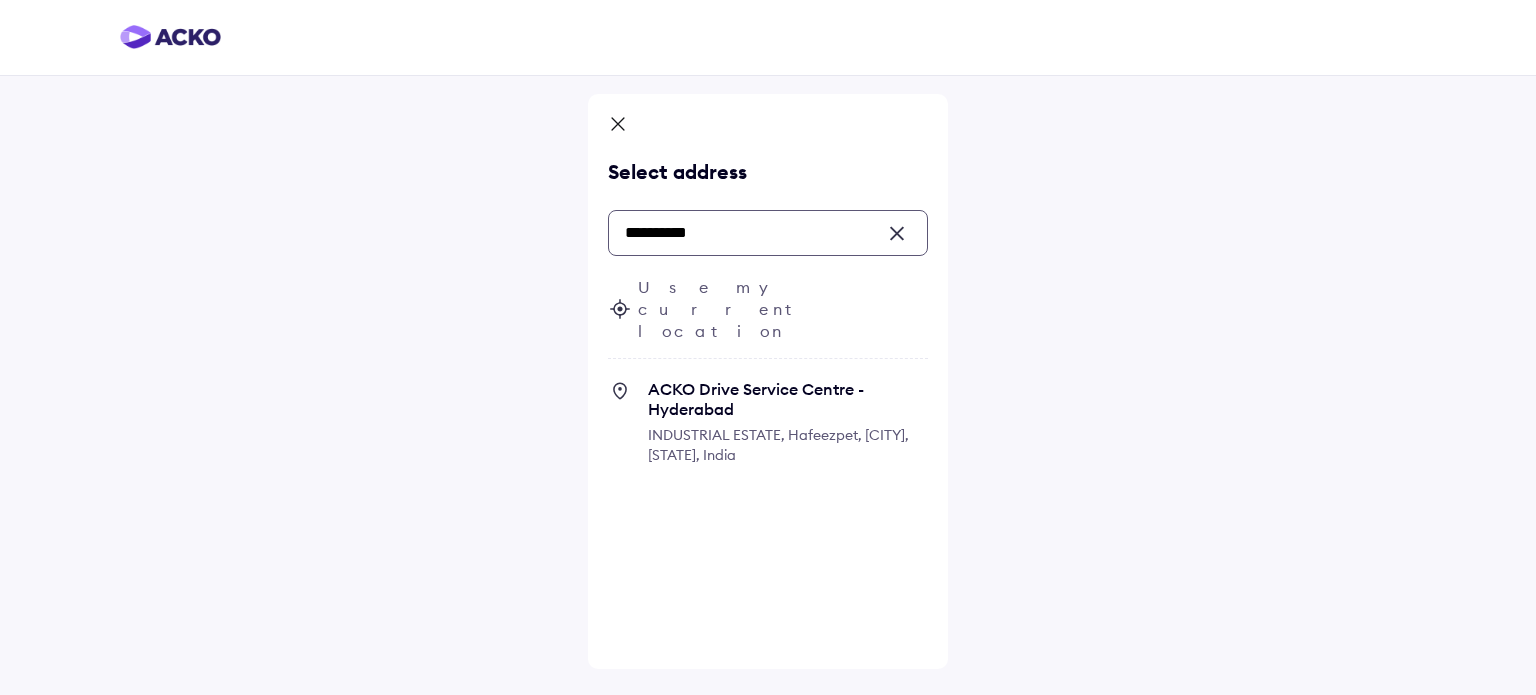 type on "**********" 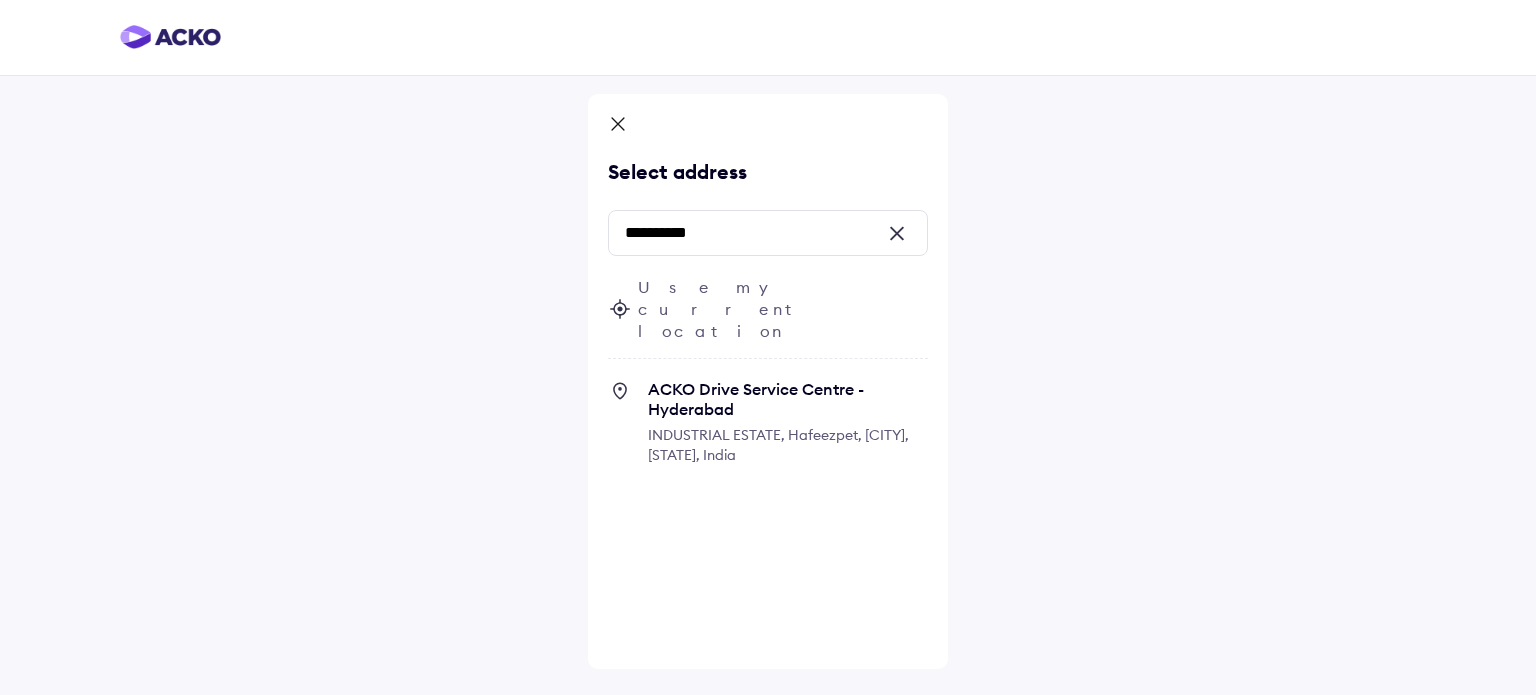 click 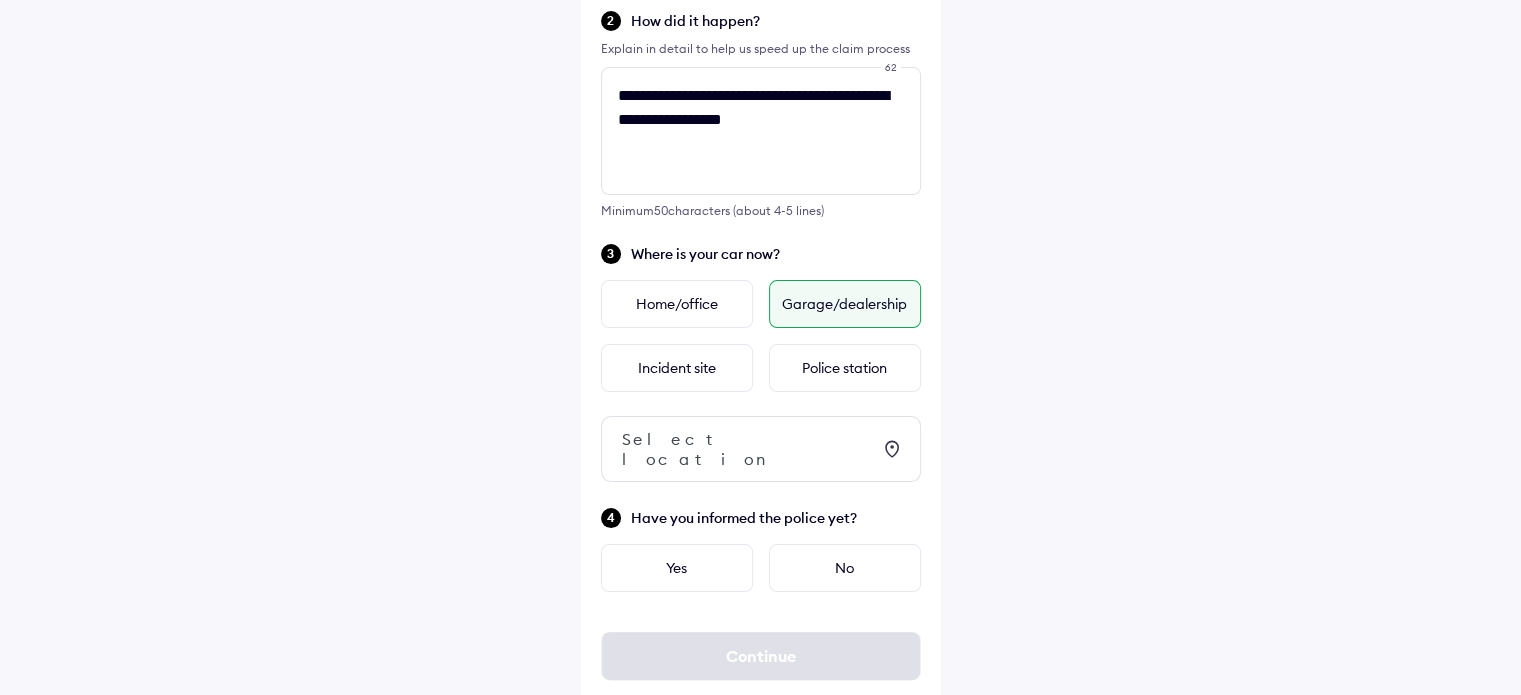 scroll, scrollTop: 344, scrollLeft: 0, axis: vertical 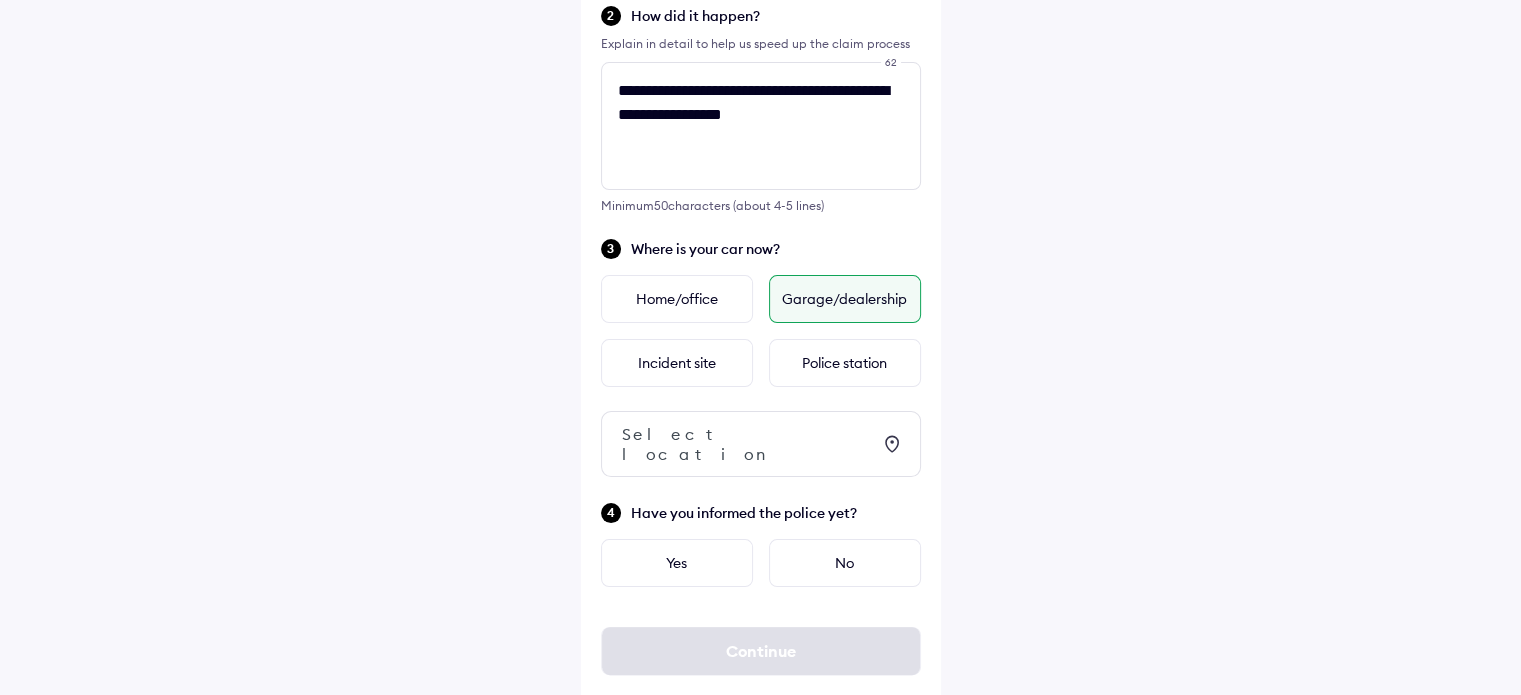 click on "Garage/dealership" at bounding box center (845, 299) 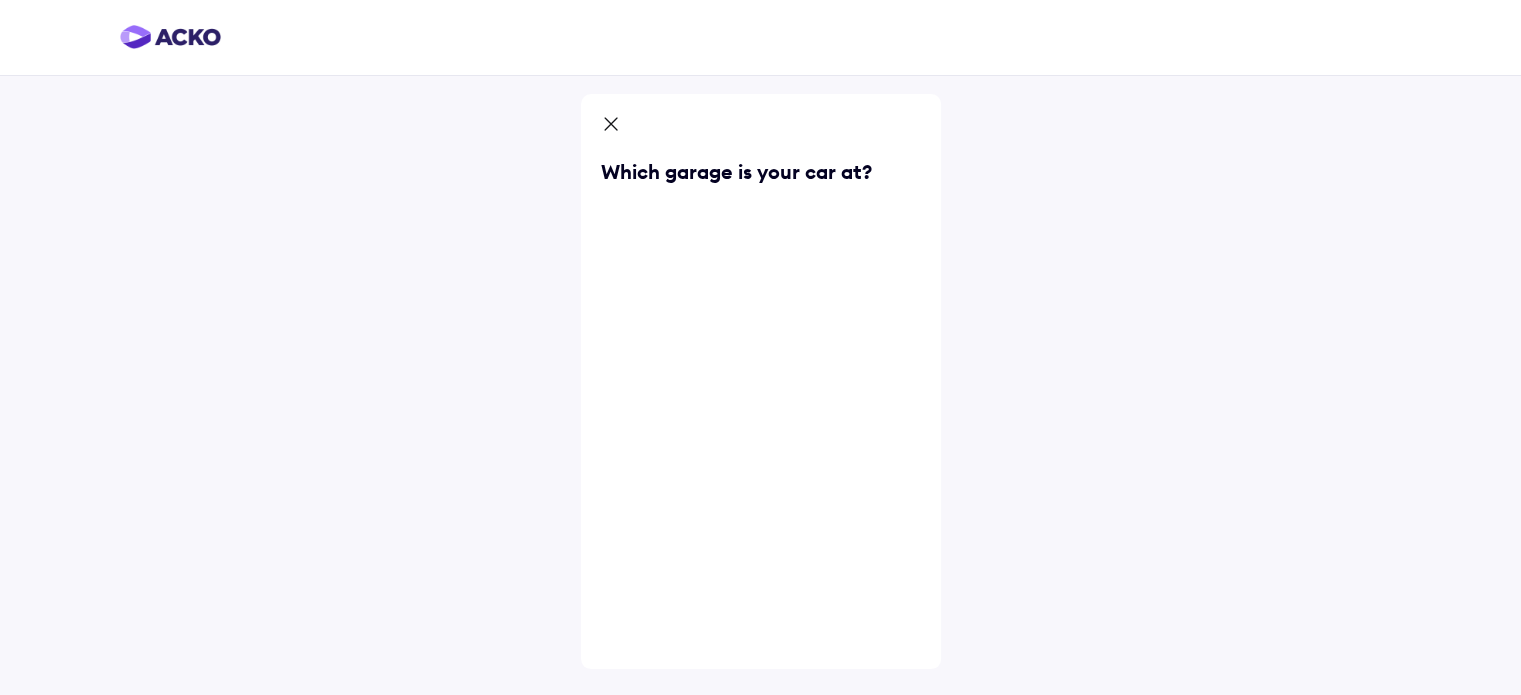 scroll, scrollTop: 0, scrollLeft: 0, axis: both 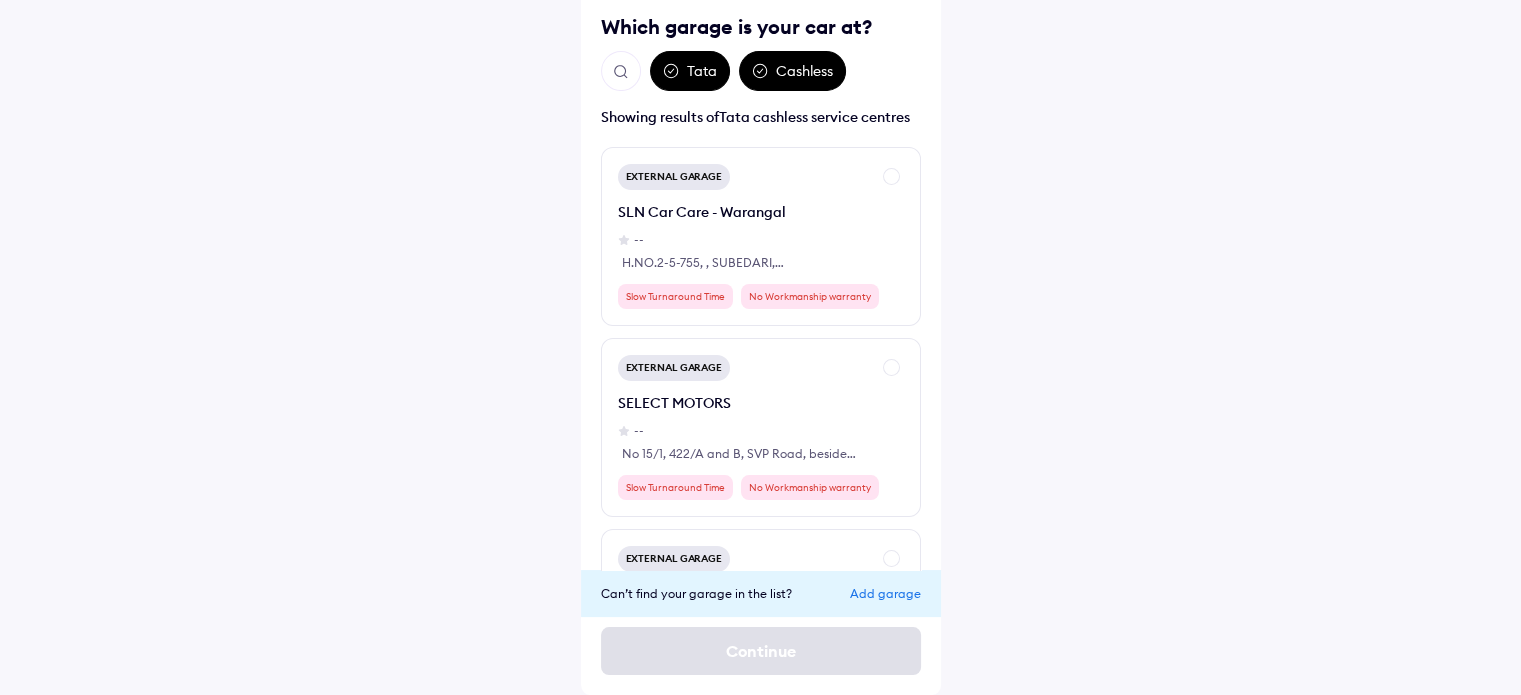 click on "Add garage" at bounding box center [885, 593] 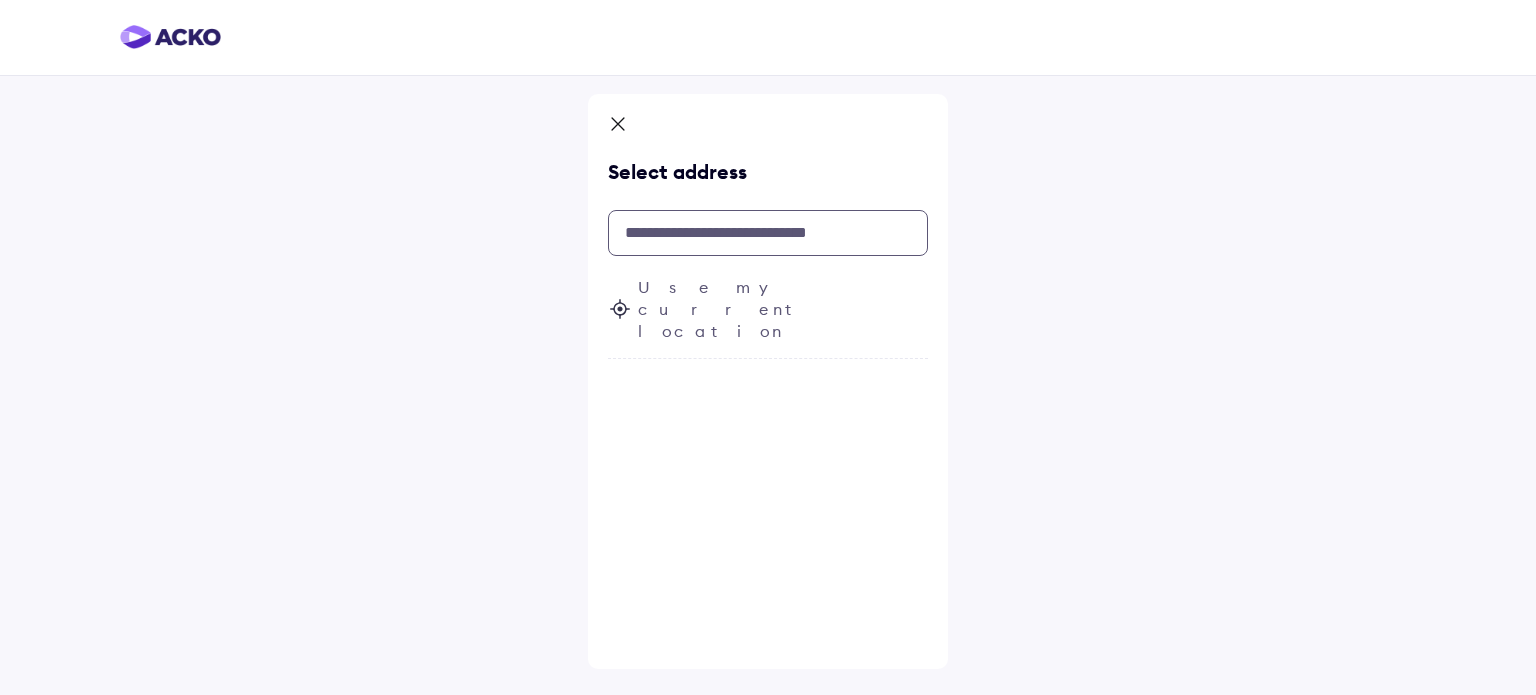 click at bounding box center (768, 233) 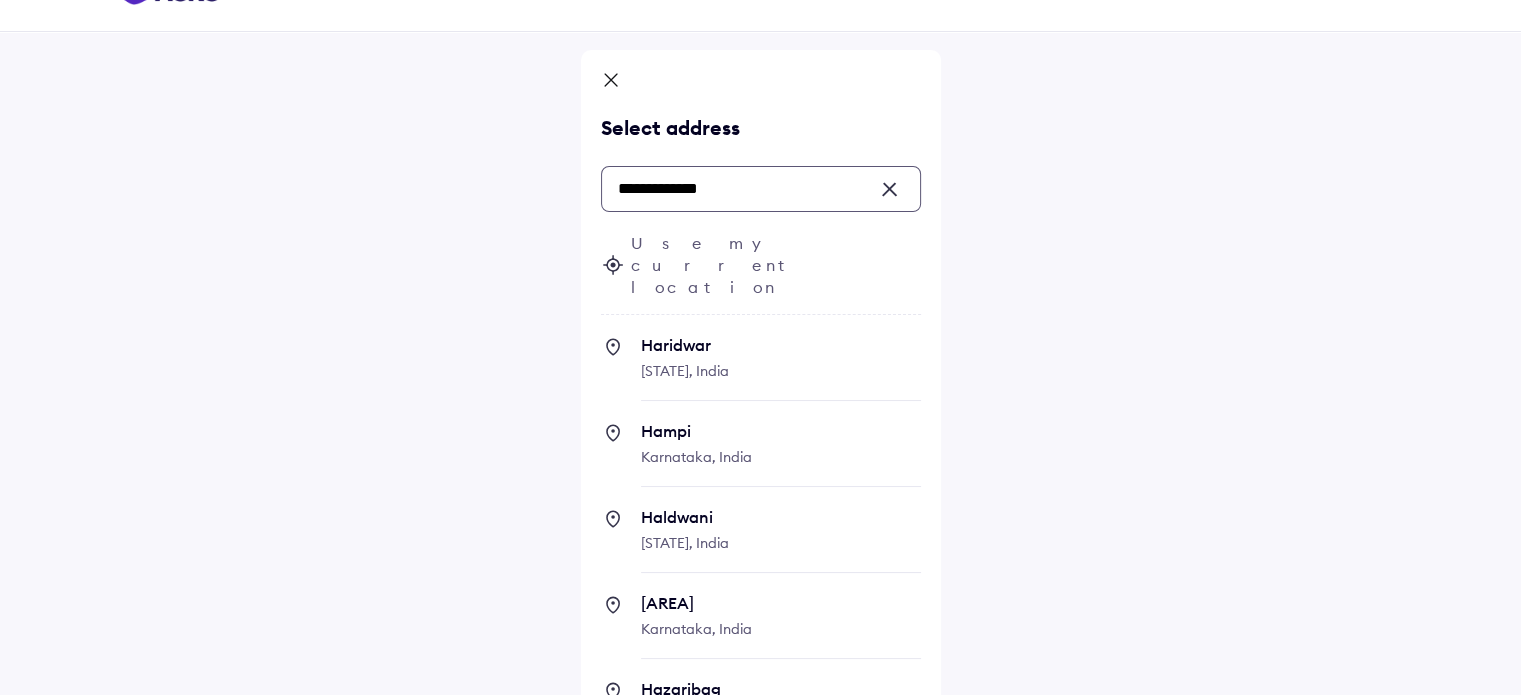 scroll, scrollTop: 69, scrollLeft: 0, axis: vertical 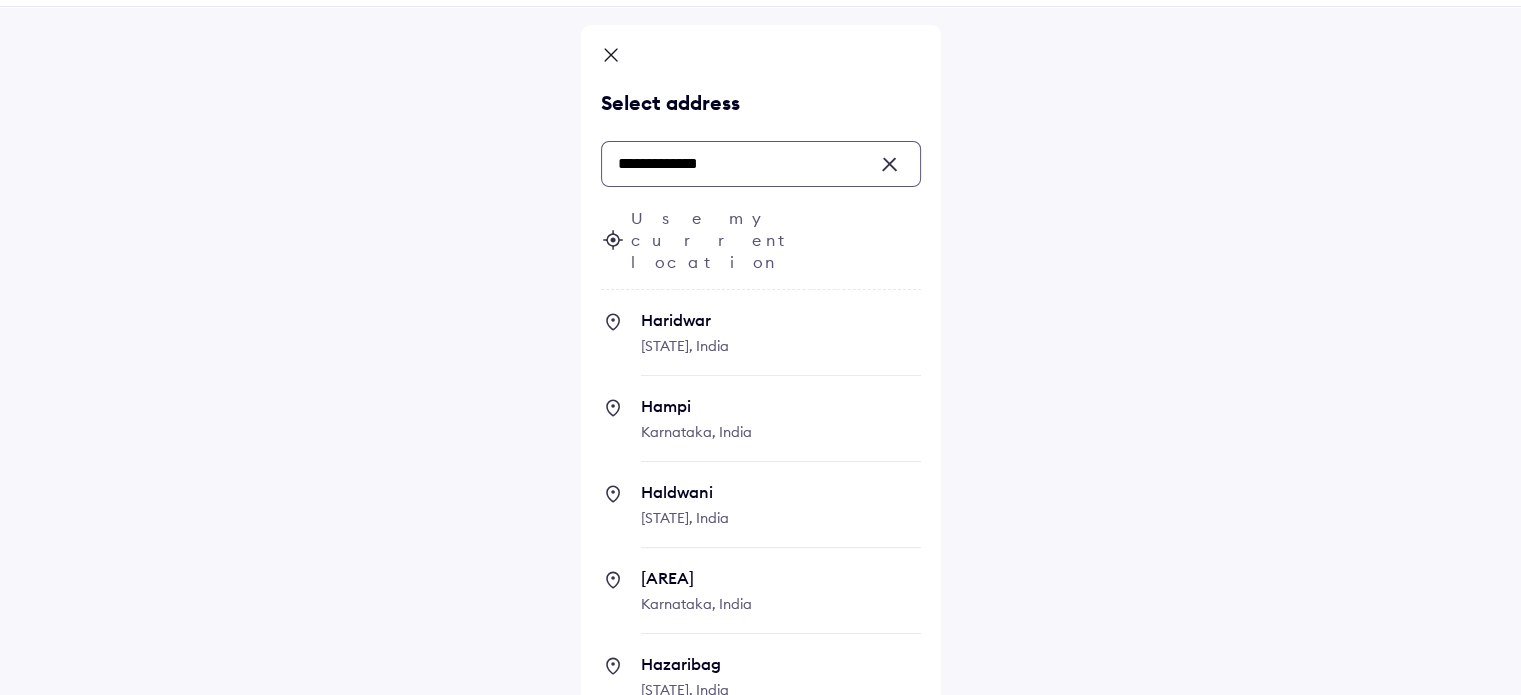type on "**********" 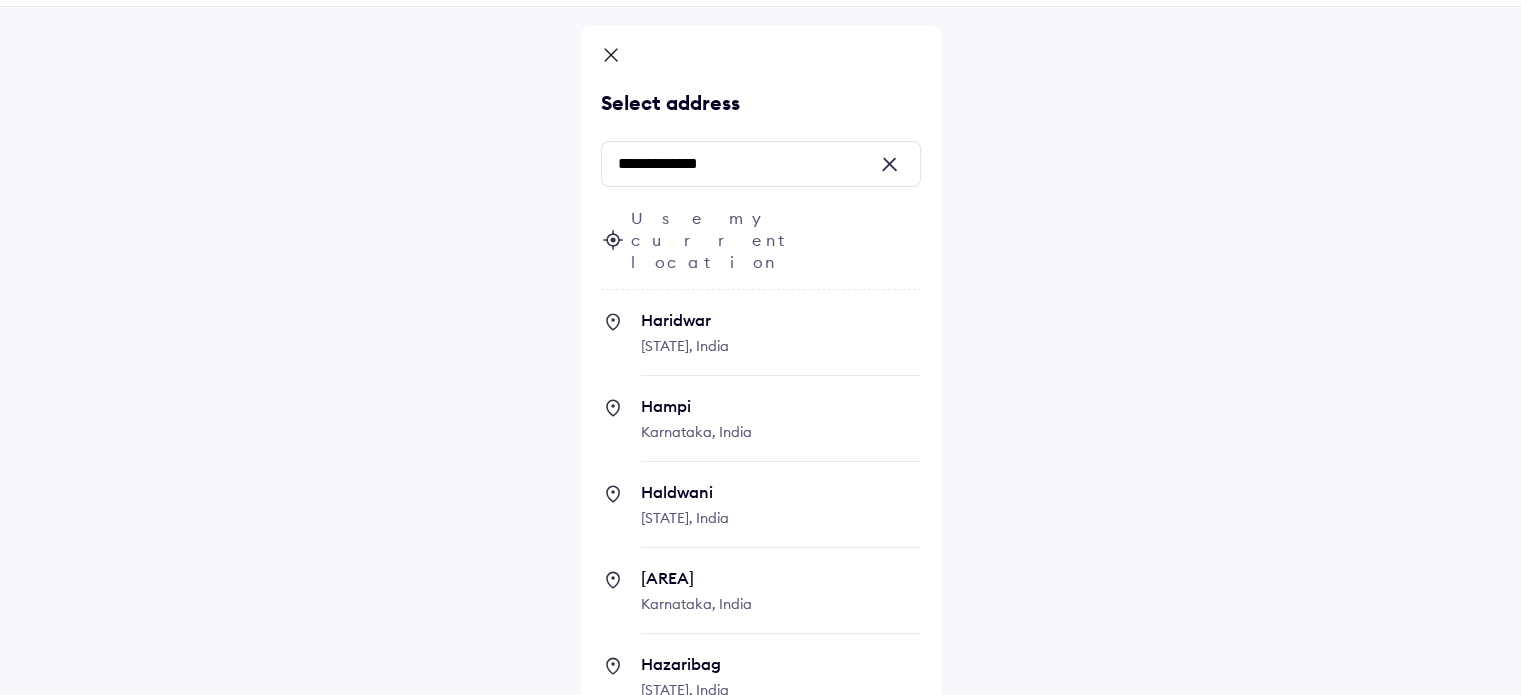 click at bounding box center [896, 165] 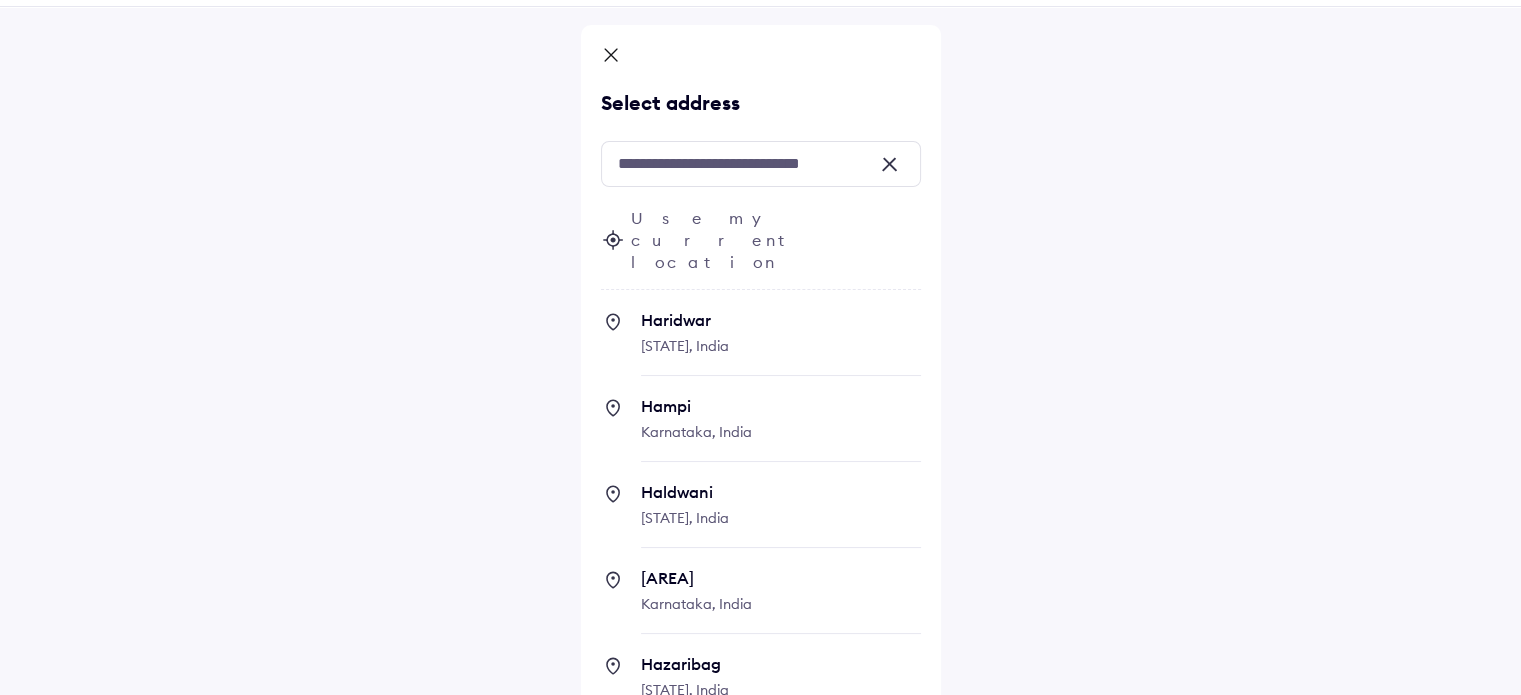 scroll, scrollTop: 0, scrollLeft: 0, axis: both 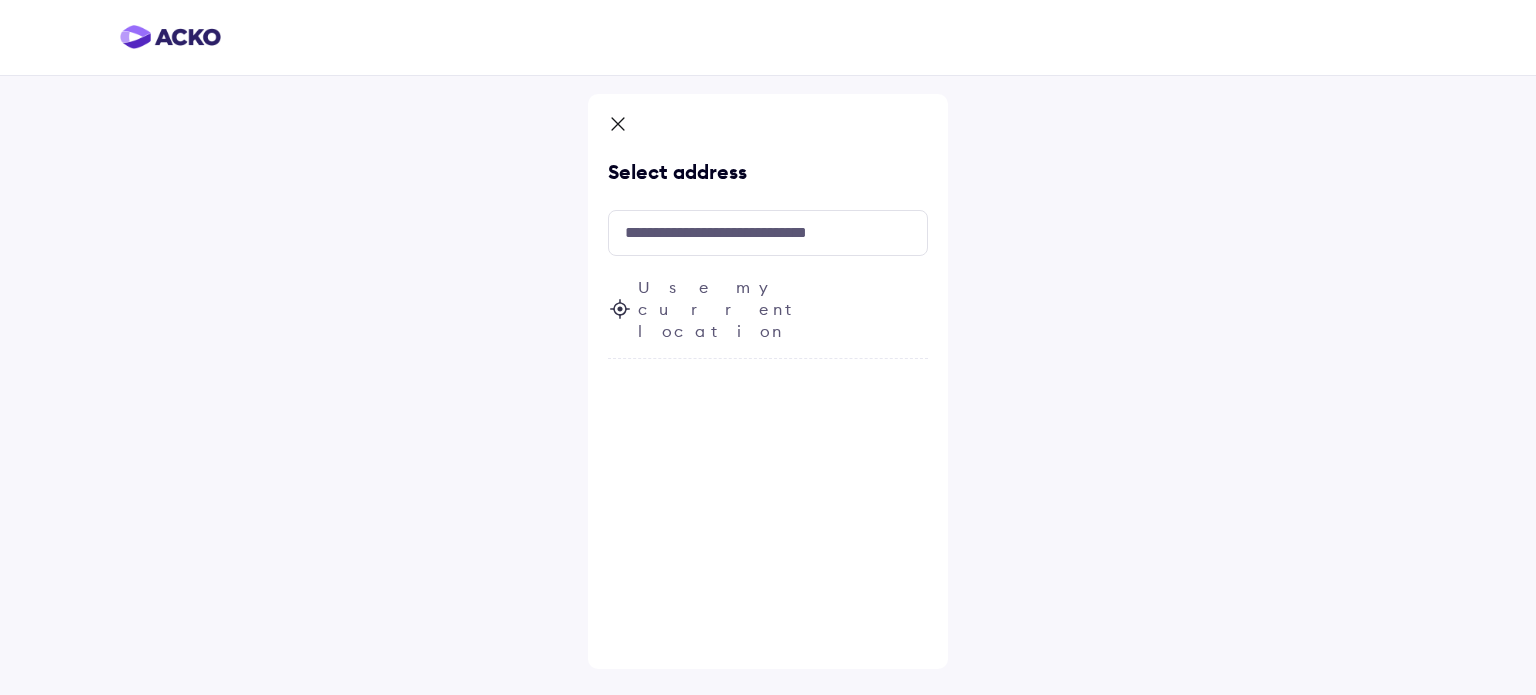 click on "Select address Use my current location" at bounding box center [768, 381] 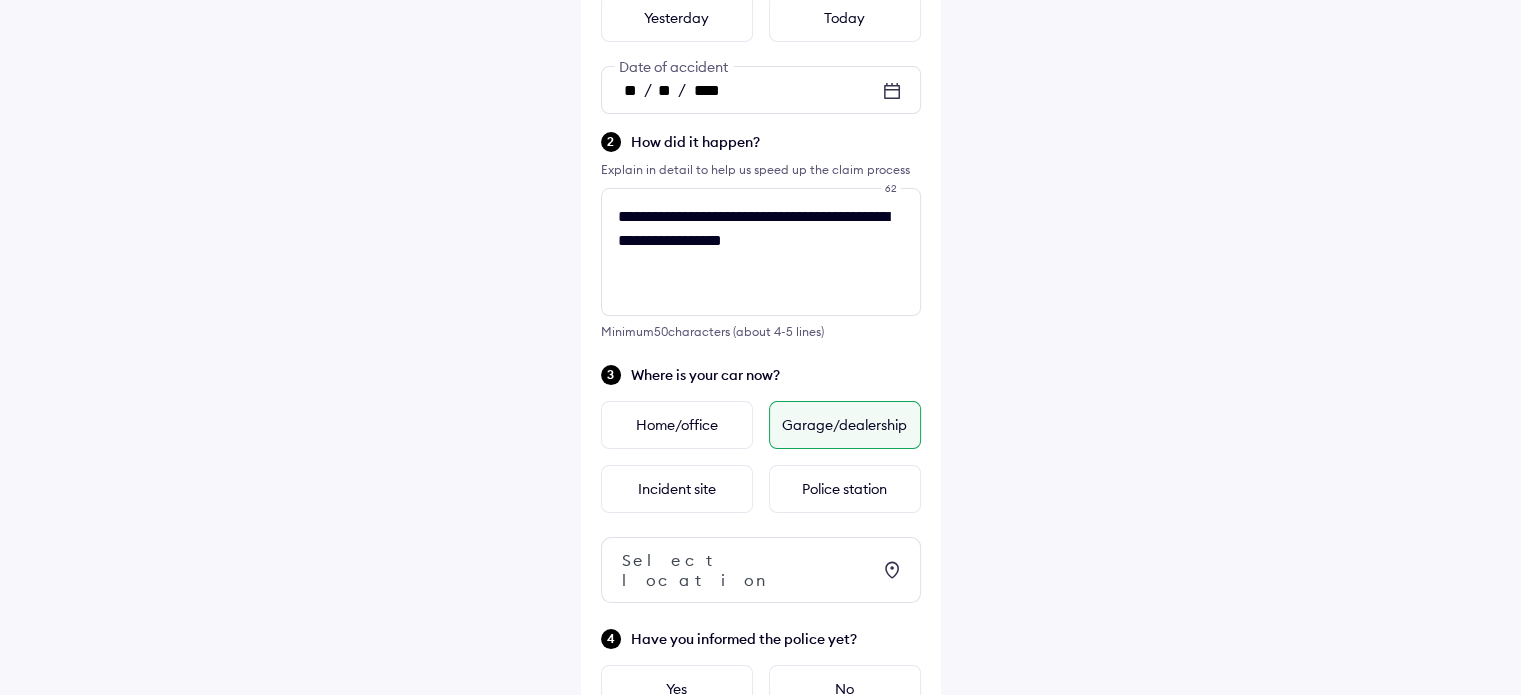 scroll, scrollTop: 344, scrollLeft: 0, axis: vertical 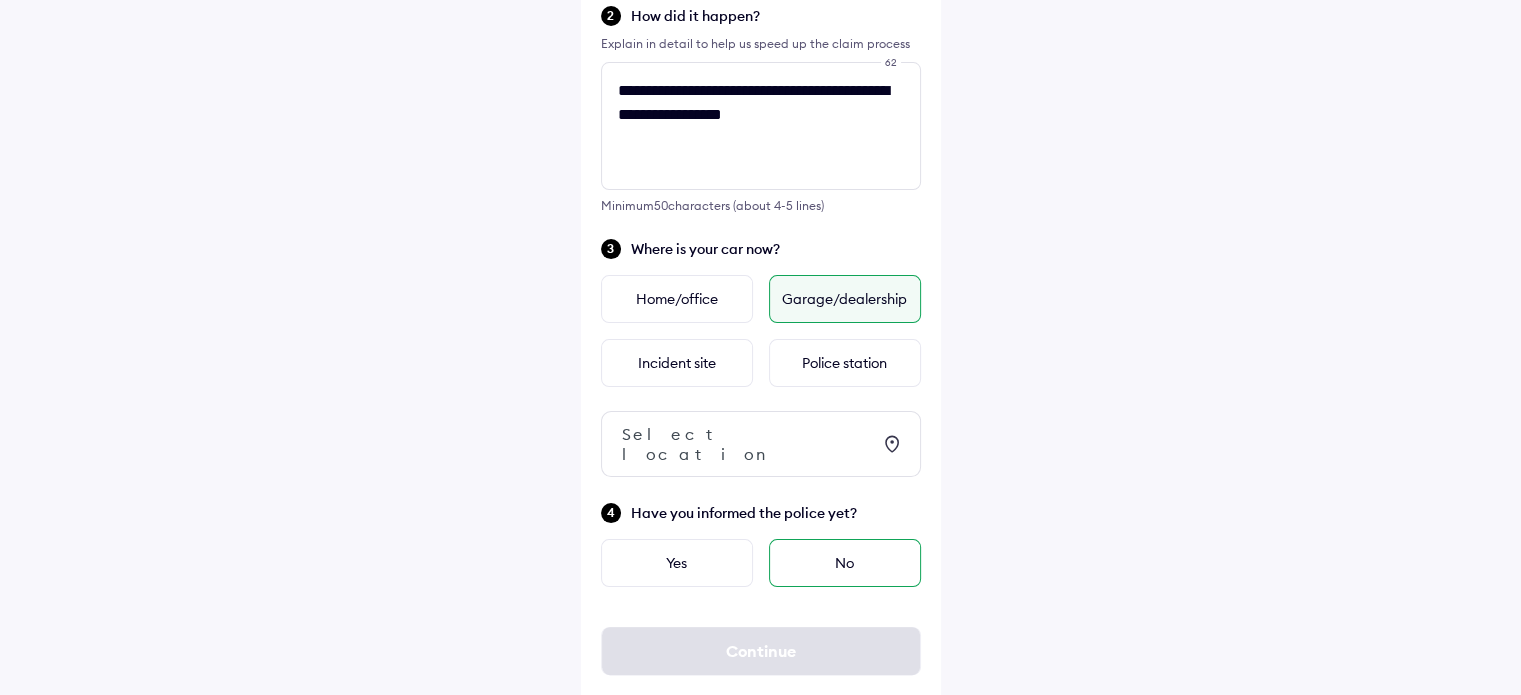 click on "No" at bounding box center (845, 563) 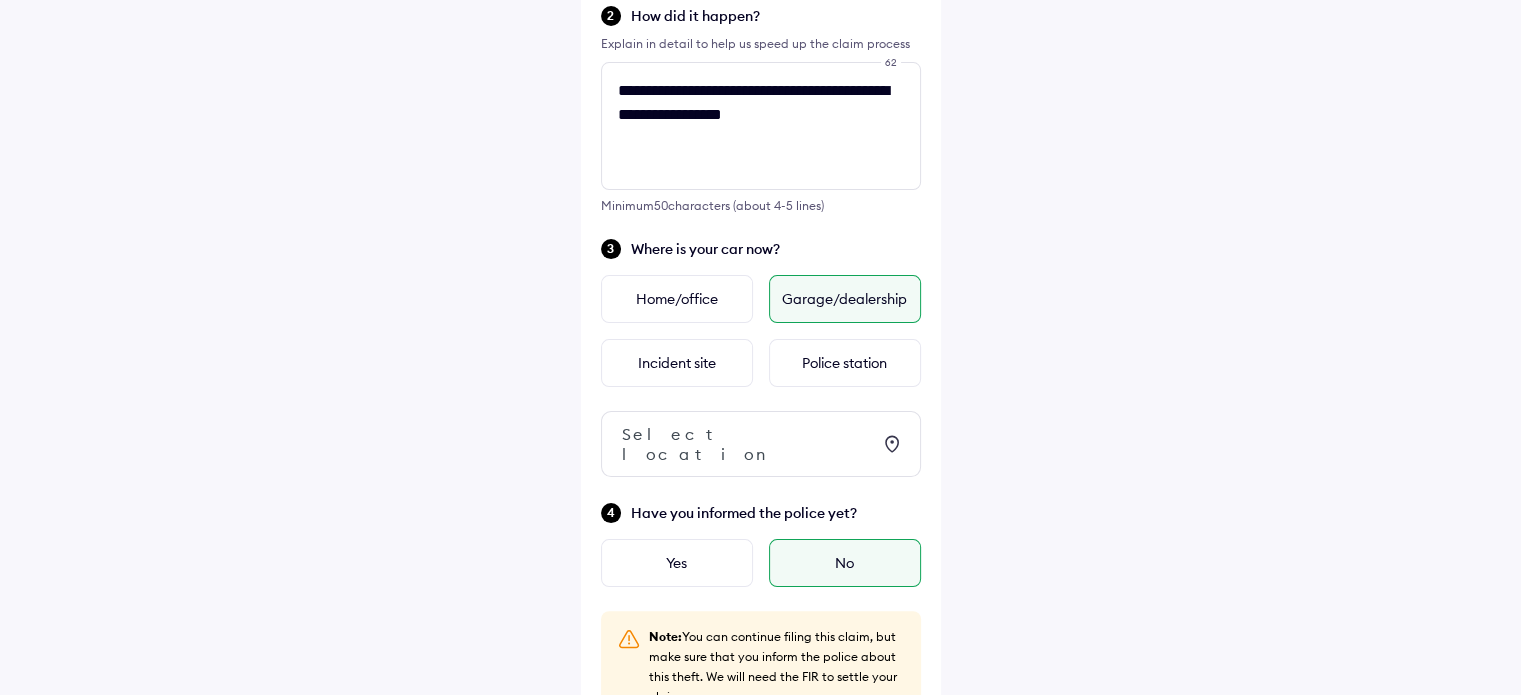 scroll, scrollTop: 480, scrollLeft: 0, axis: vertical 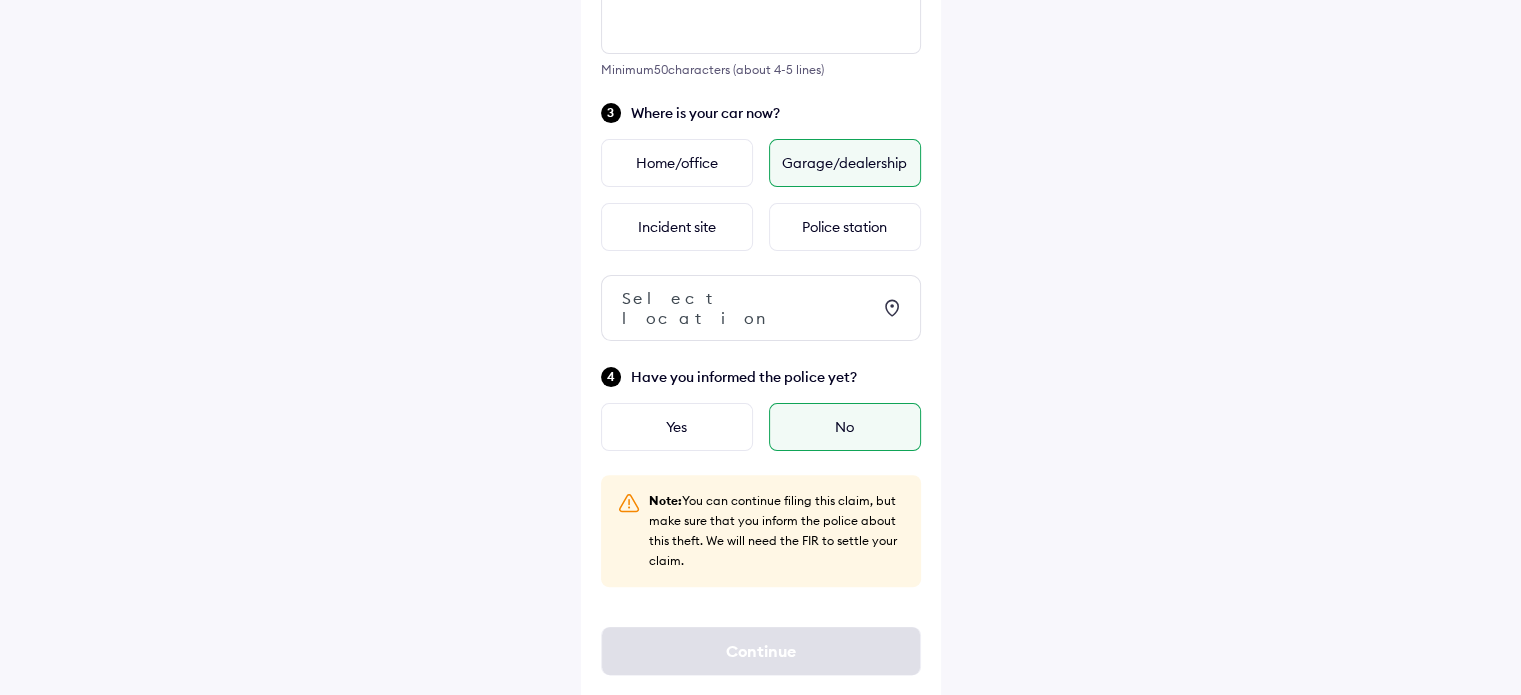 click on "Garage/dealership" at bounding box center (845, 163) 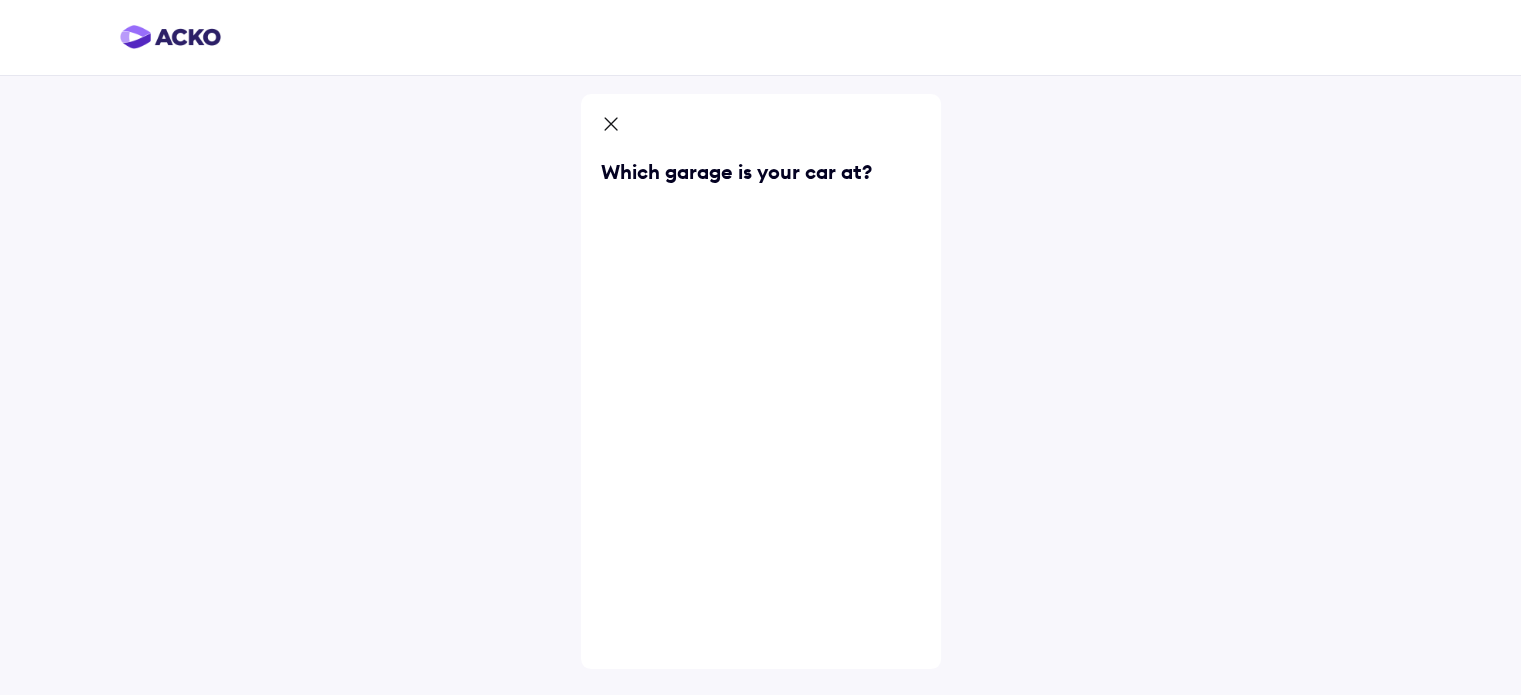 scroll, scrollTop: 0, scrollLeft: 0, axis: both 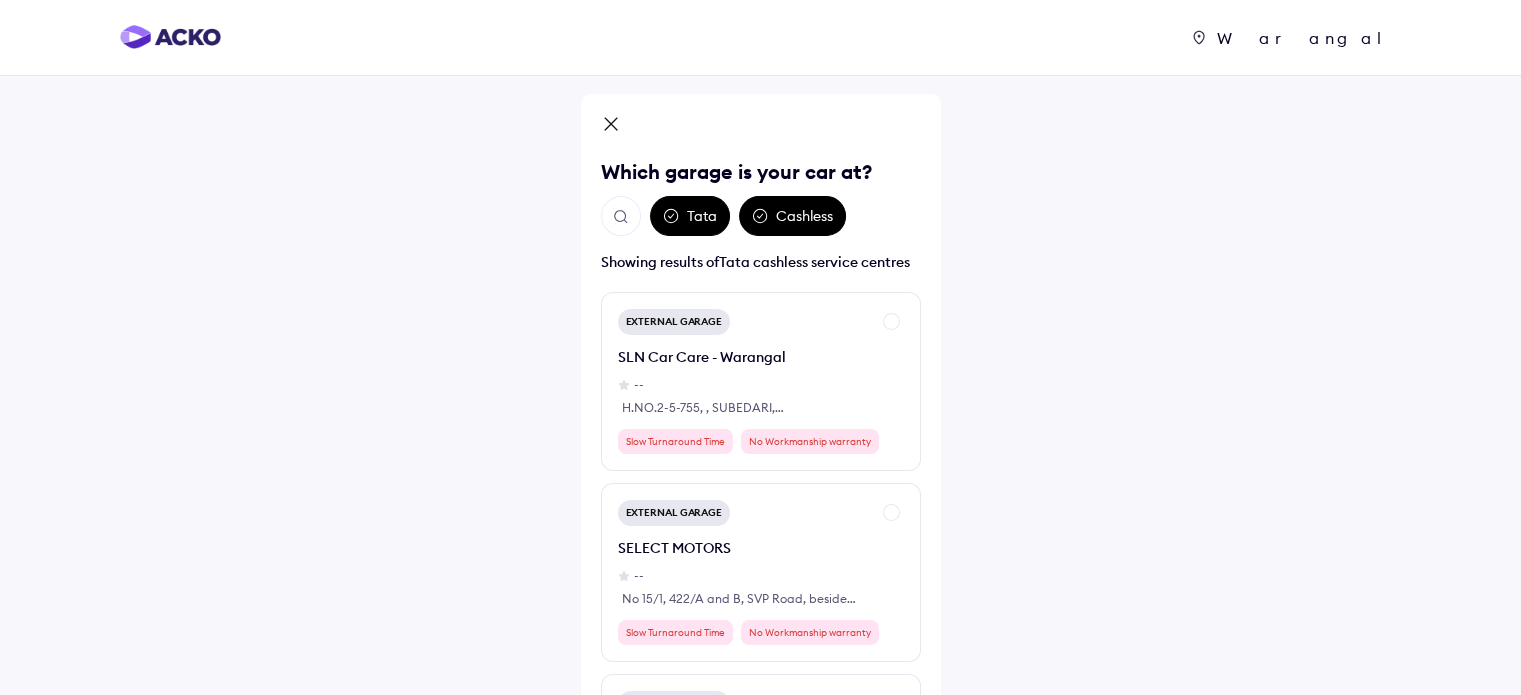 click on "Tata" at bounding box center [690, 216] 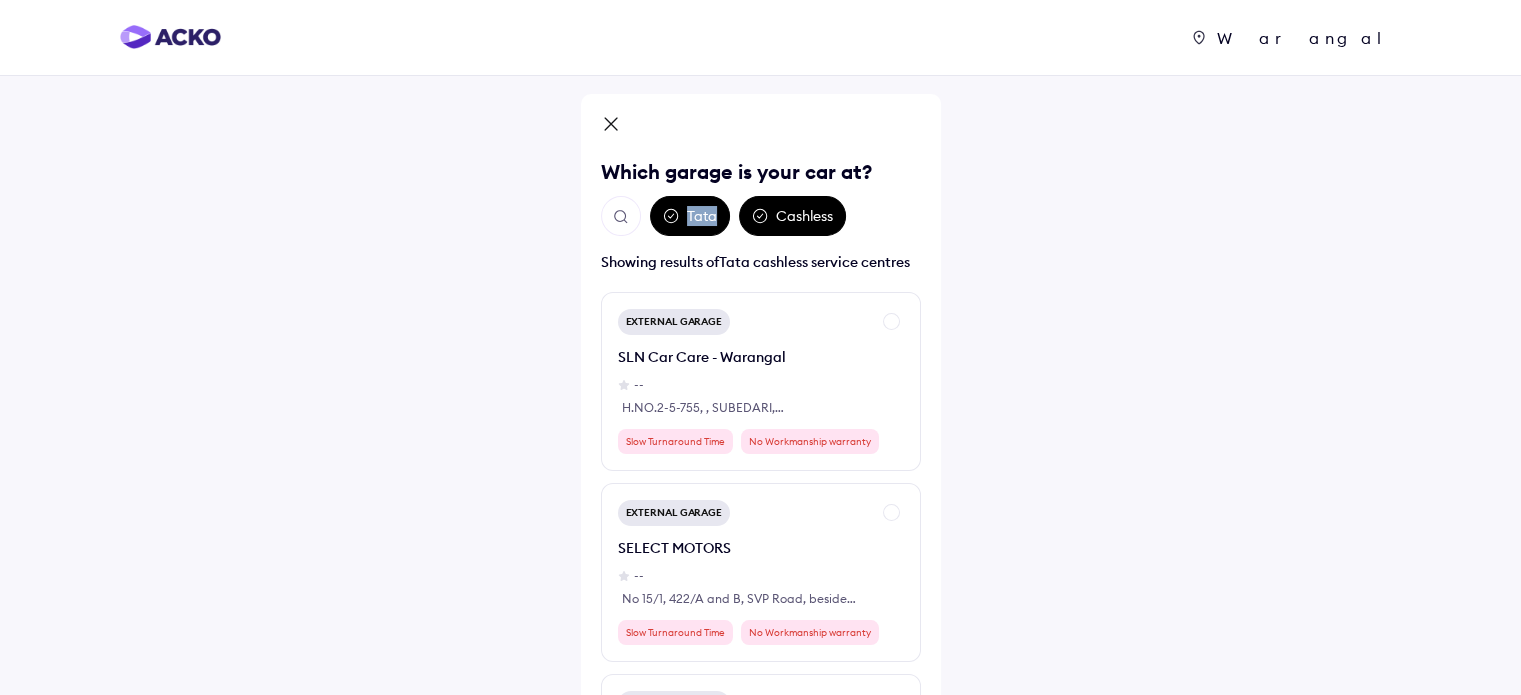 click on "Tata" at bounding box center [690, 216] 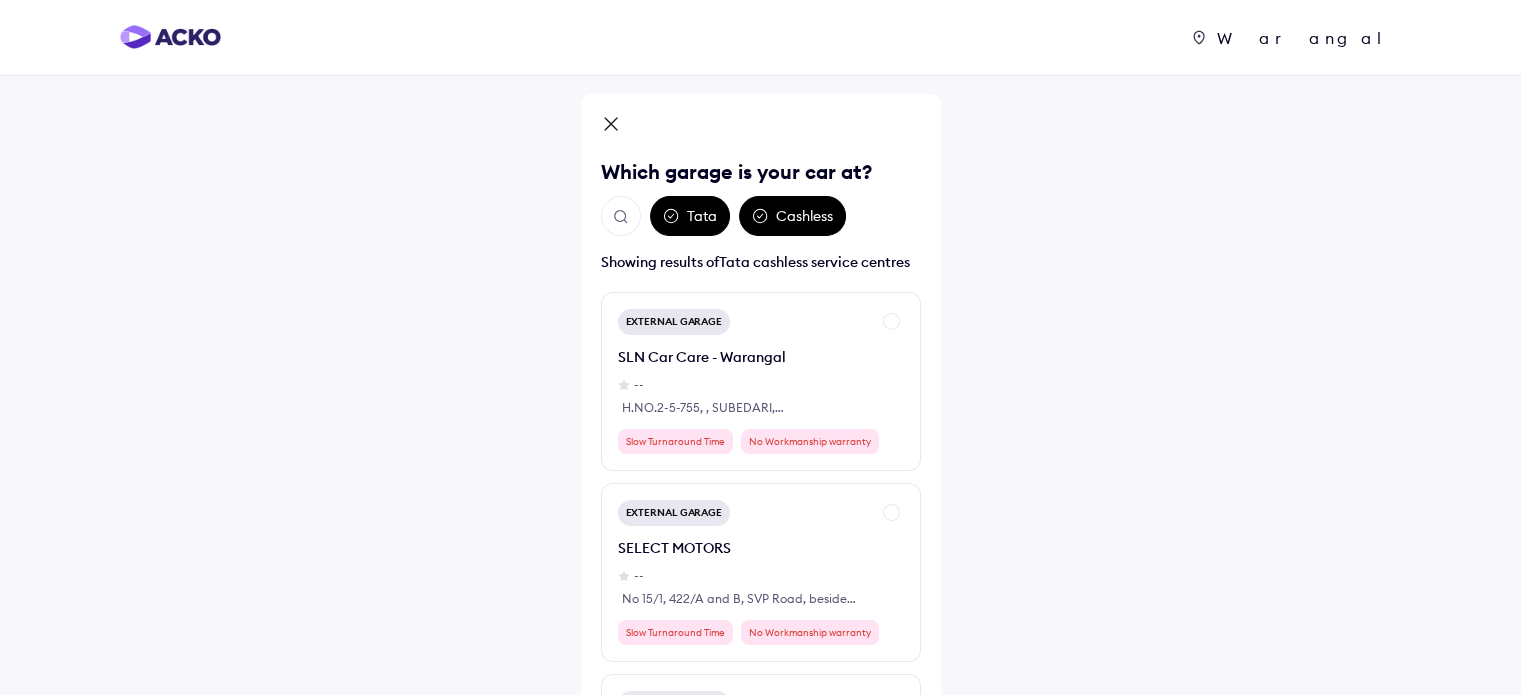 click on "Cashless" at bounding box center (792, 216) 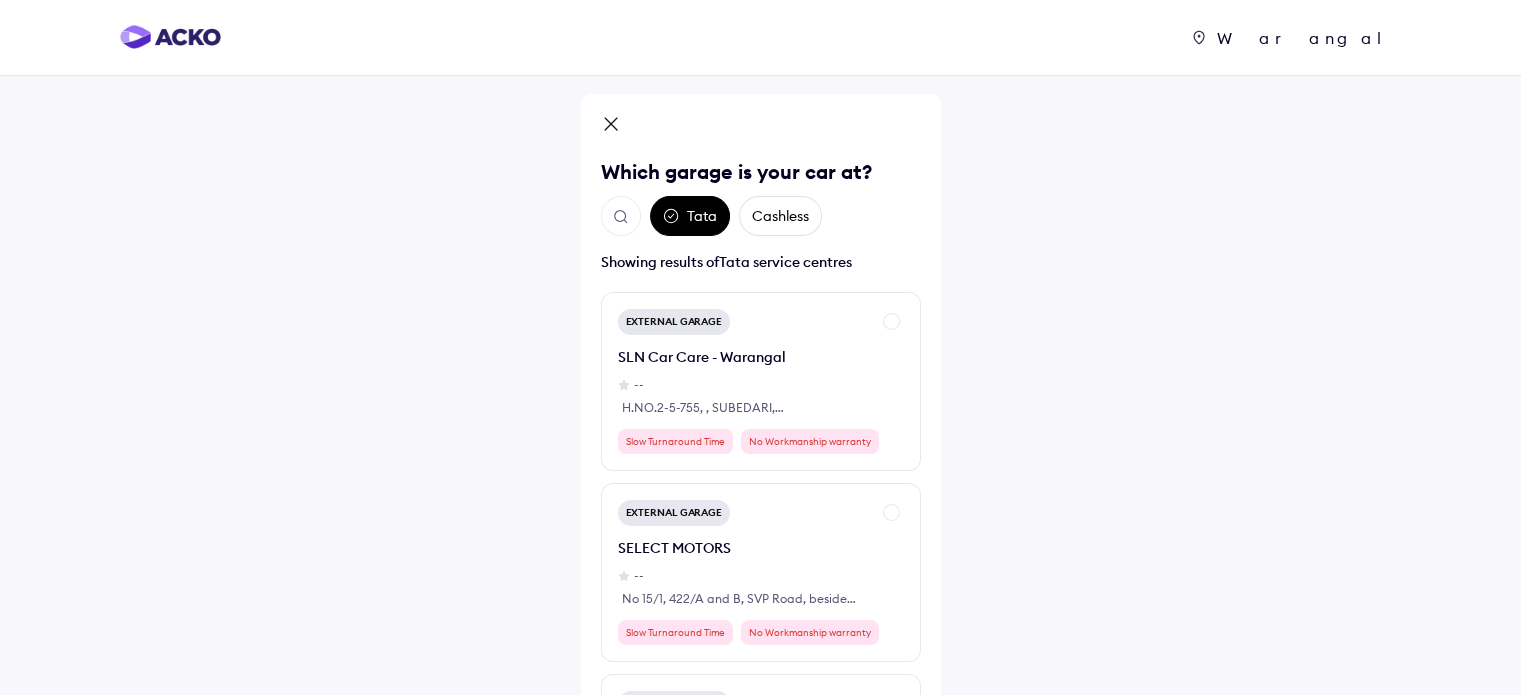 click on "Cashless" at bounding box center (780, 216) 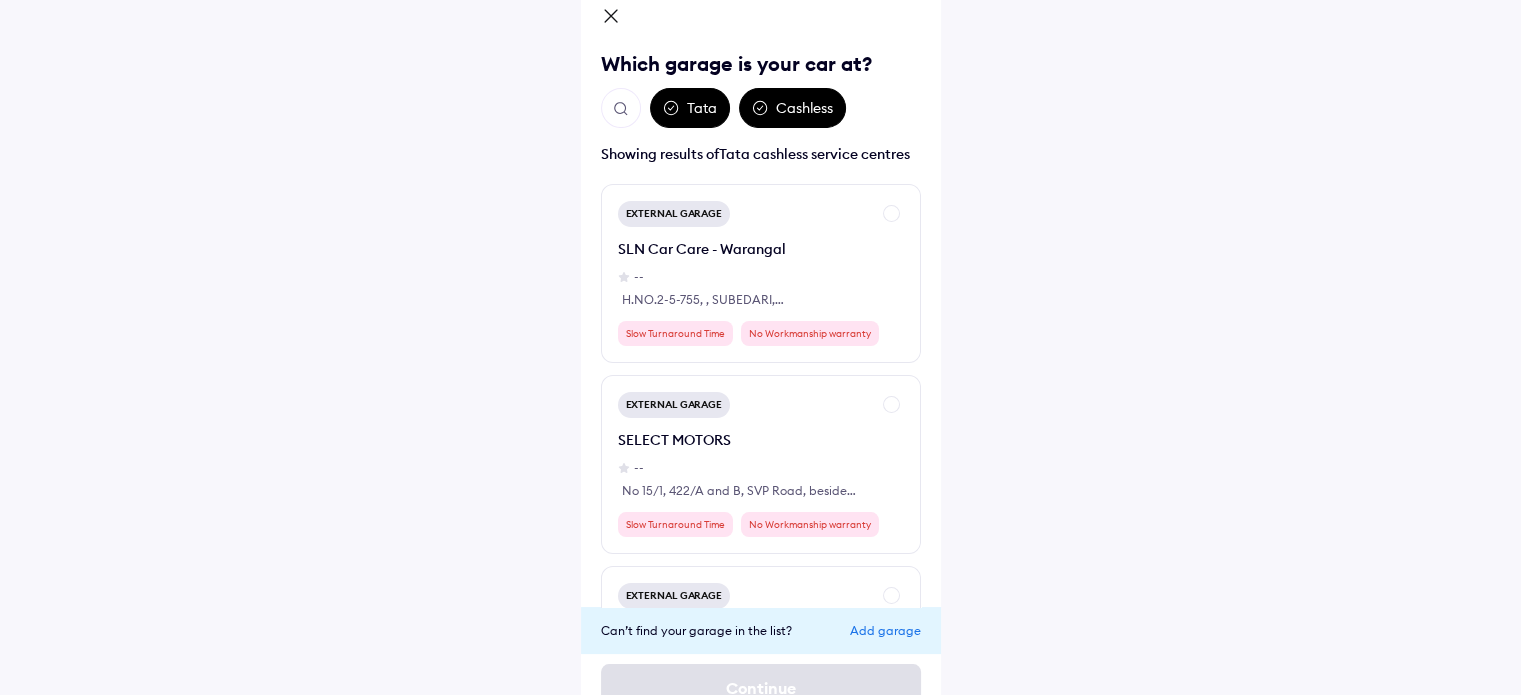 scroll, scrollTop: 145, scrollLeft: 0, axis: vertical 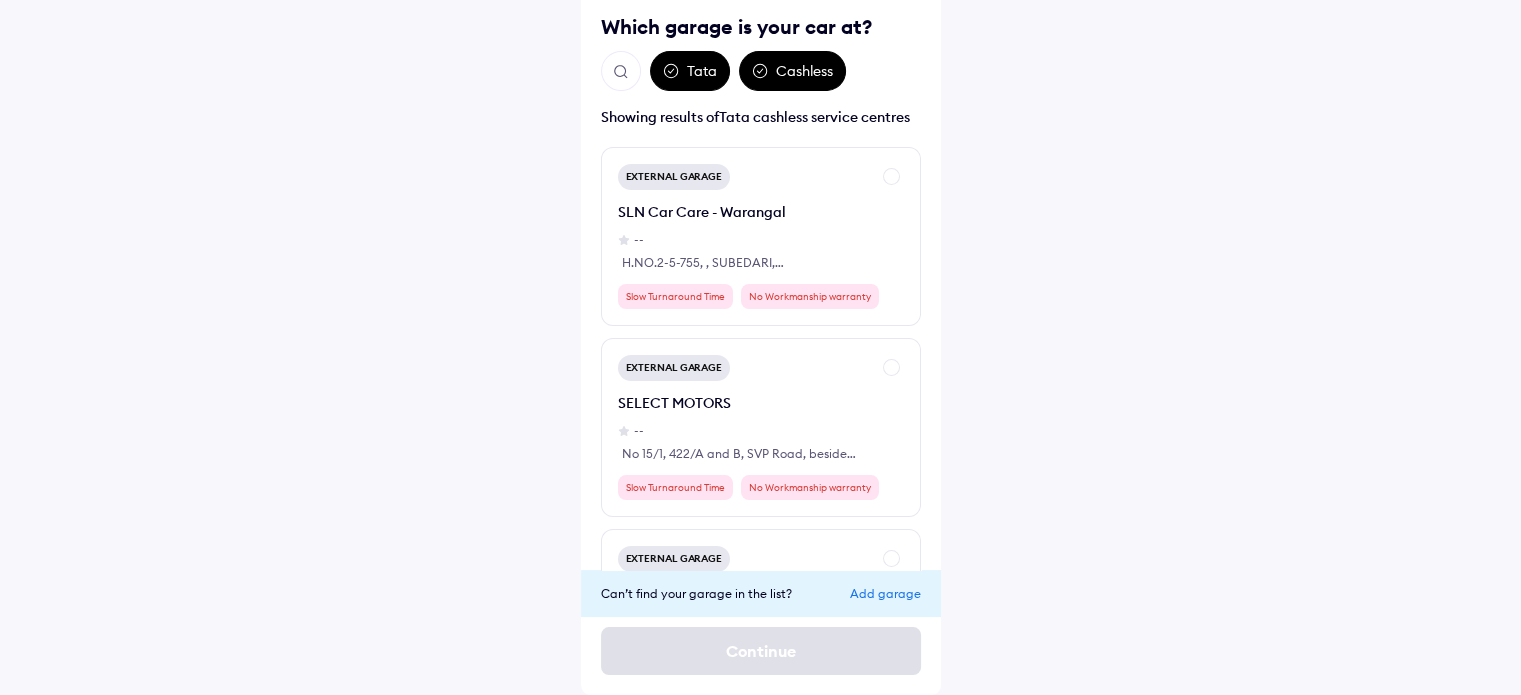 click on "Warangal Which garage is your car at? Tata Cashless Showing results of  Tata   cashless   service centres External Garage SLN Car Care - Warangal -- H.NO.2-5-755, , SUBEDARI,  HANAMKONDA, Warangal
Urban, Telangana, 506001 Slow Turnaround Time No Workmanship warranty External Garage SELECT MOTORS -- No 15/1, 422/A and B, SVP Road, beside Industrial Estate, Vidya Nagar, Warangal, Telangana 506007 Slow Turnaround Time No Workmanship warranty External Garage Best Choice Automotives -- Hunter Rd, Postal Colony, Subedari, Hanamkonda Telangana 506001 Slow Turnaround Time No Workmanship warranty Can’t find your garage in the list? Add garage Continue" at bounding box center [761, 322] 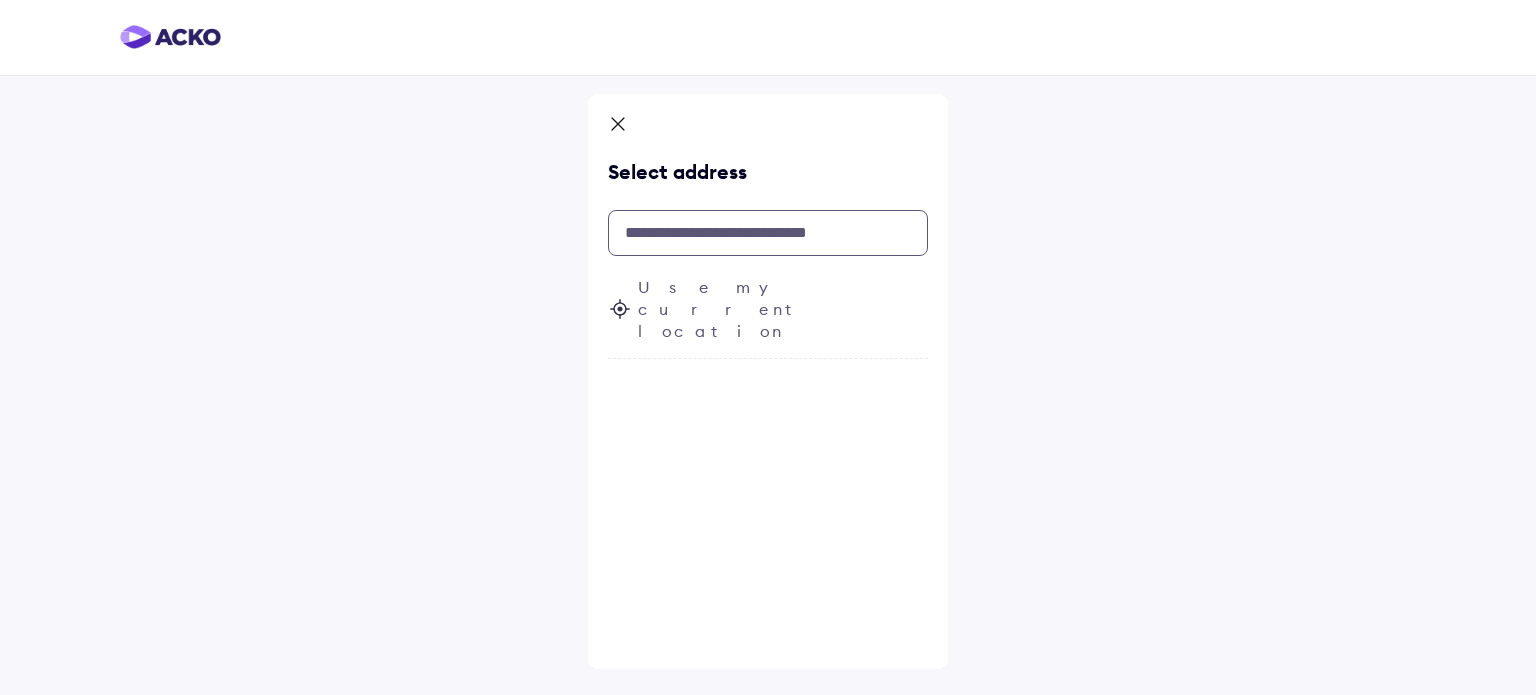 click at bounding box center (768, 233) 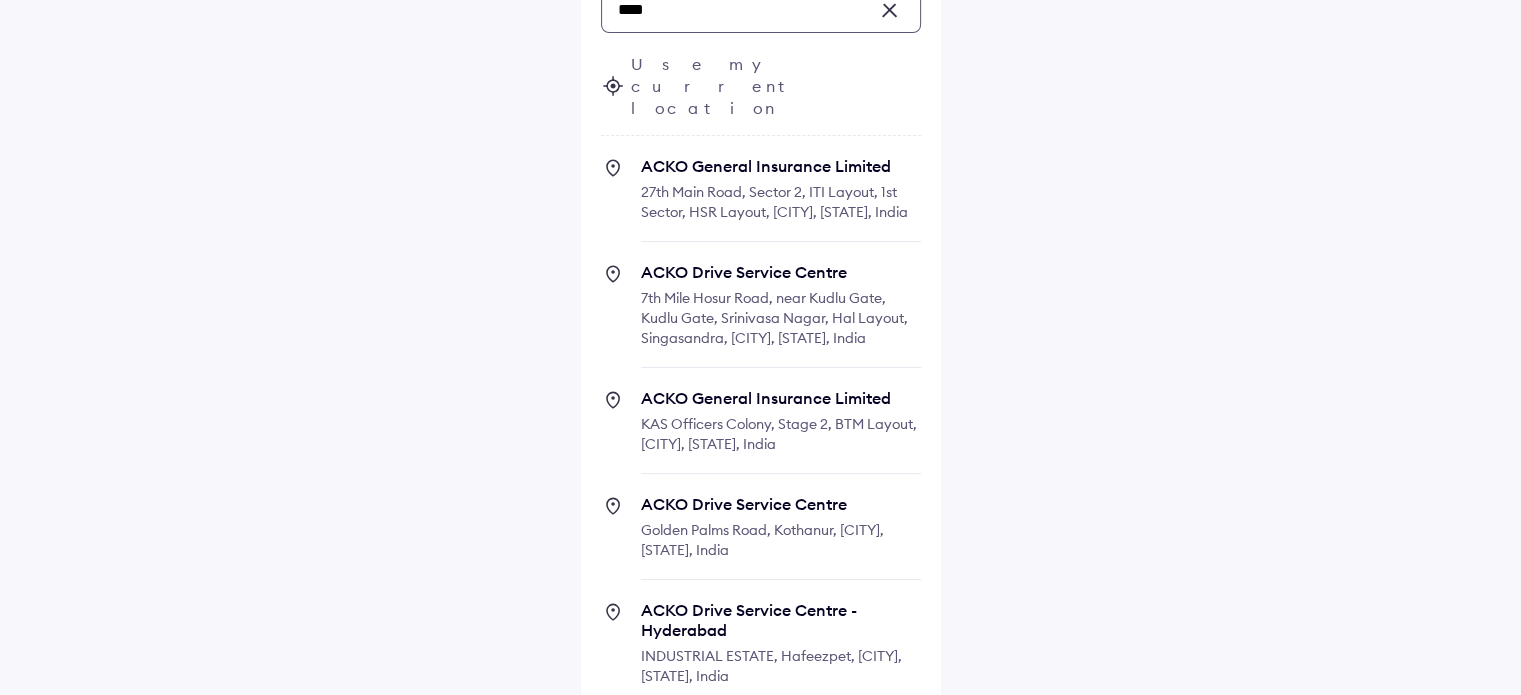 scroll, scrollTop: 229, scrollLeft: 0, axis: vertical 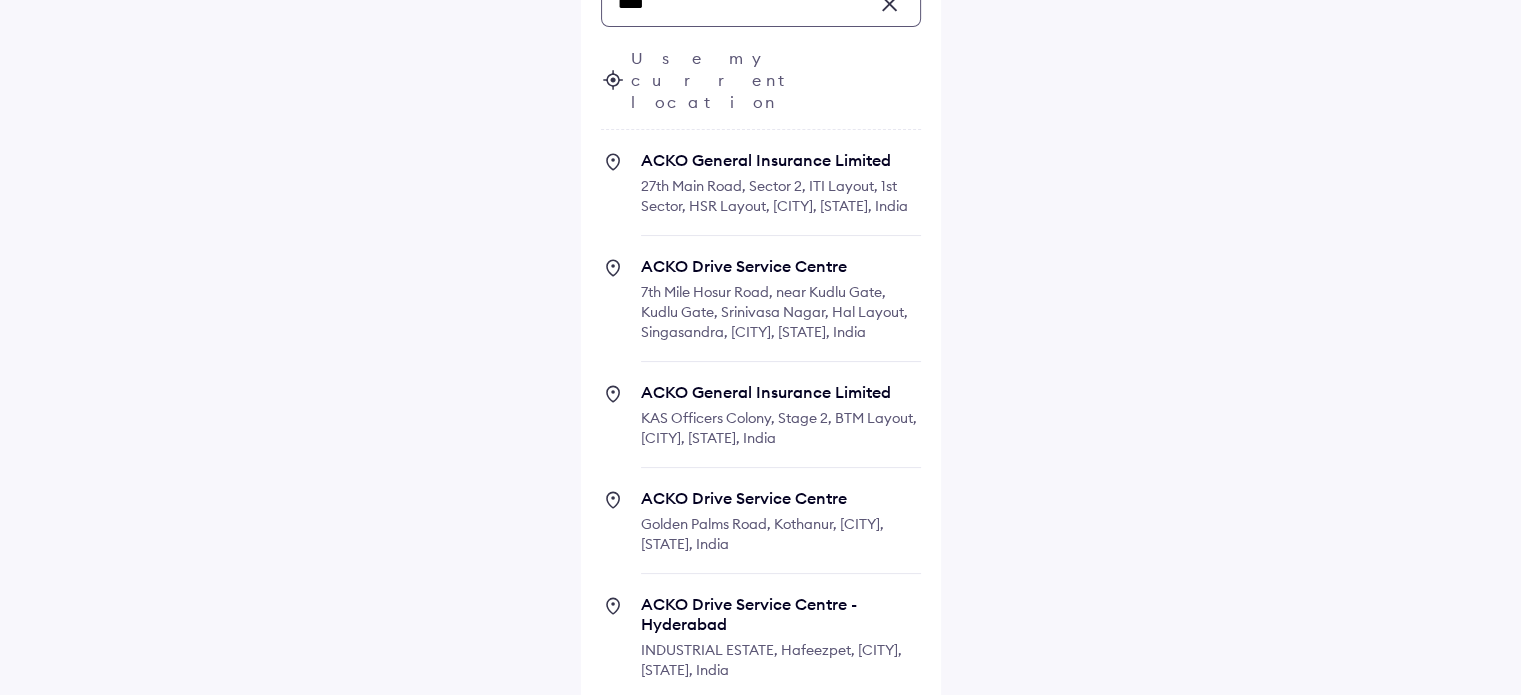 click on "ACKO Drive Service Centre - Hyderabad" at bounding box center [781, 614] 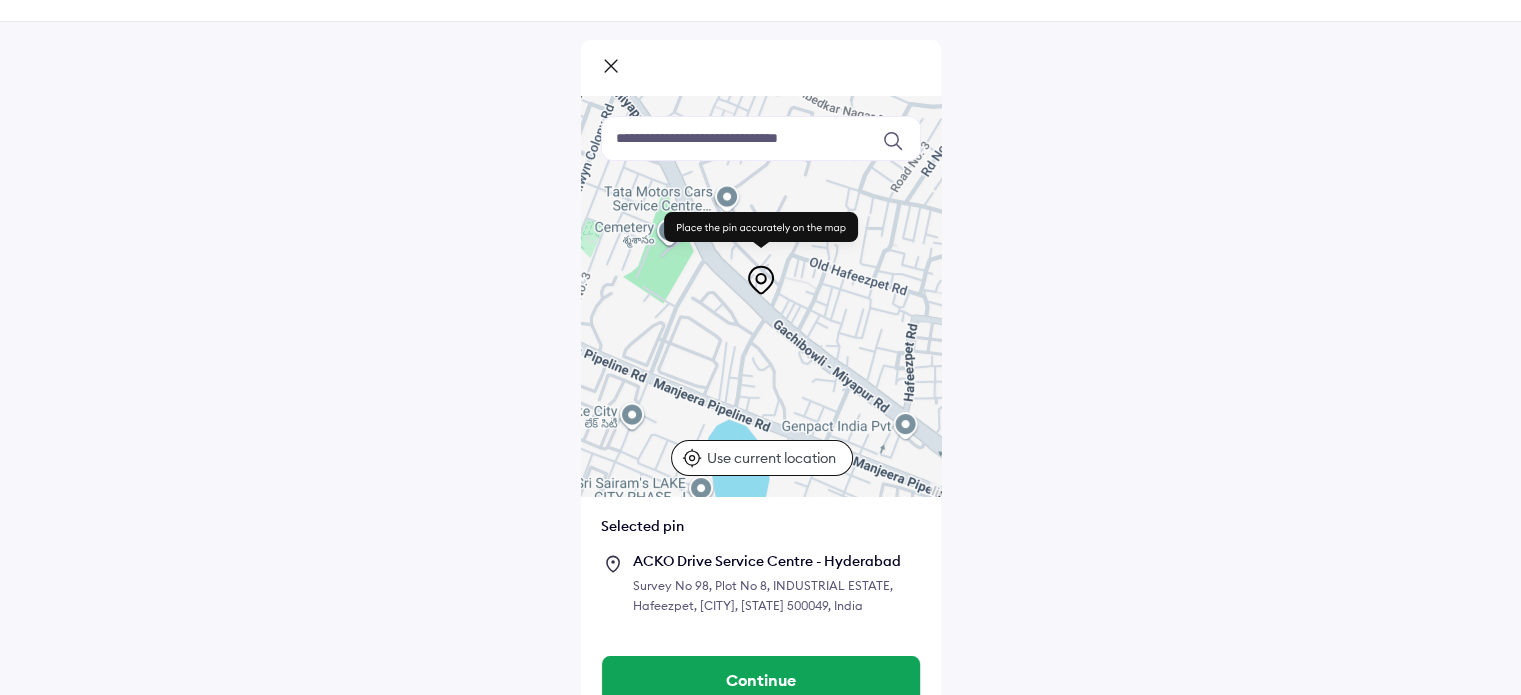 scroll, scrollTop: 83, scrollLeft: 0, axis: vertical 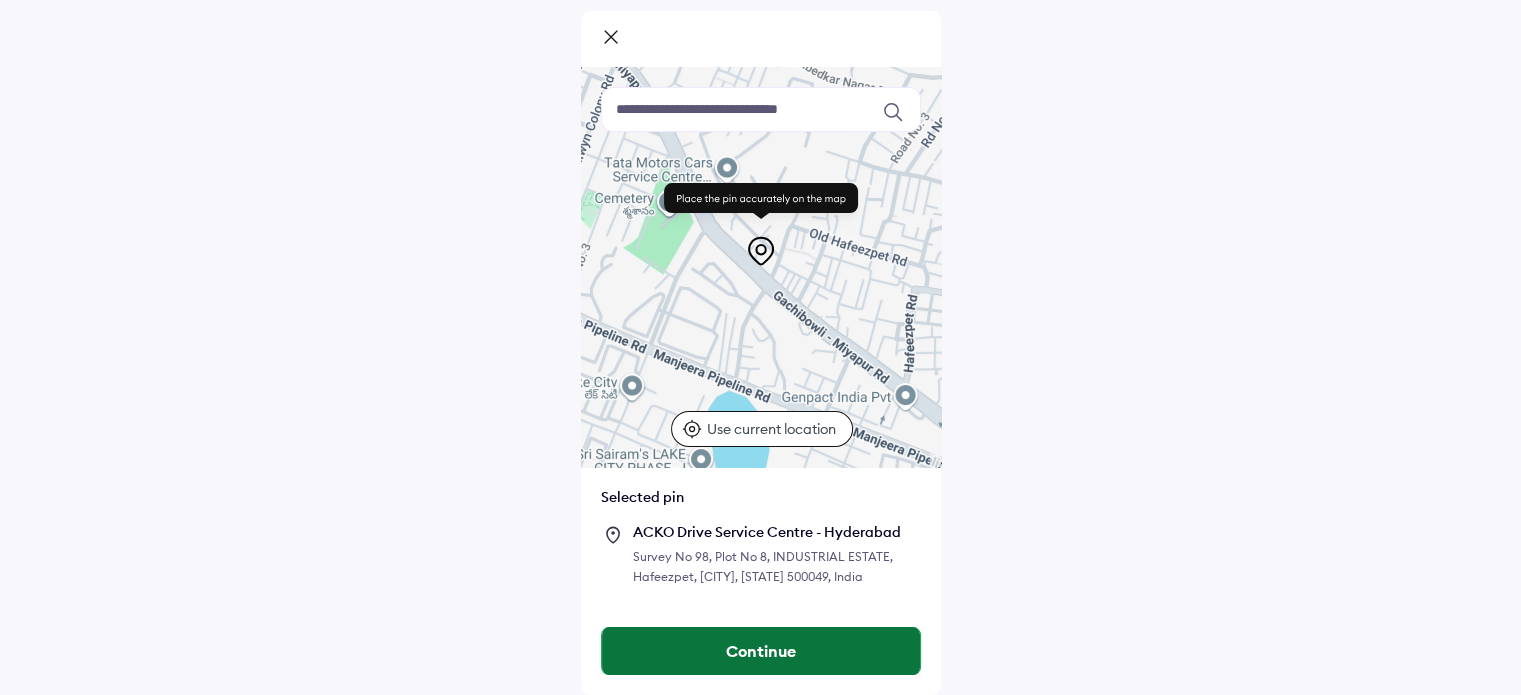 click on "Continue" at bounding box center [761, 651] 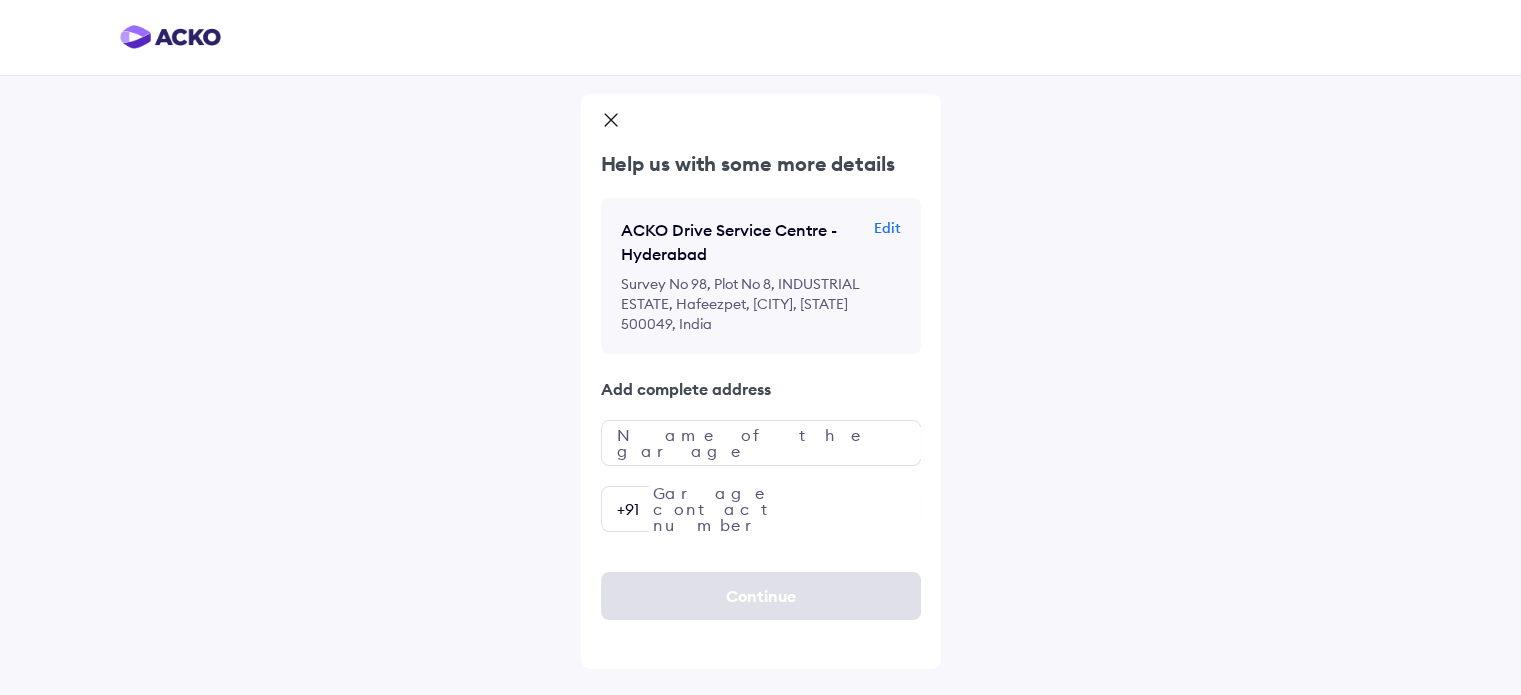 scroll, scrollTop: 0, scrollLeft: 0, axis: both 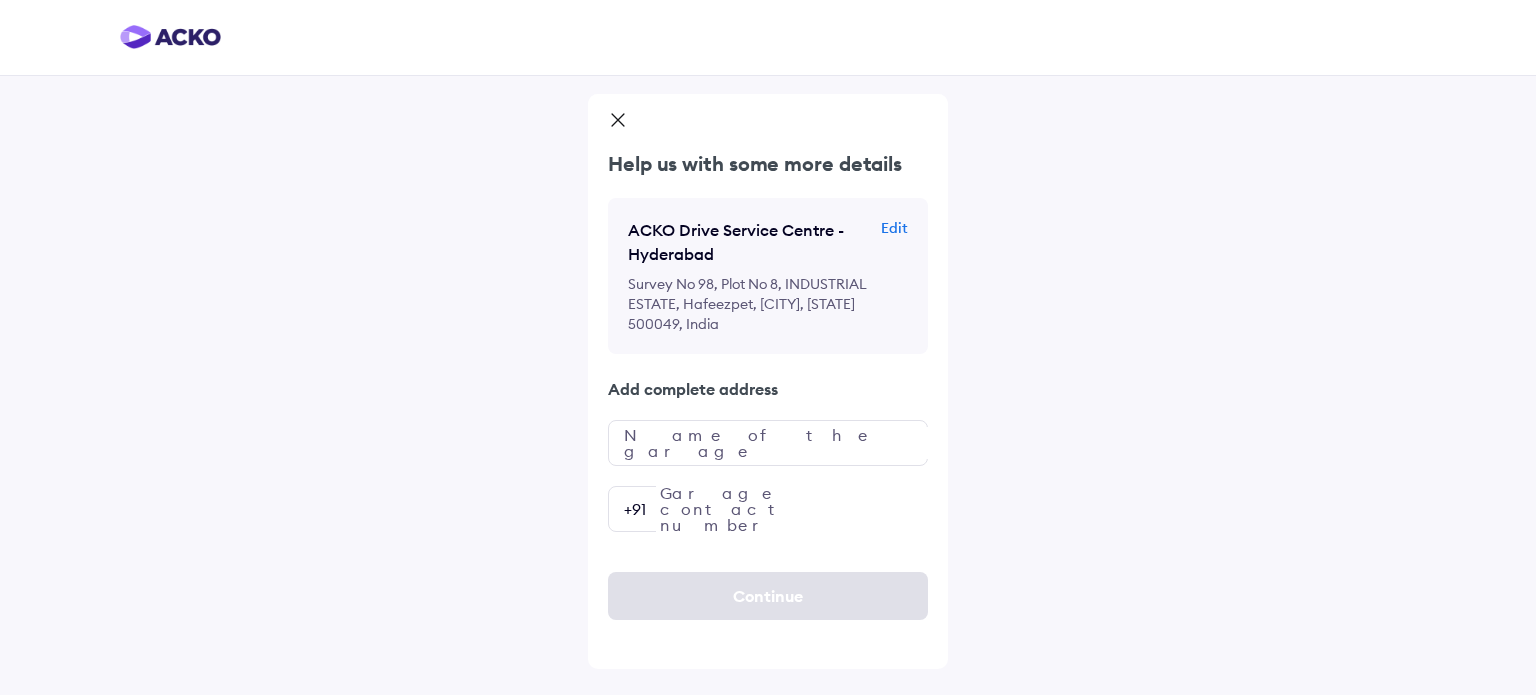click 